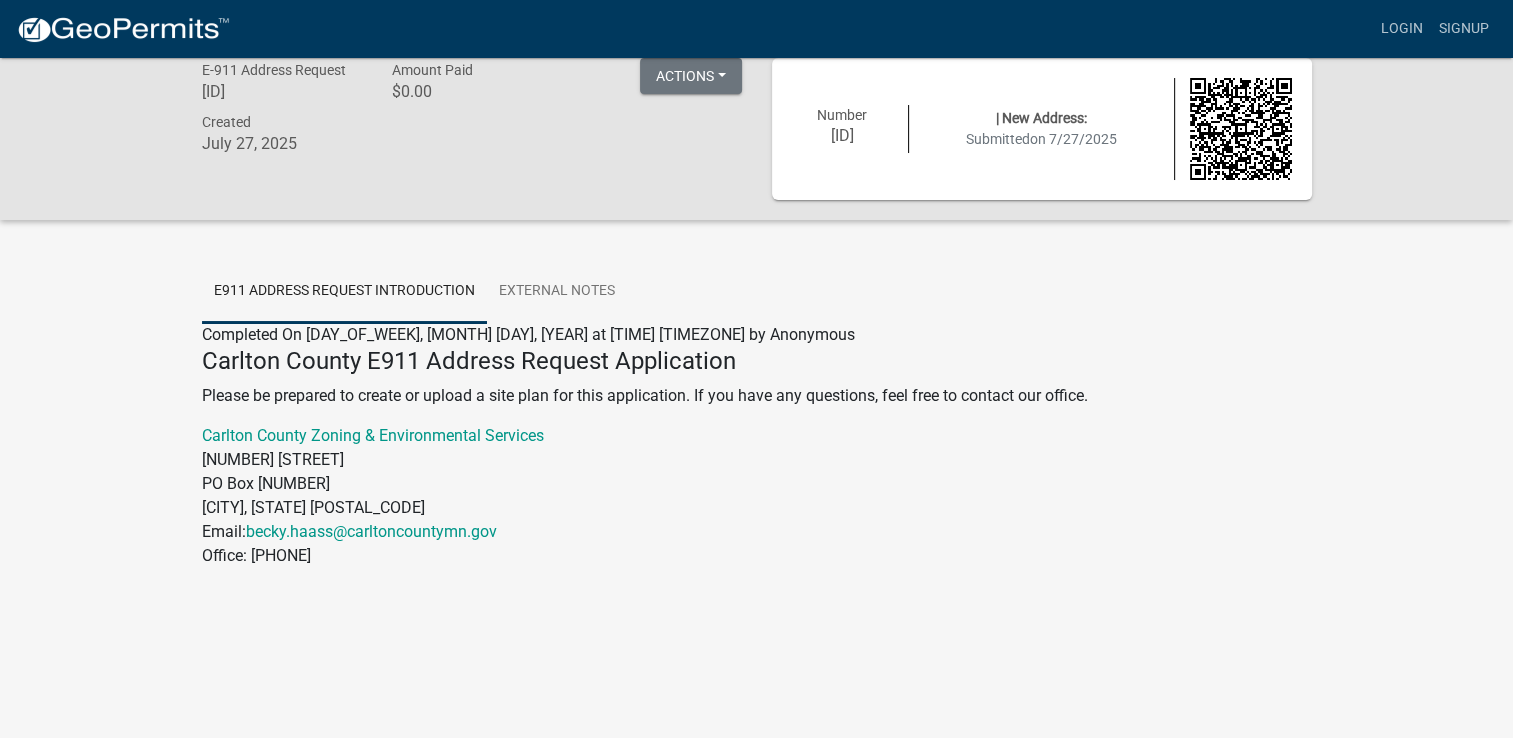 scroll, scrollTop: 0, scrollLeft: 0, axis: both 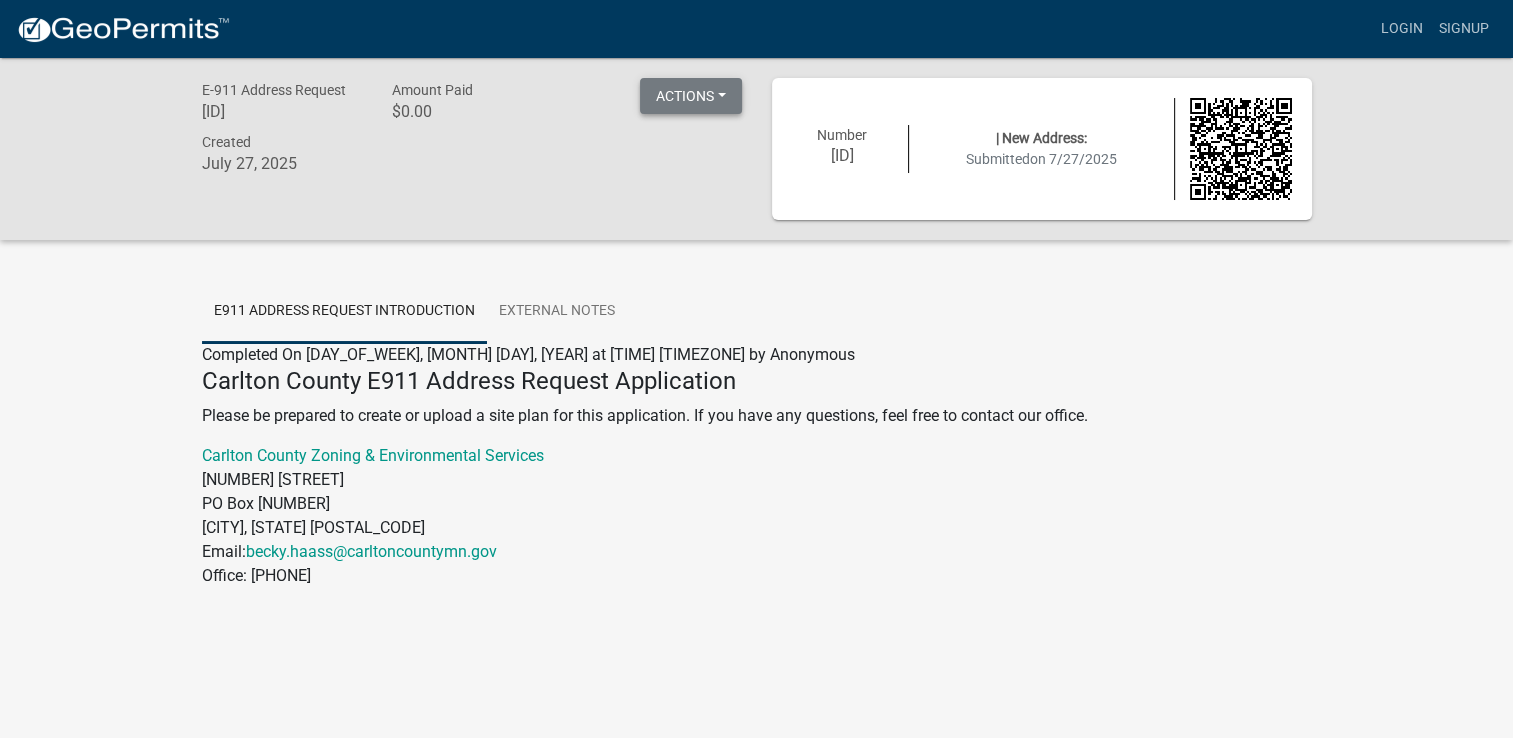 click on "Actions" at bounding box center [691, 96] 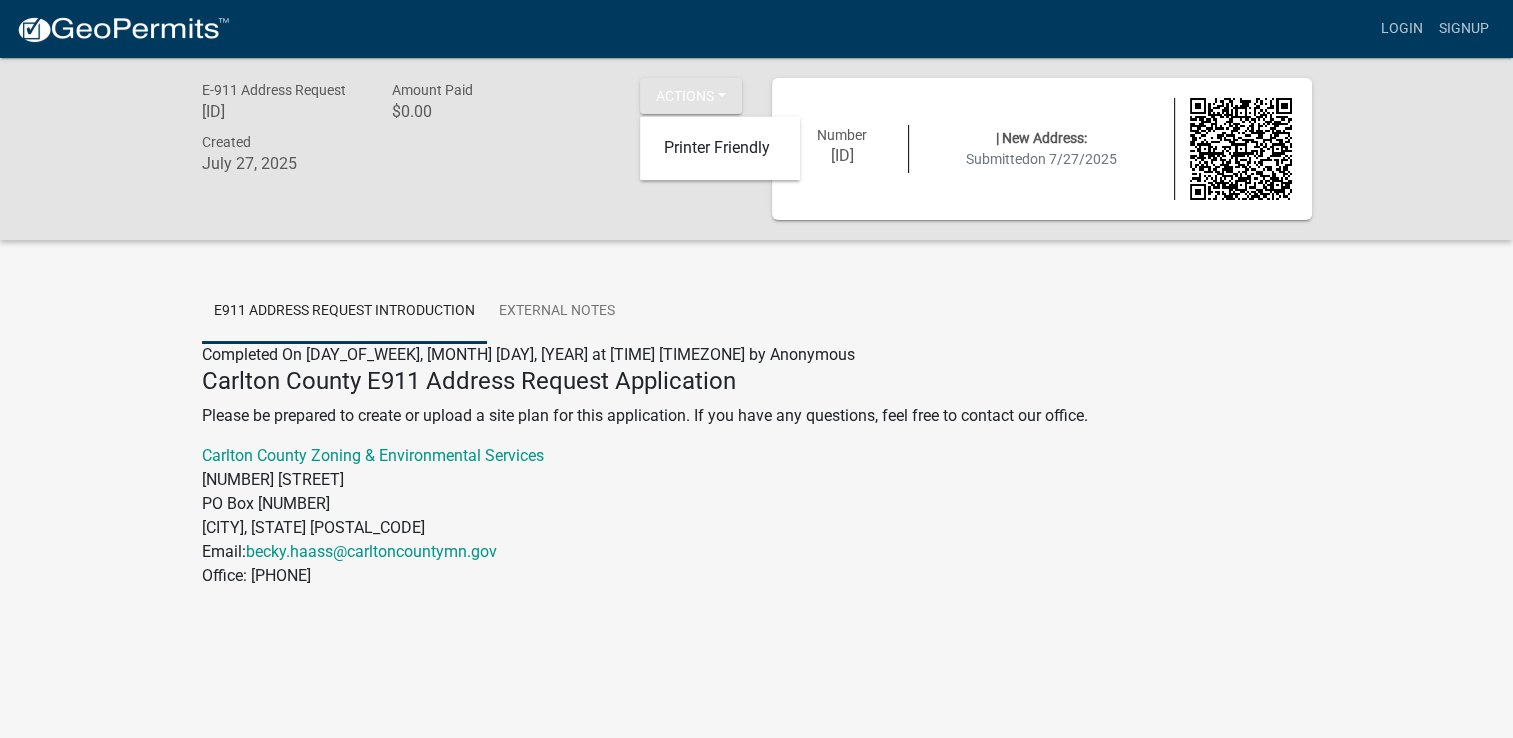 click on "Created [MONTH] [DAY], [YEAR]" 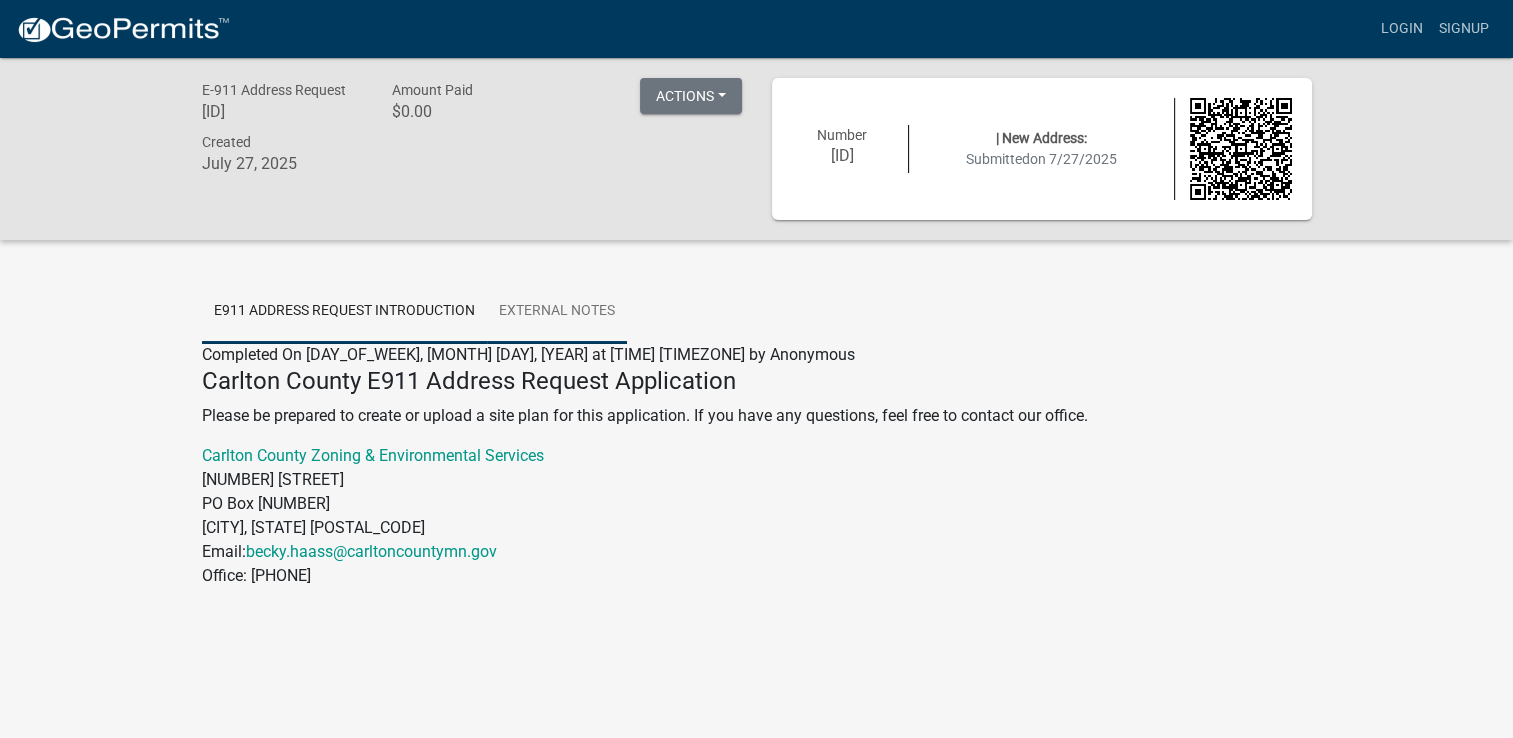 click on "External Notes" at bounding box center (557, 312) 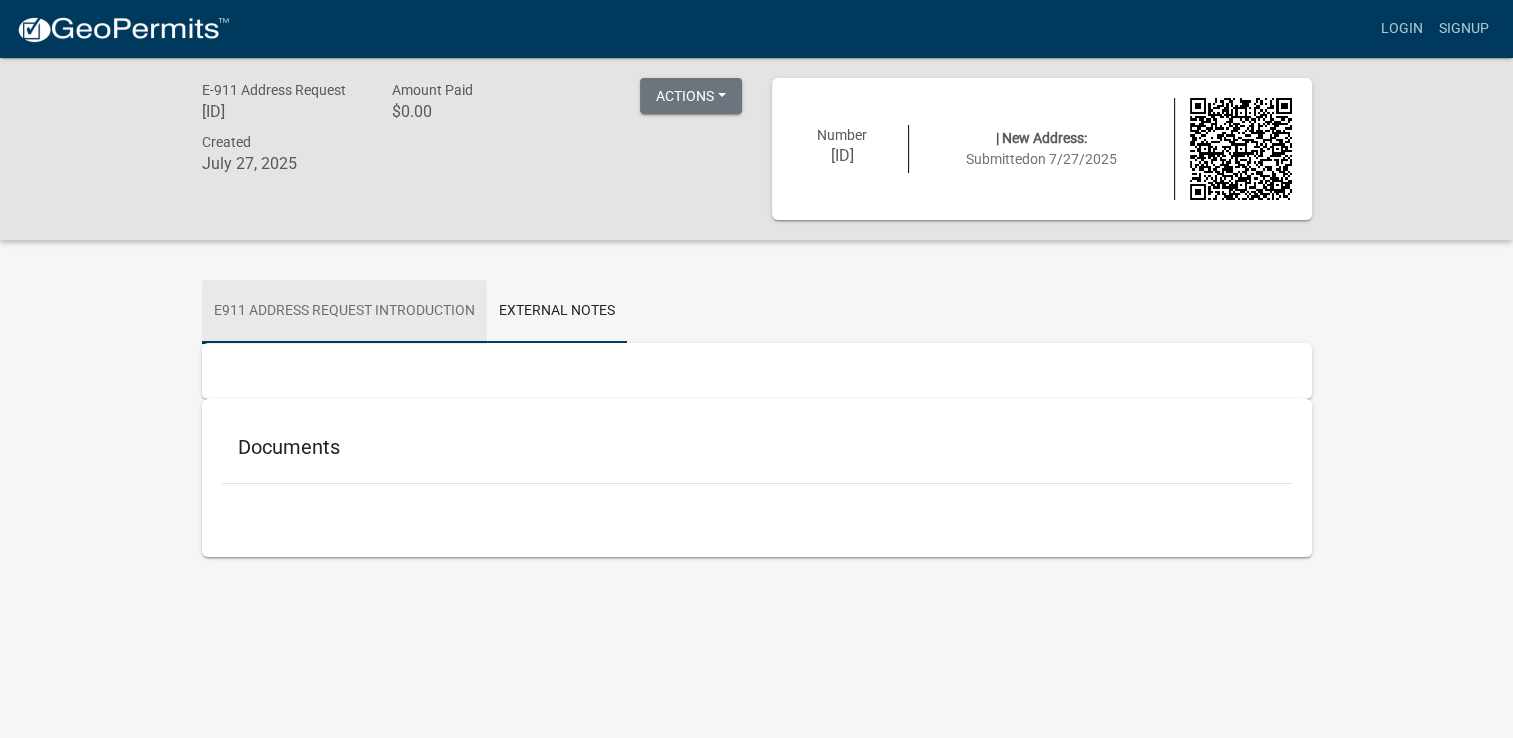 click on "E911 Address Request Introduction" at bounding box center [344, 312] 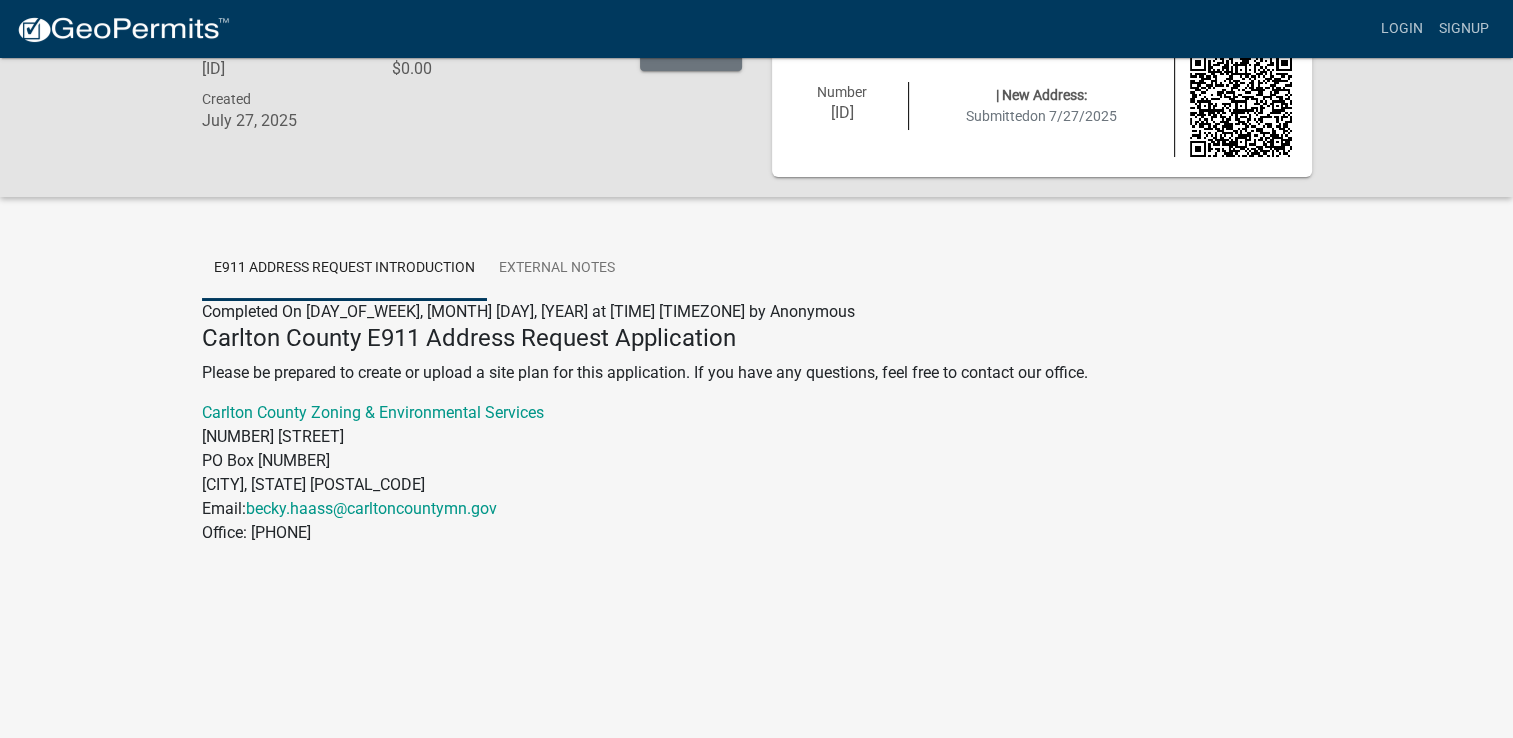 scroll, scrollTop: 0, scrollLeft: 0, axis: both 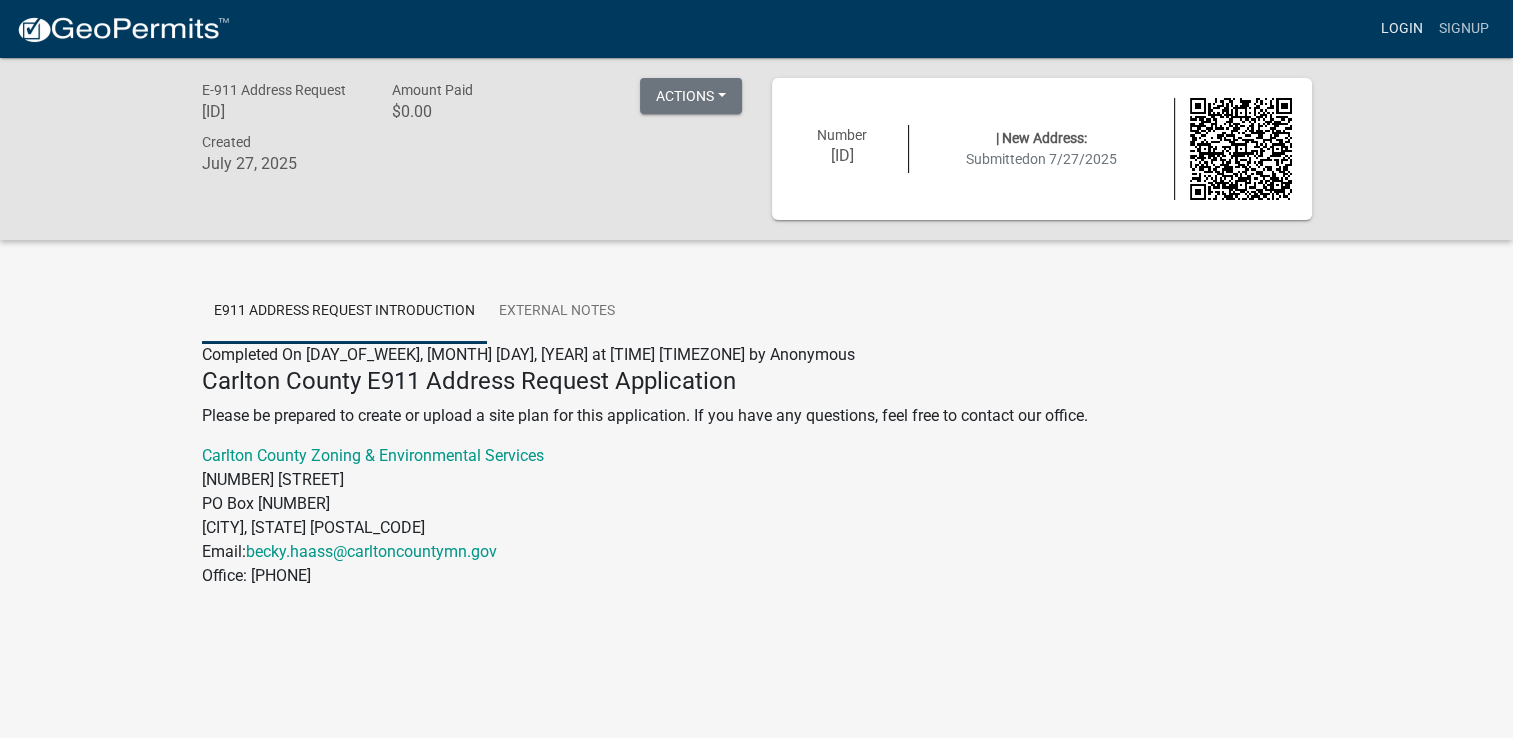 click on "Login" at bounding box center [1402, 29] 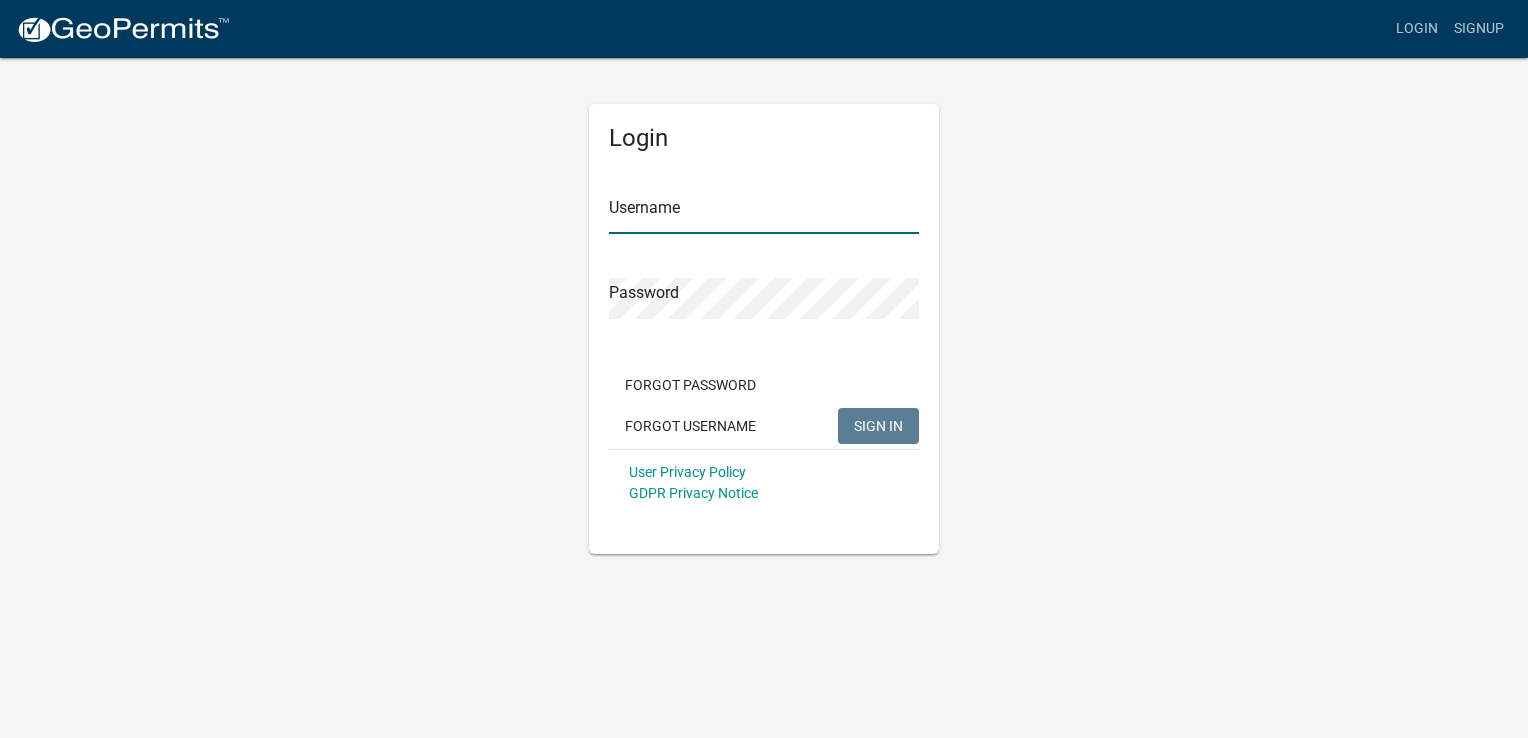 click on "Username" at bounding box center (764, 213) 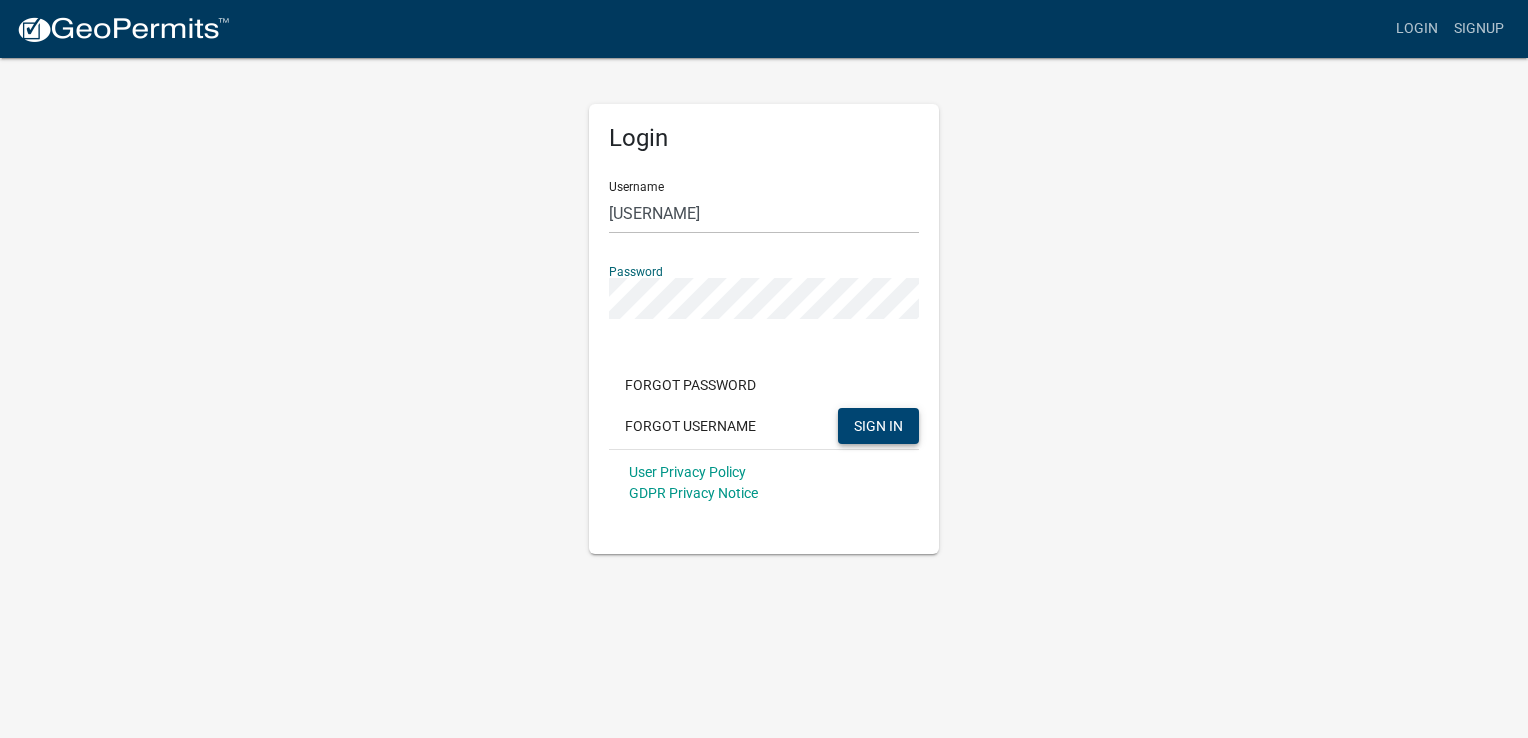 click on "SIGN IN" 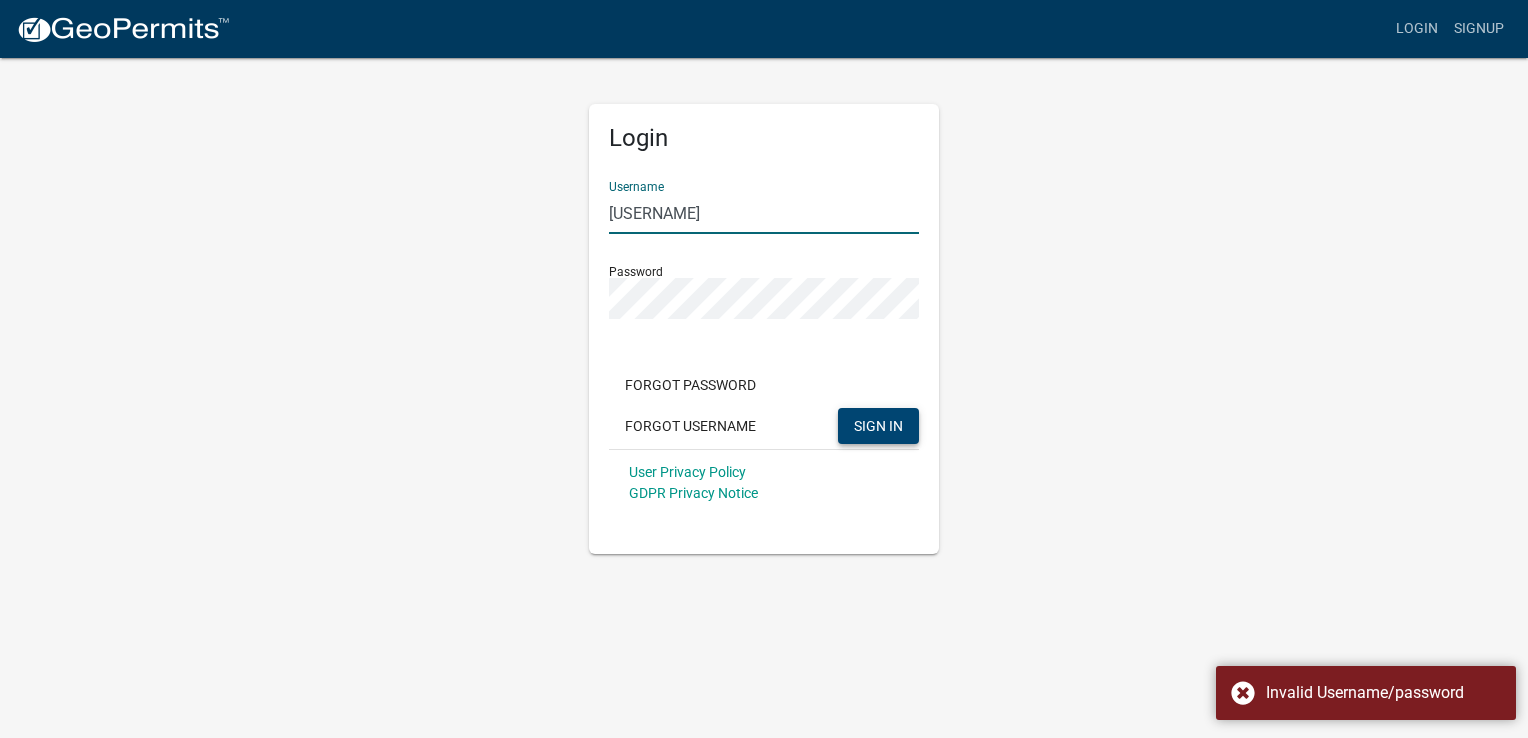 click on "[USERNAME]" at bounding box center [764, 213] 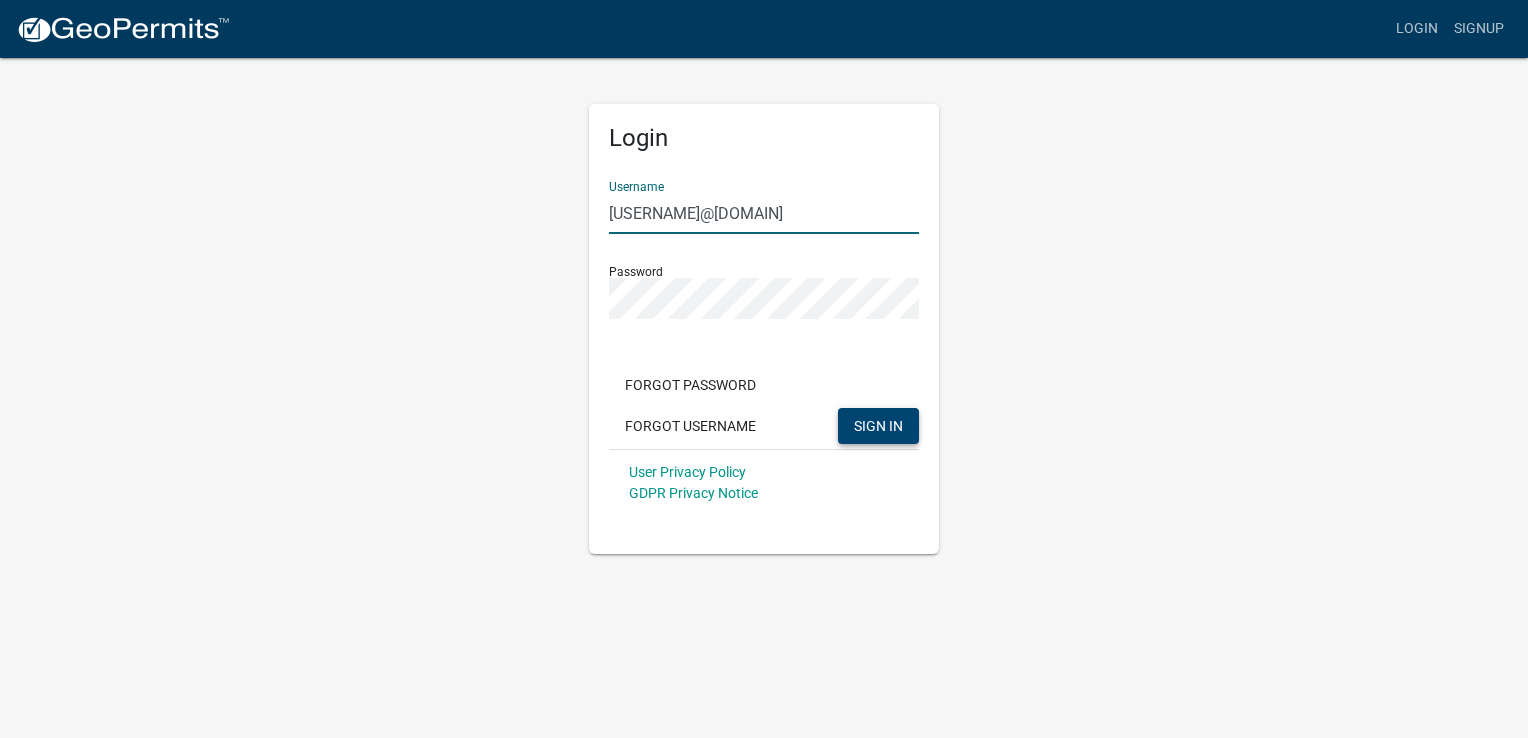 type on "[USERNAME]@[DOMAIN]" 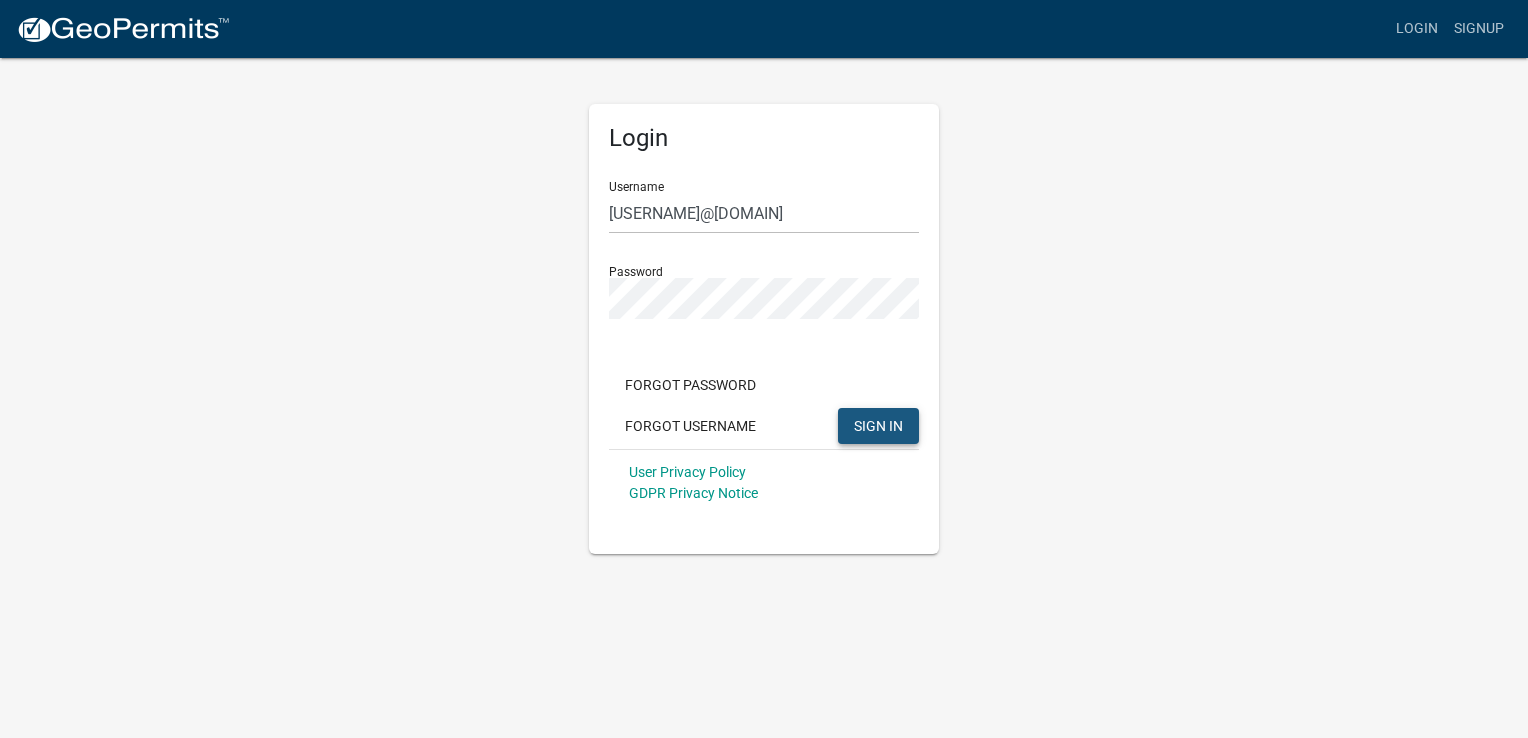 click on "SIGN IN" 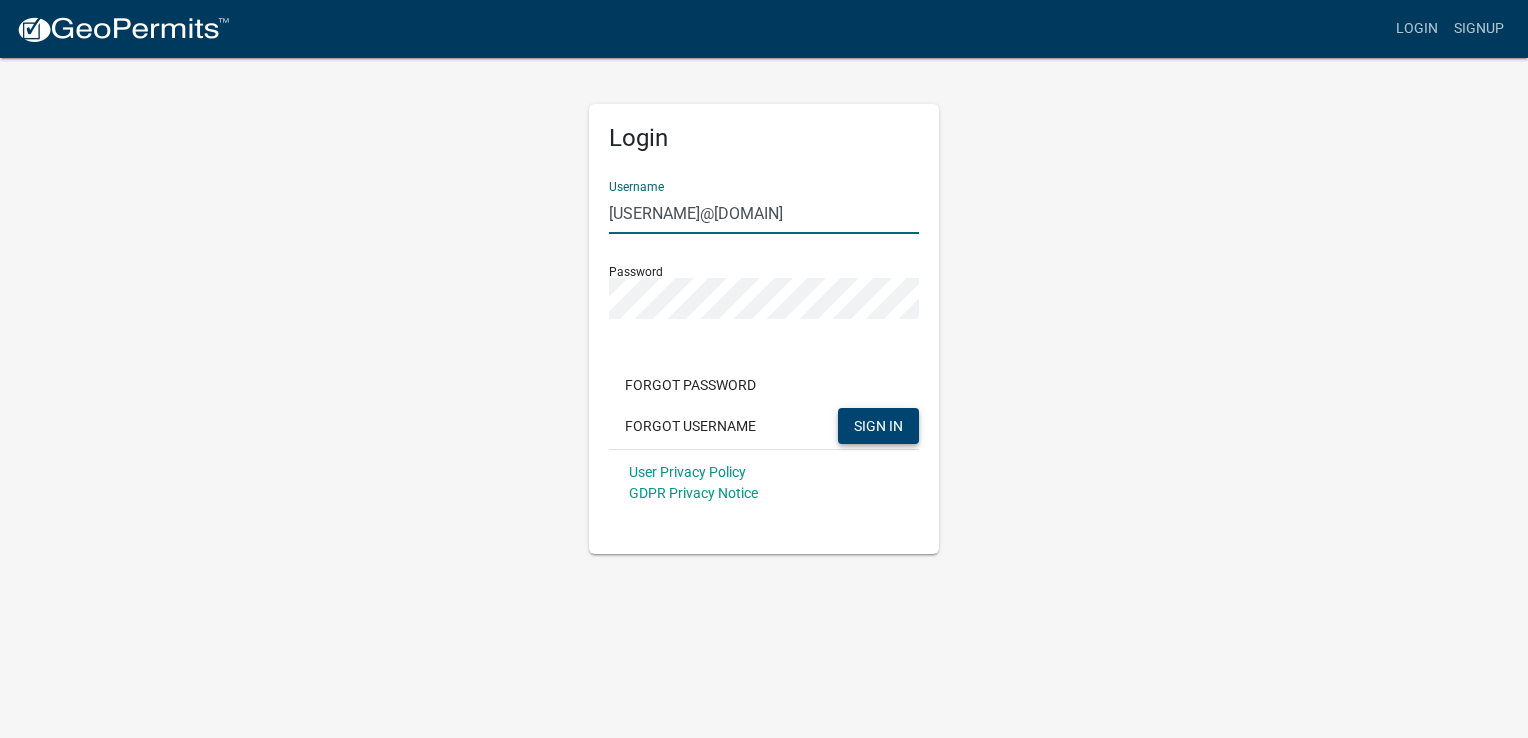 click on "[USERNAME]@[DOMAIN]" at bounding box center [764, 213] 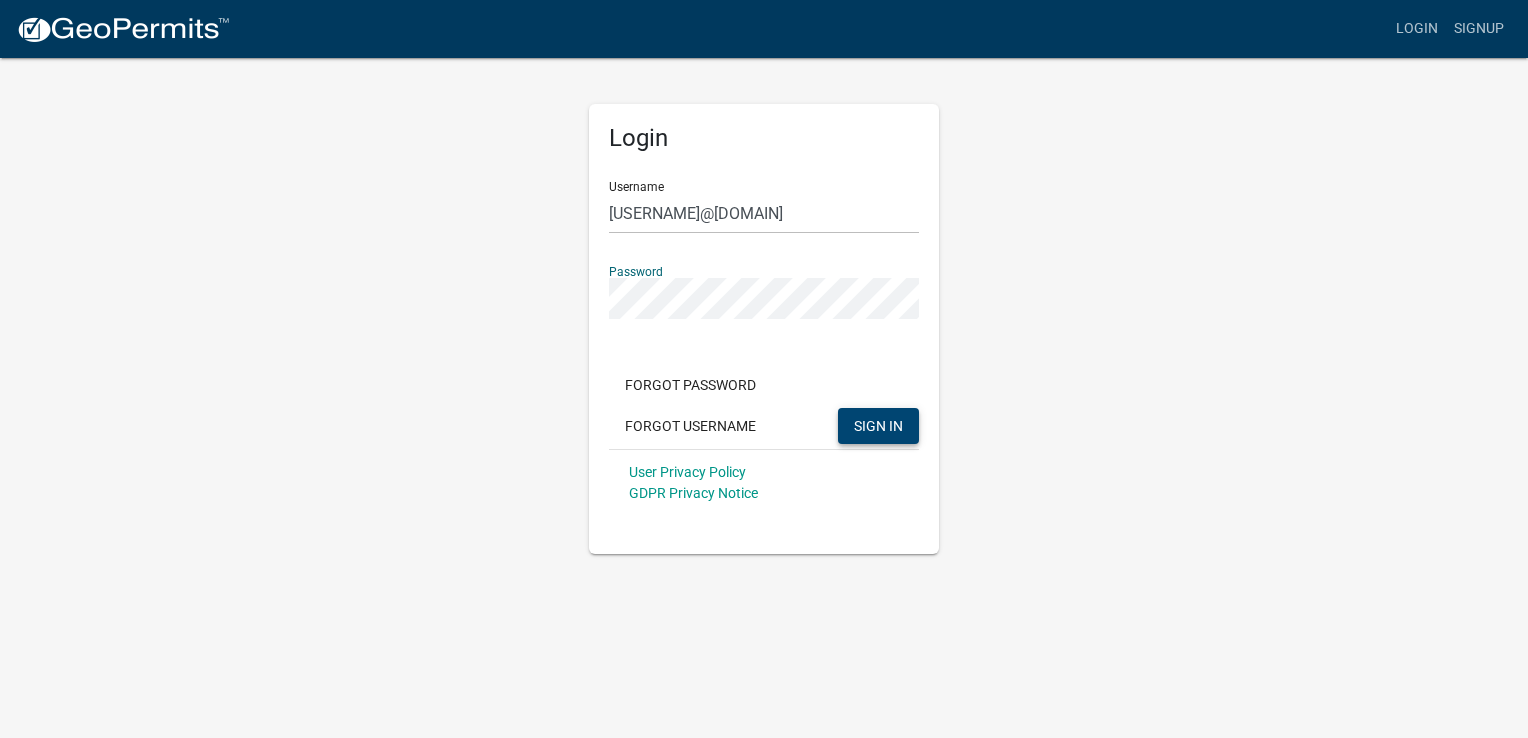 click on "SIGN IN" 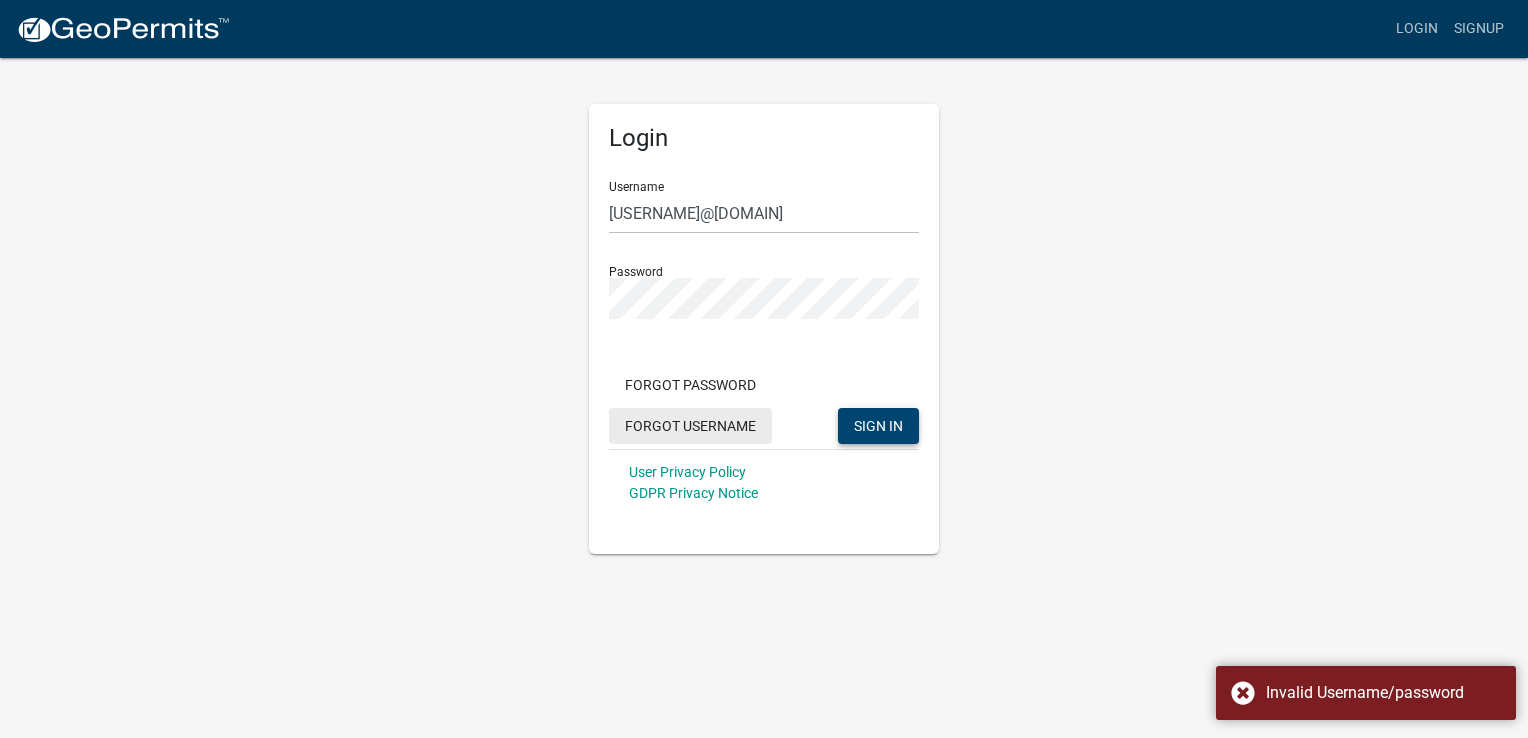 click on "Forgot Username" 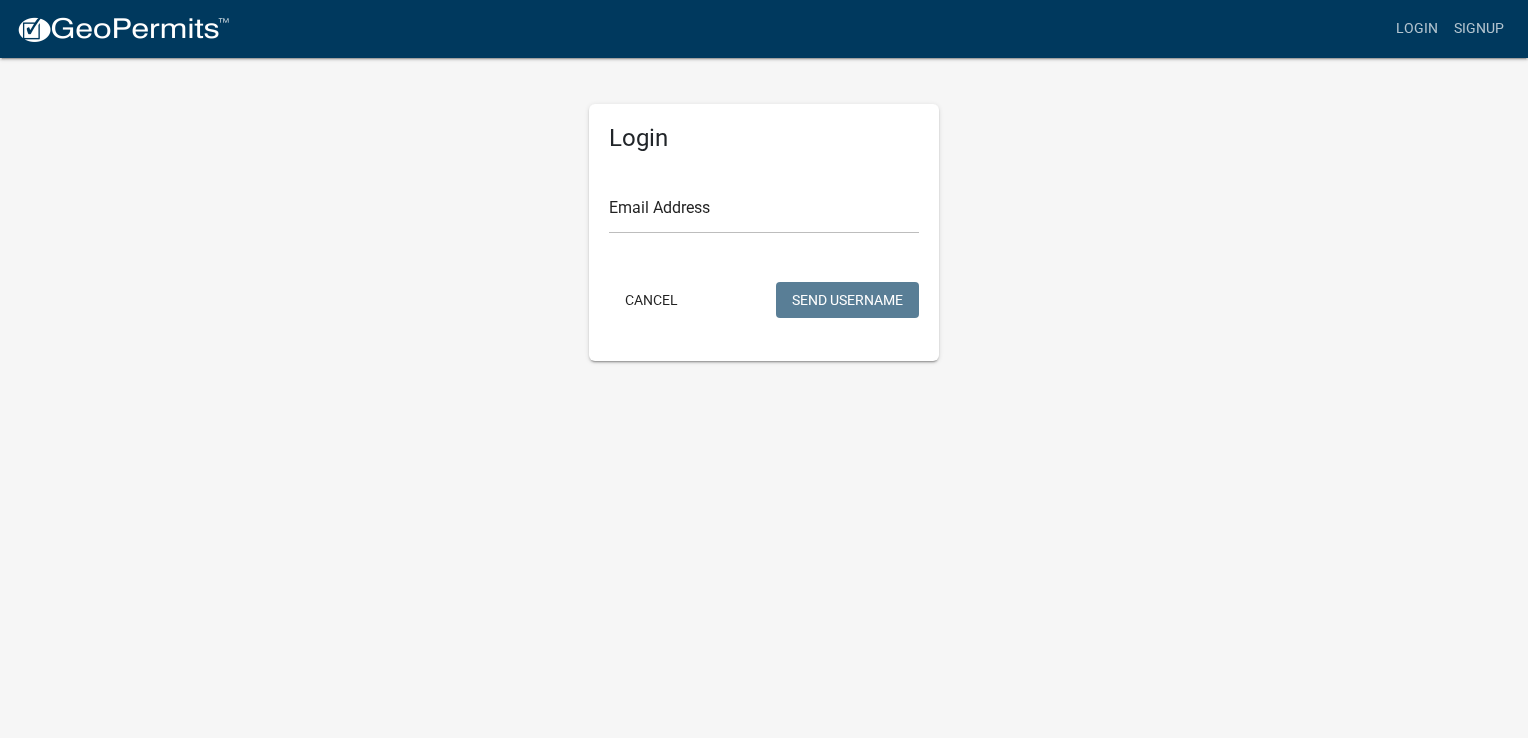 drag, startPoint x: 713, startPoint y: 178, endPoint x: 711, endPoint y: 202, distance: 24.083189 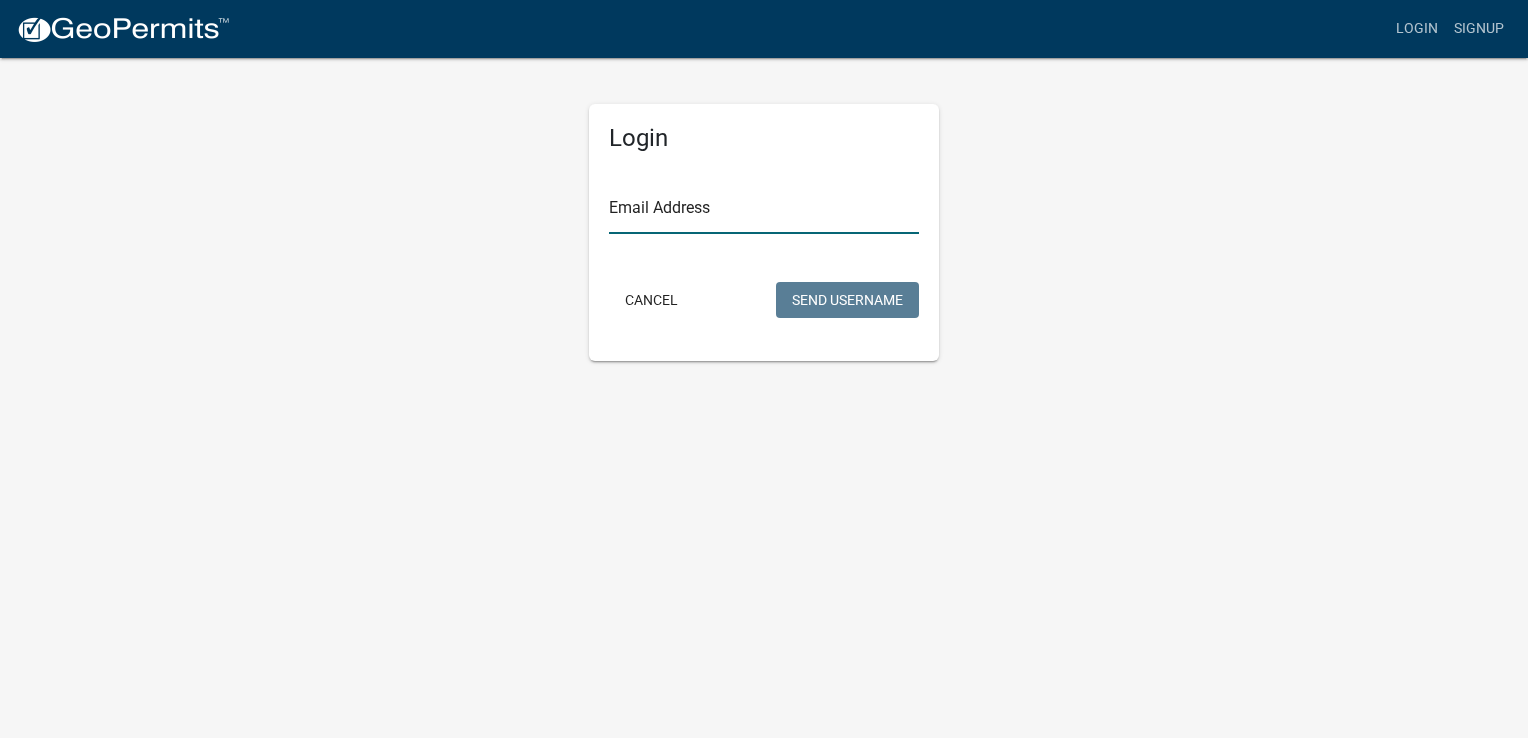 click on "Email Address" at bounding box center (764, 213) 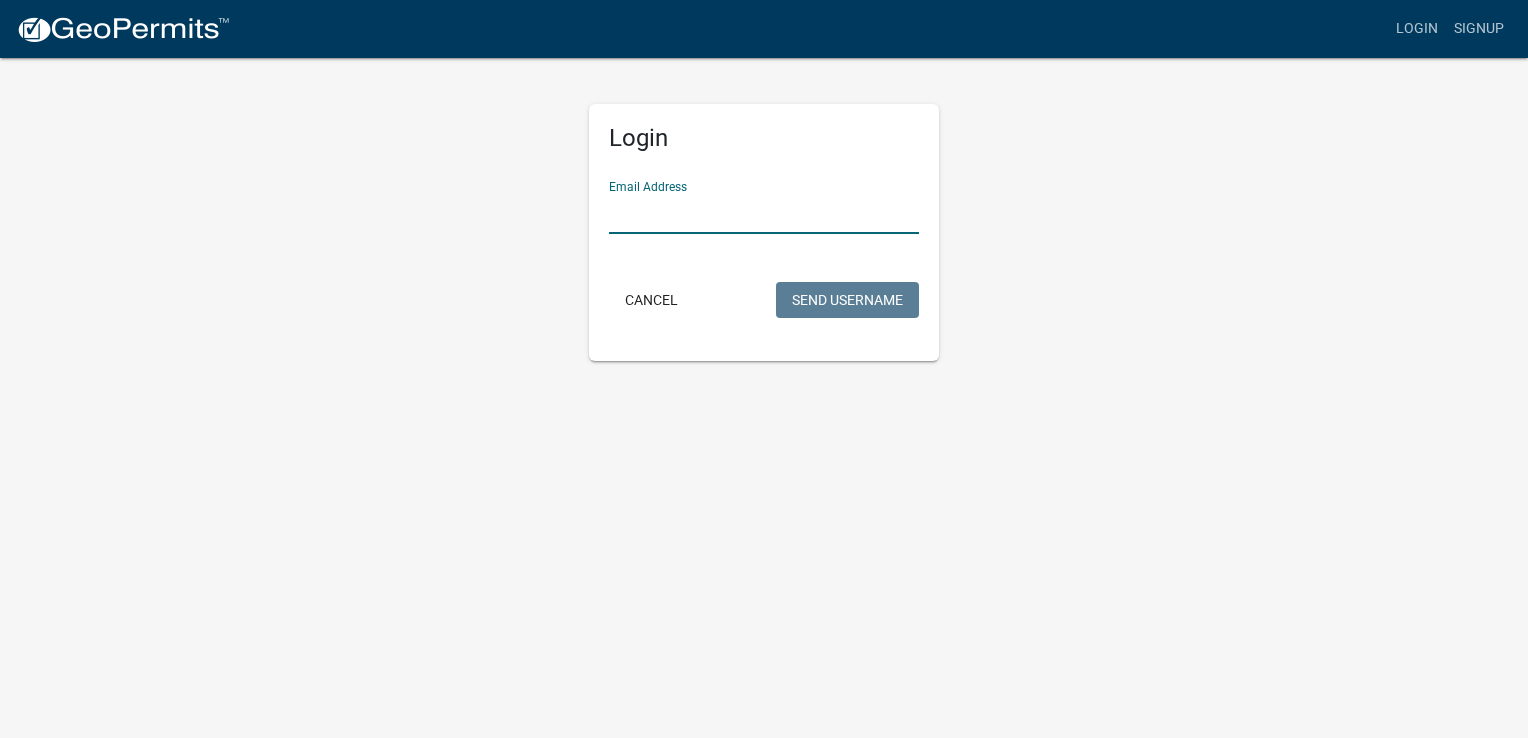 type on "[USERNAME]@[DOMAIN]" 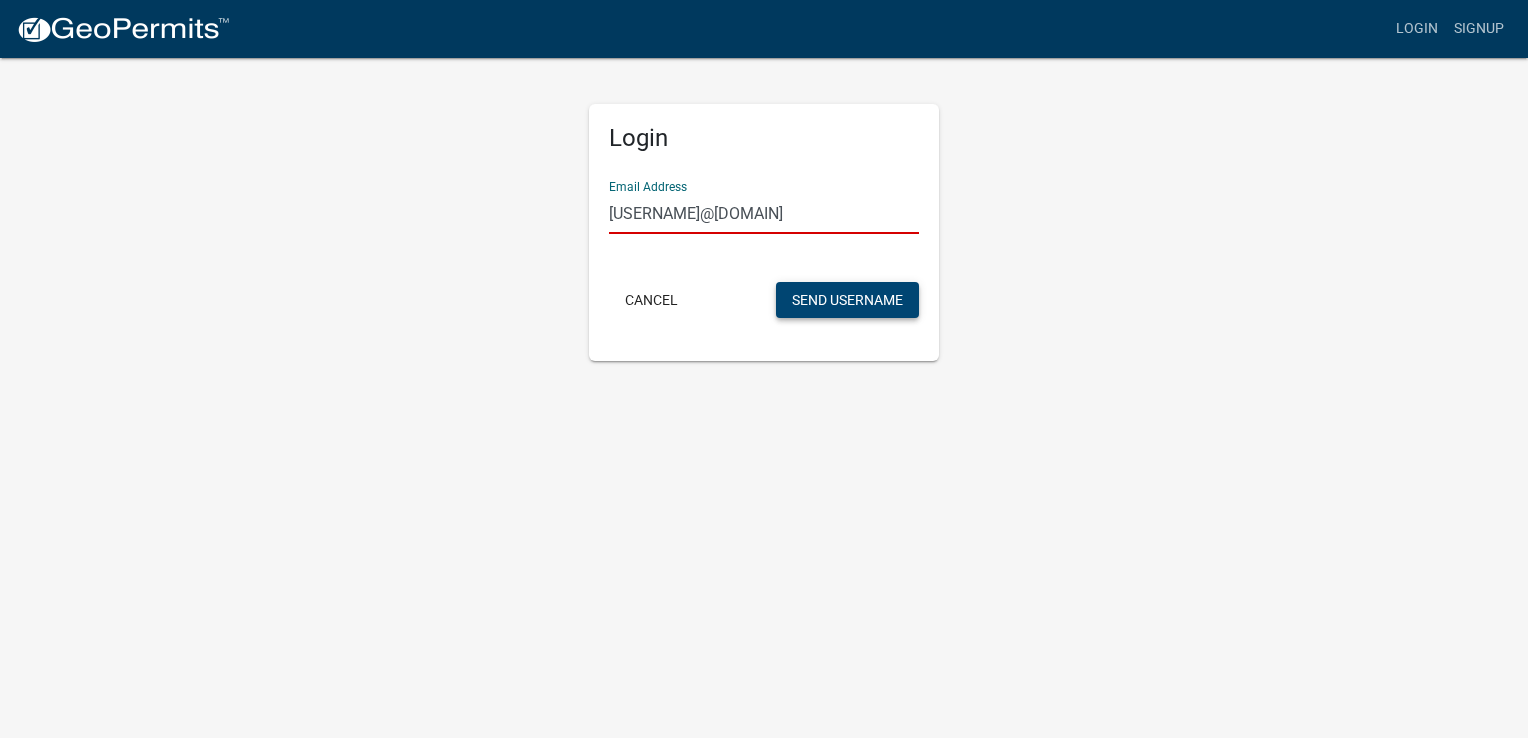 click on "Send Username" 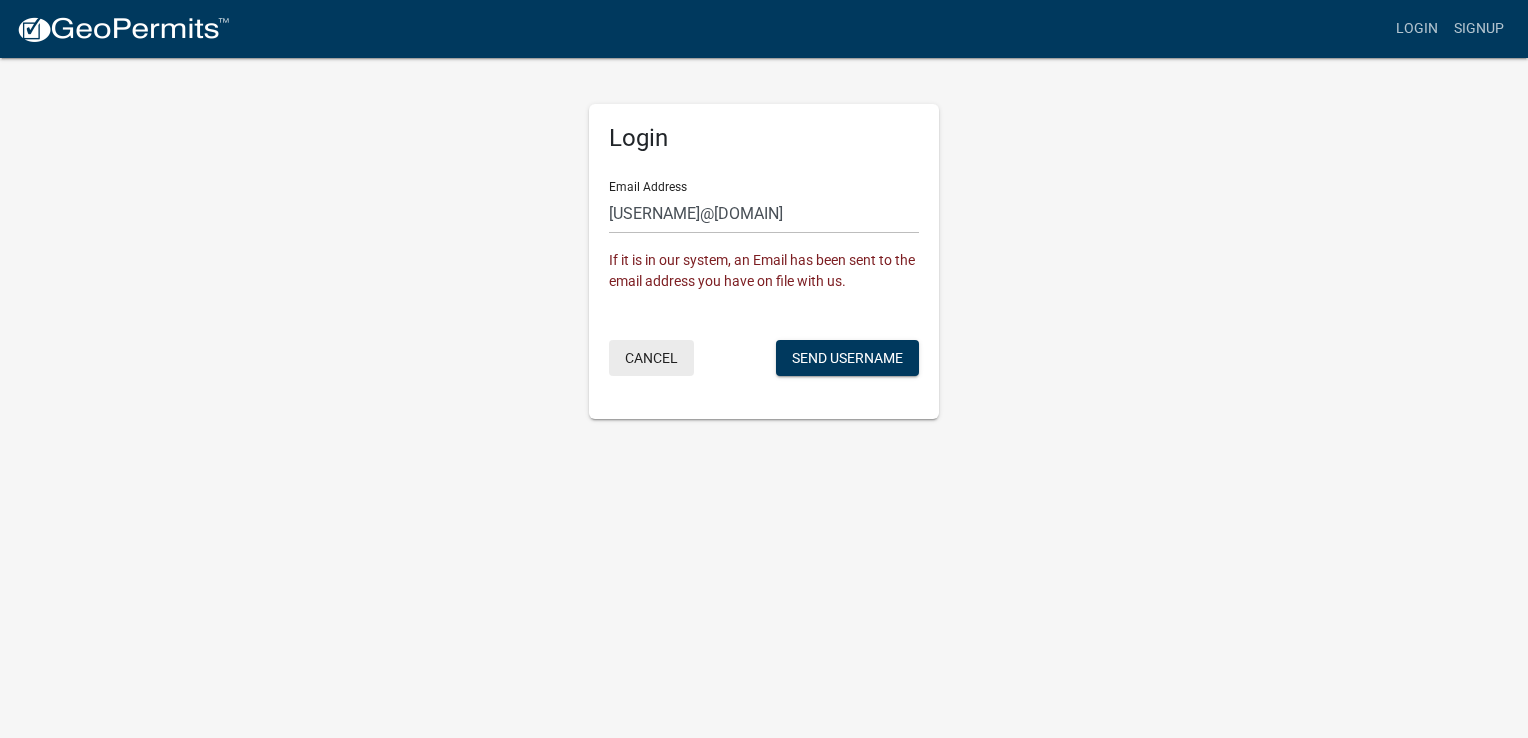 click on "Cancel" 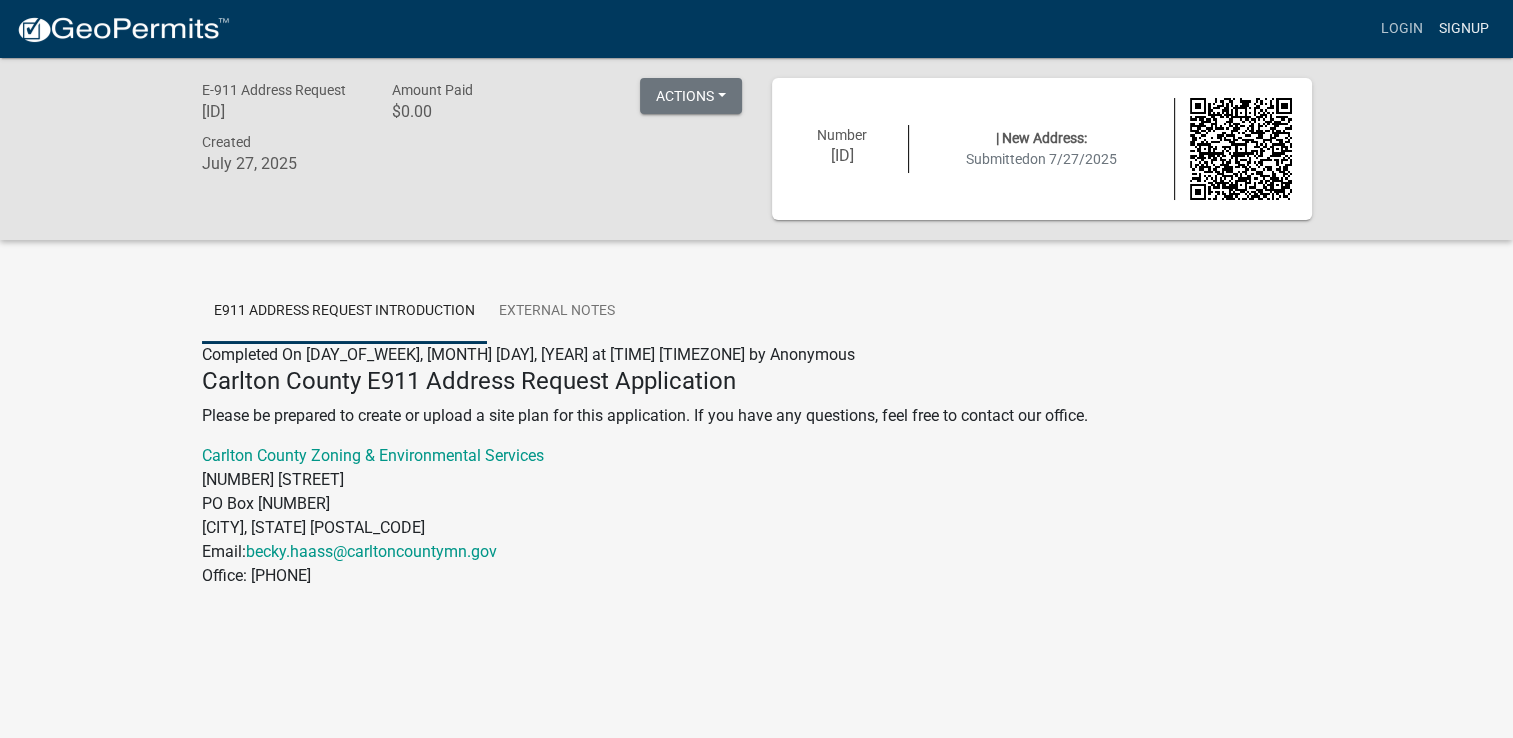 click on "Signup" at bounding box center (1464, 29) 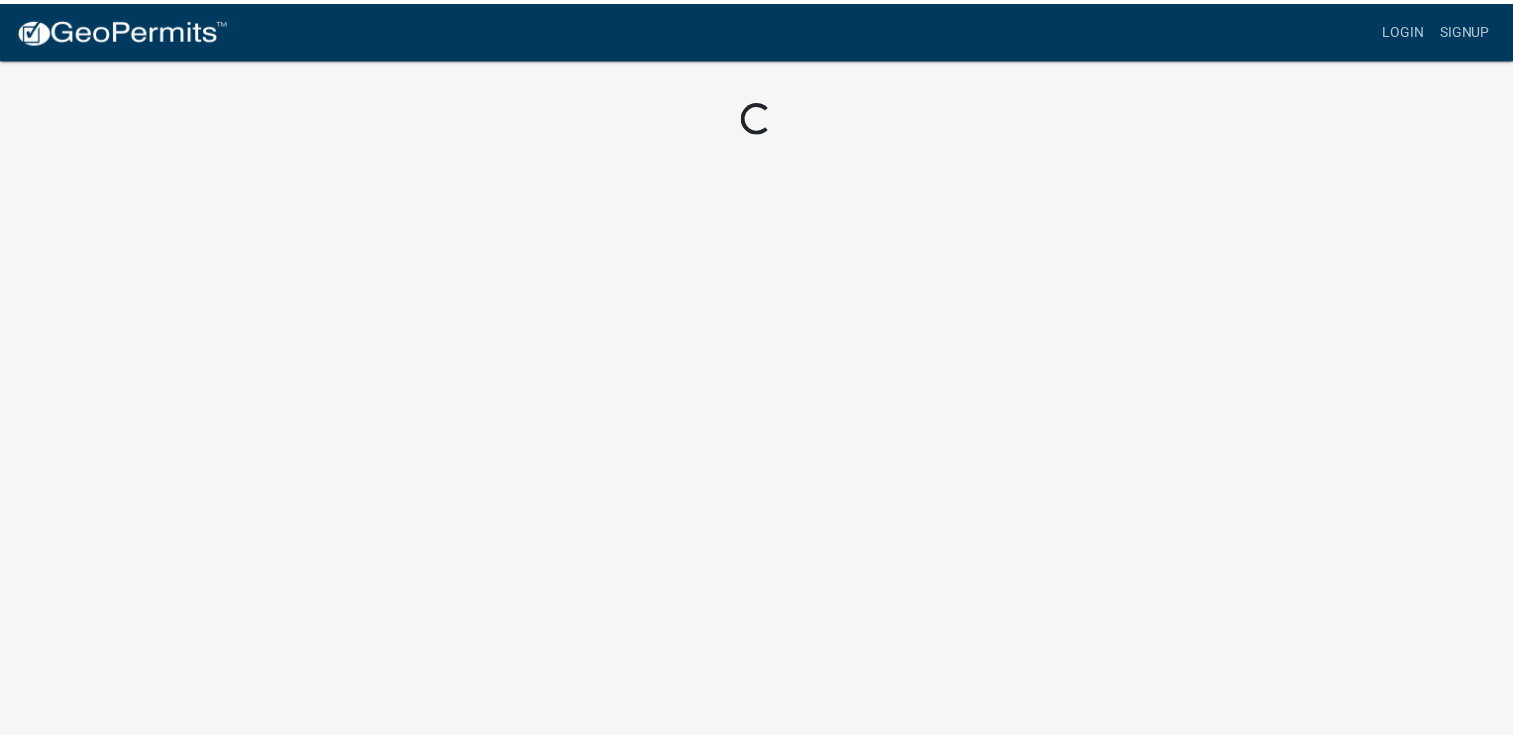 scroll, scrollTop: 0, scrollLeft: 0, axis: both 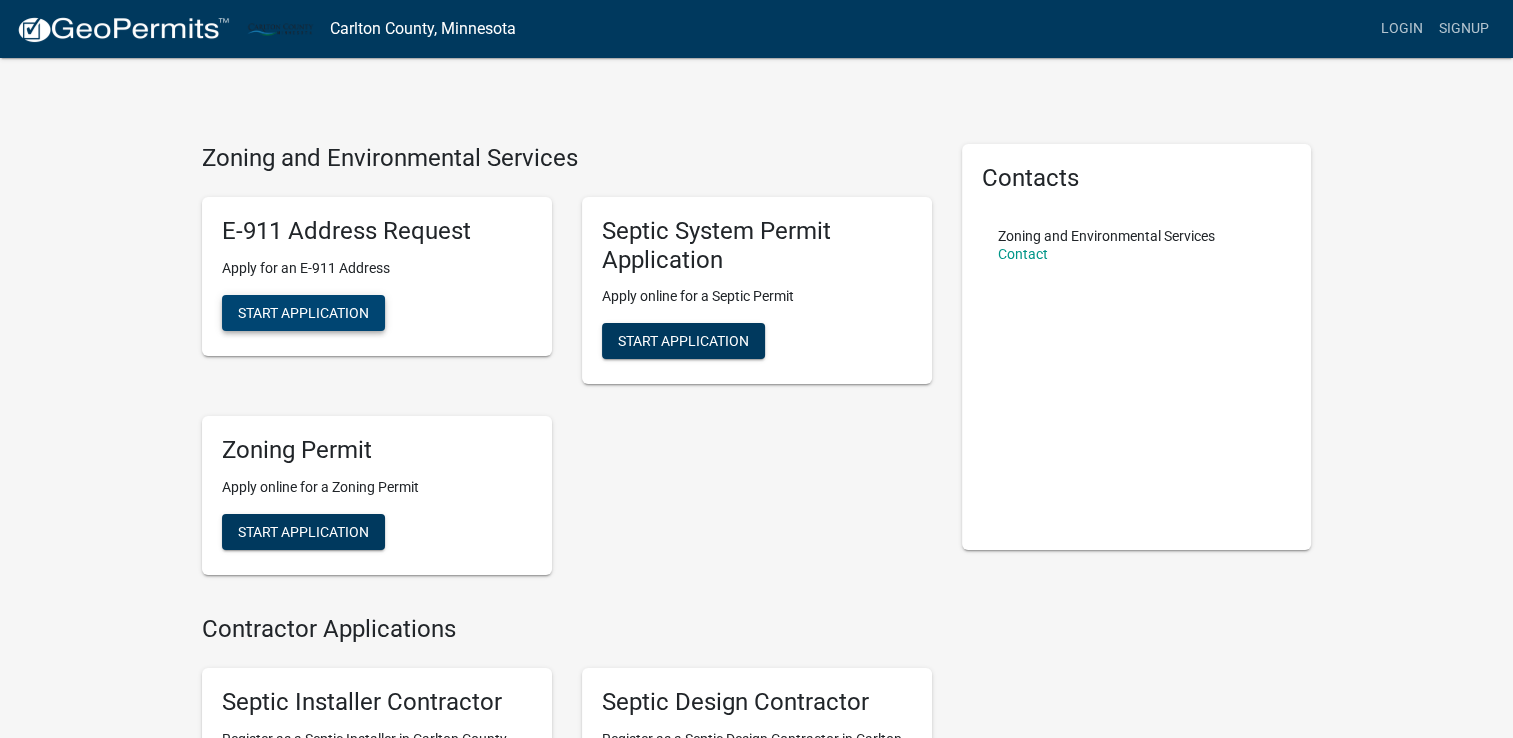 click on "Start Application" at bounding box center [303, 312] 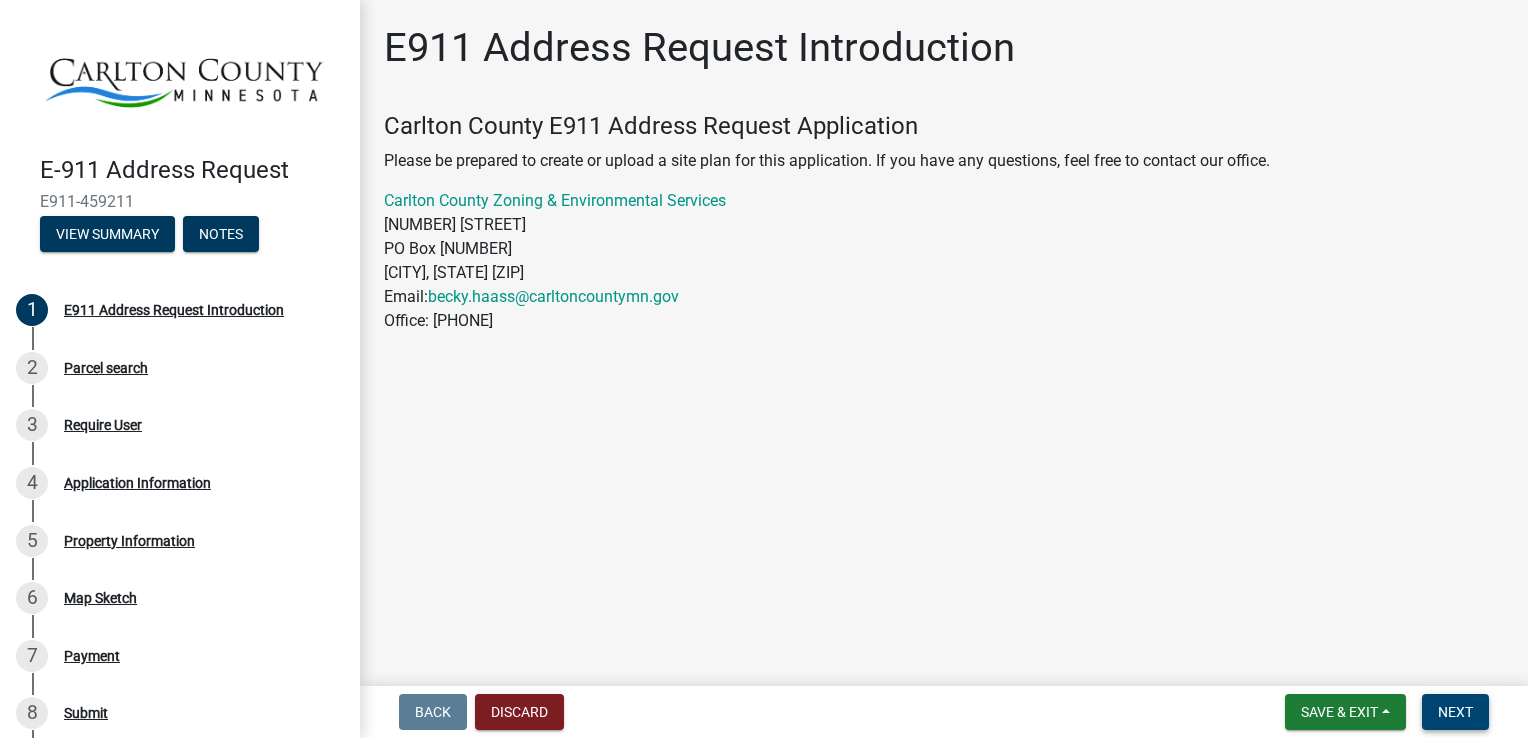 click on "Next" at bounding box center (1455, 712) 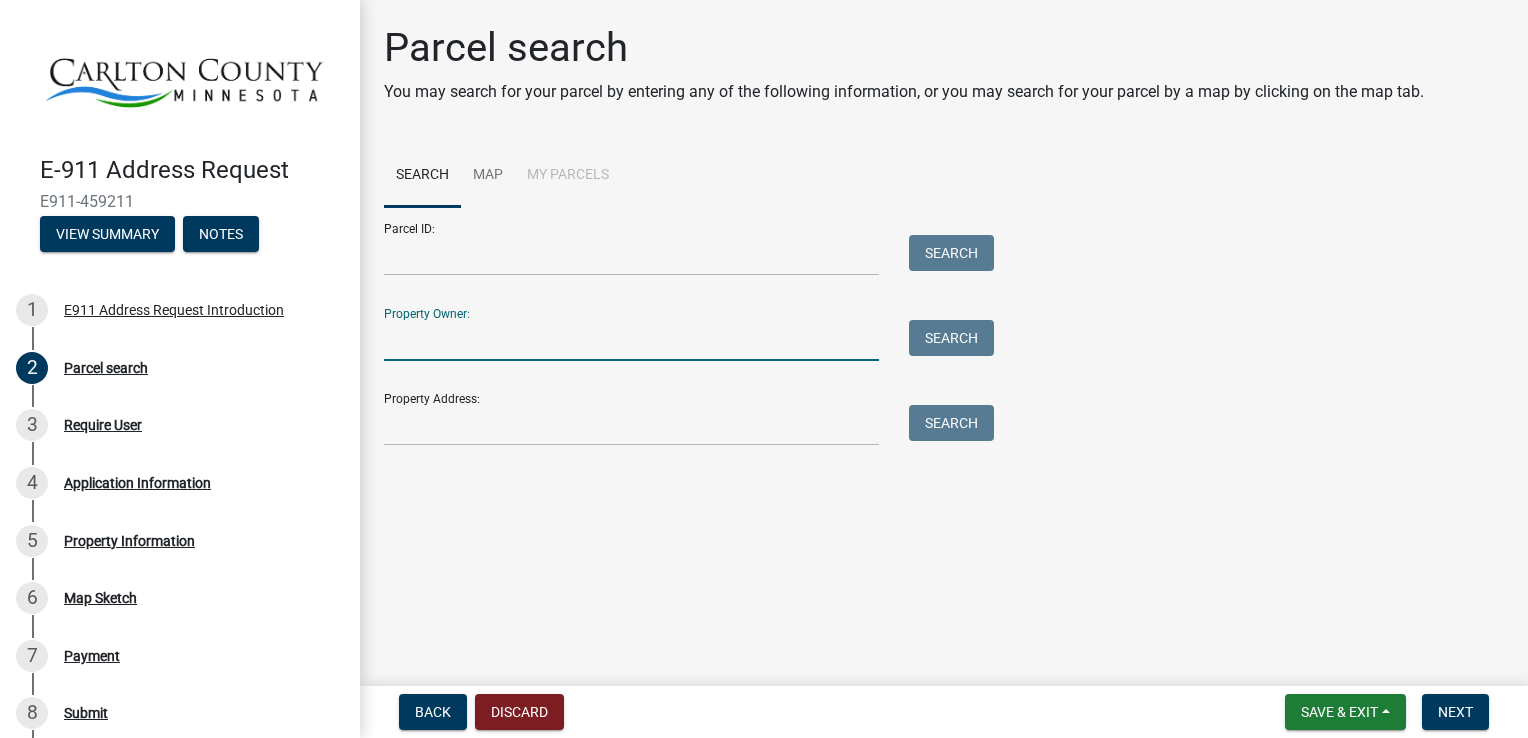 click on "Property Owner:" at bounding box center [631, 340] 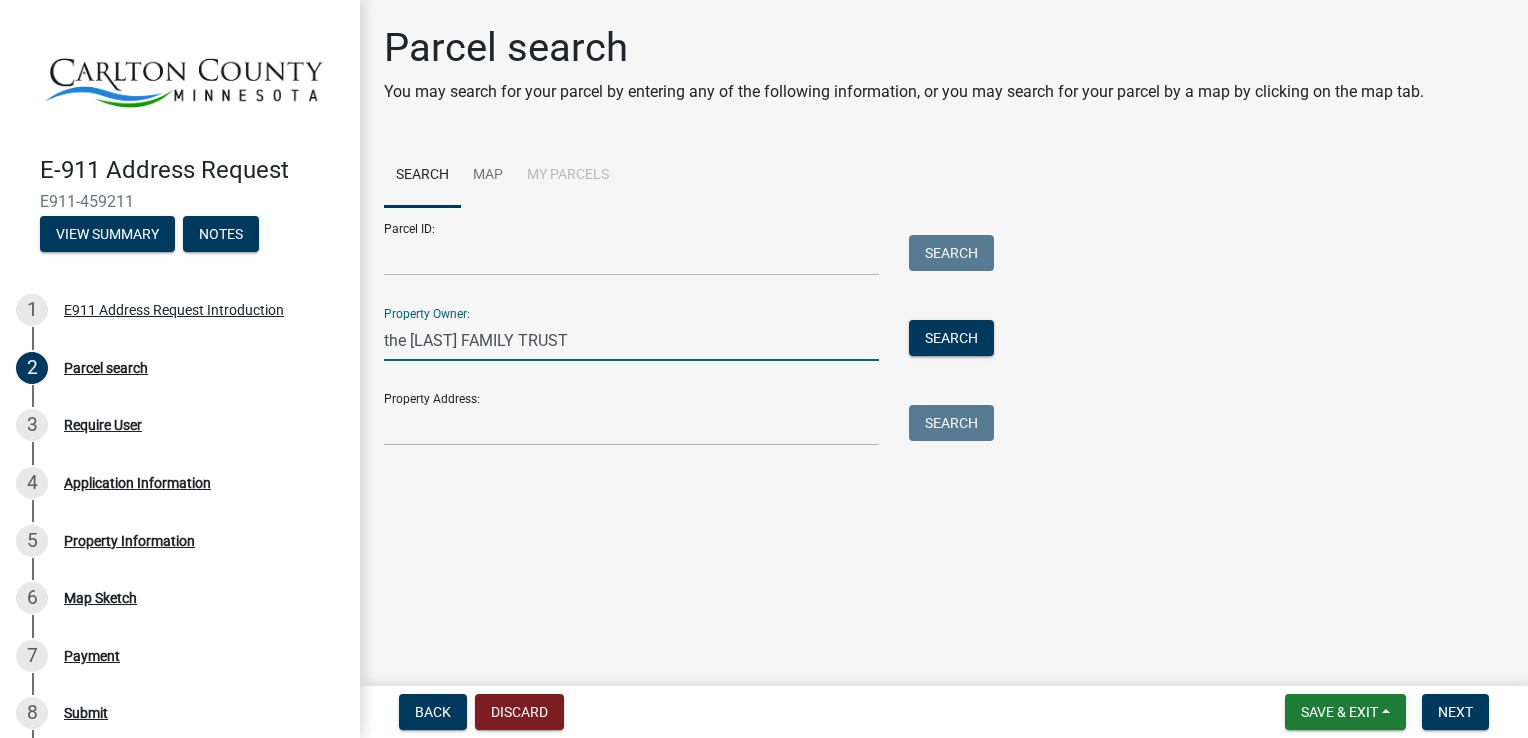 type on "[FIRST] [LAST]" 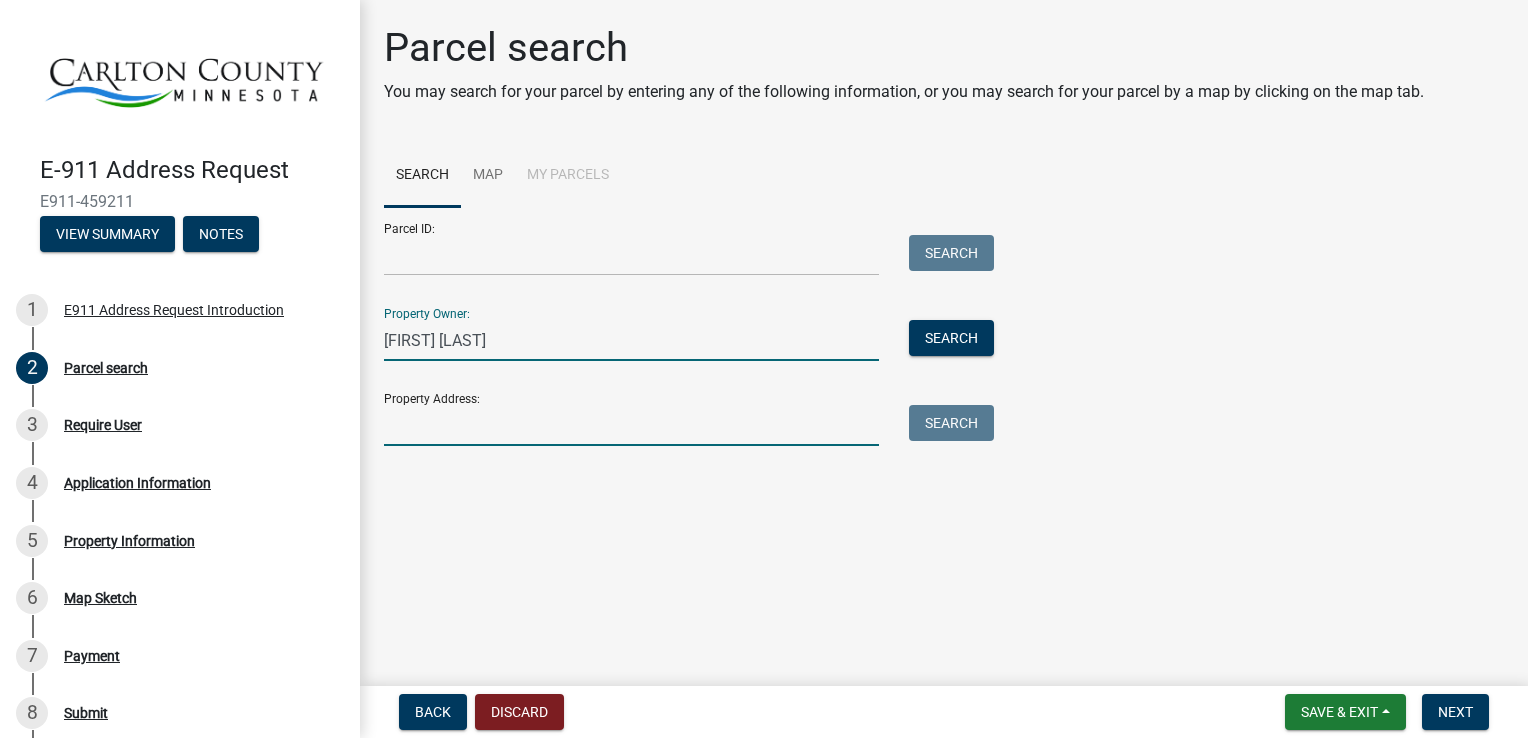 type on "[NUMBER] [STREET]" 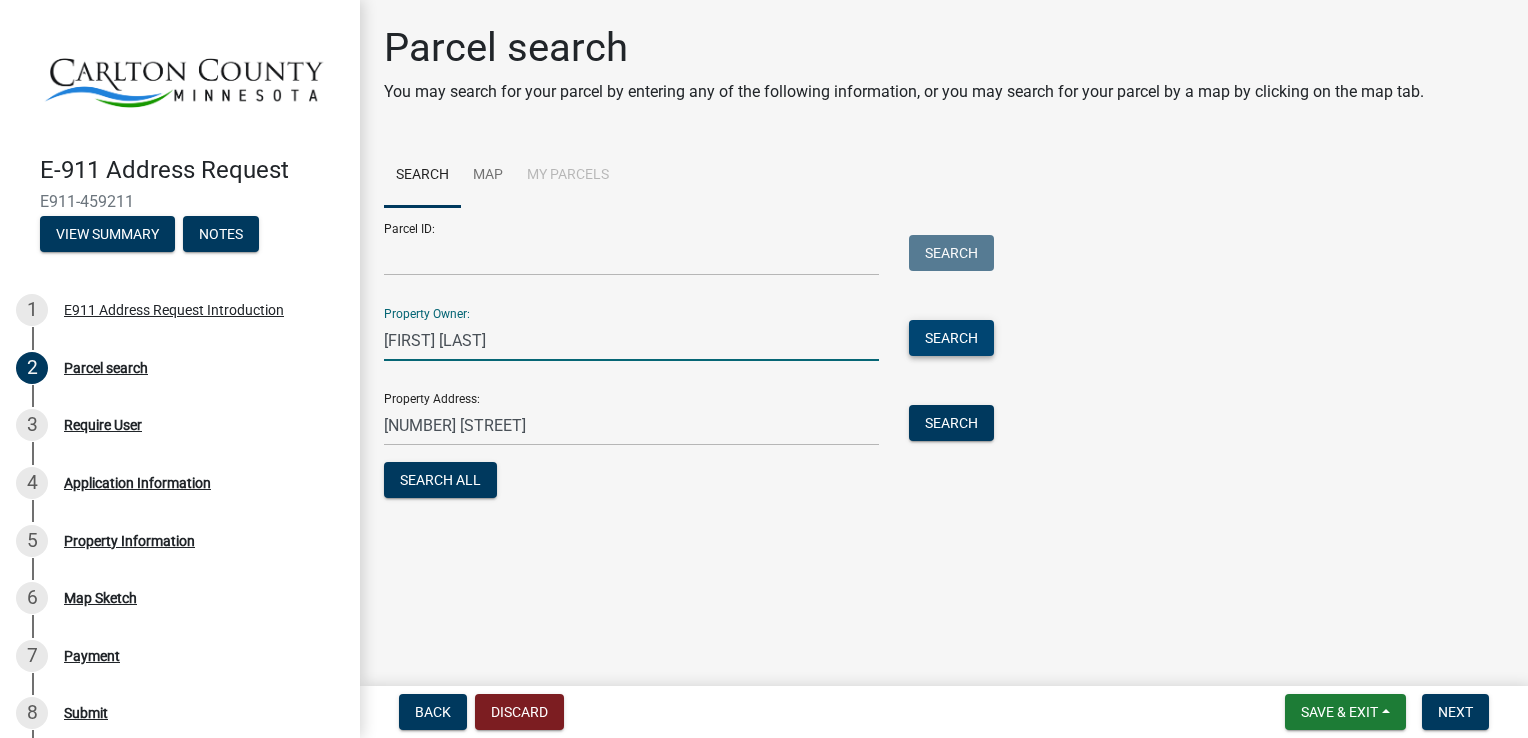click on "Search" at bounding box center (951, 338) 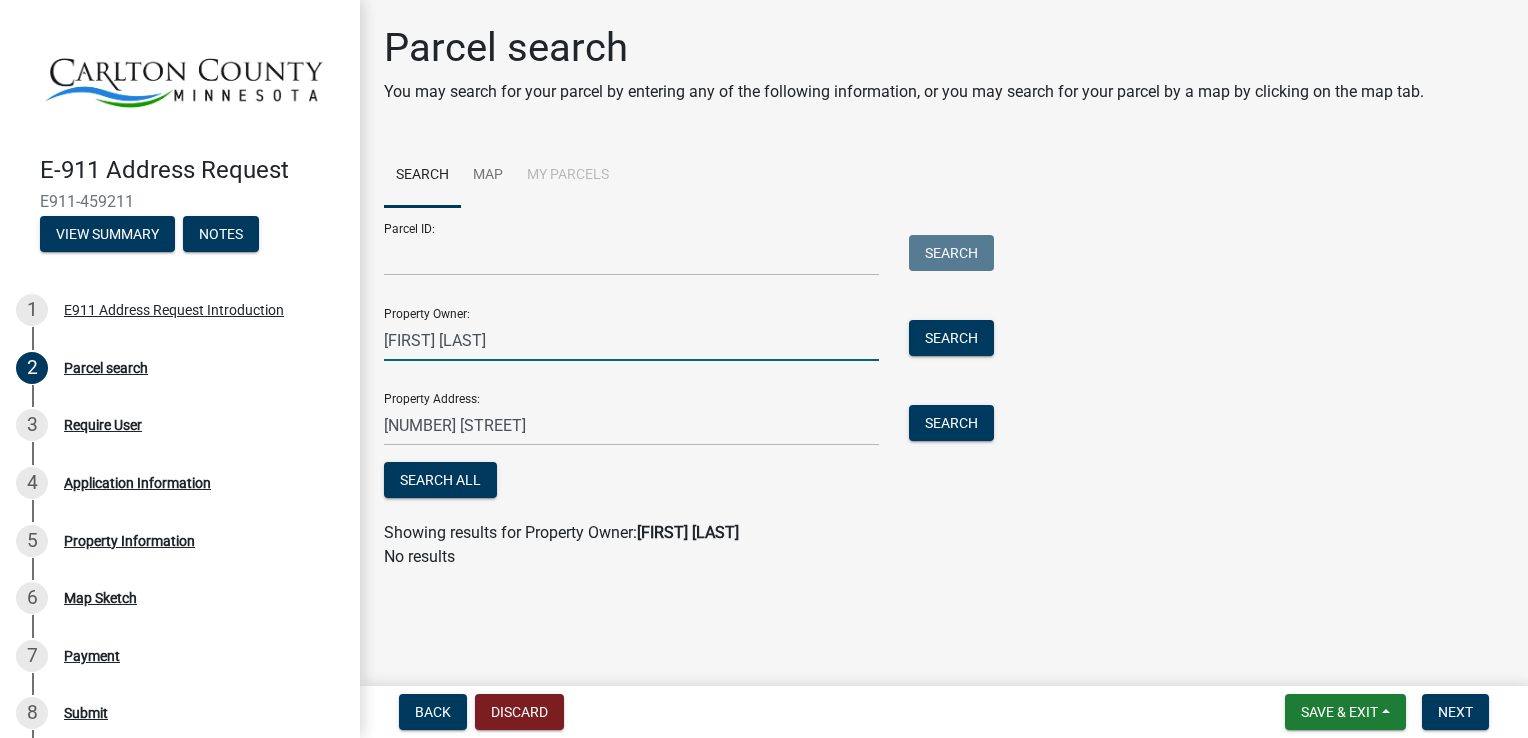 click on "[FIRST] [LAST]" at bounding box center [631, 340] 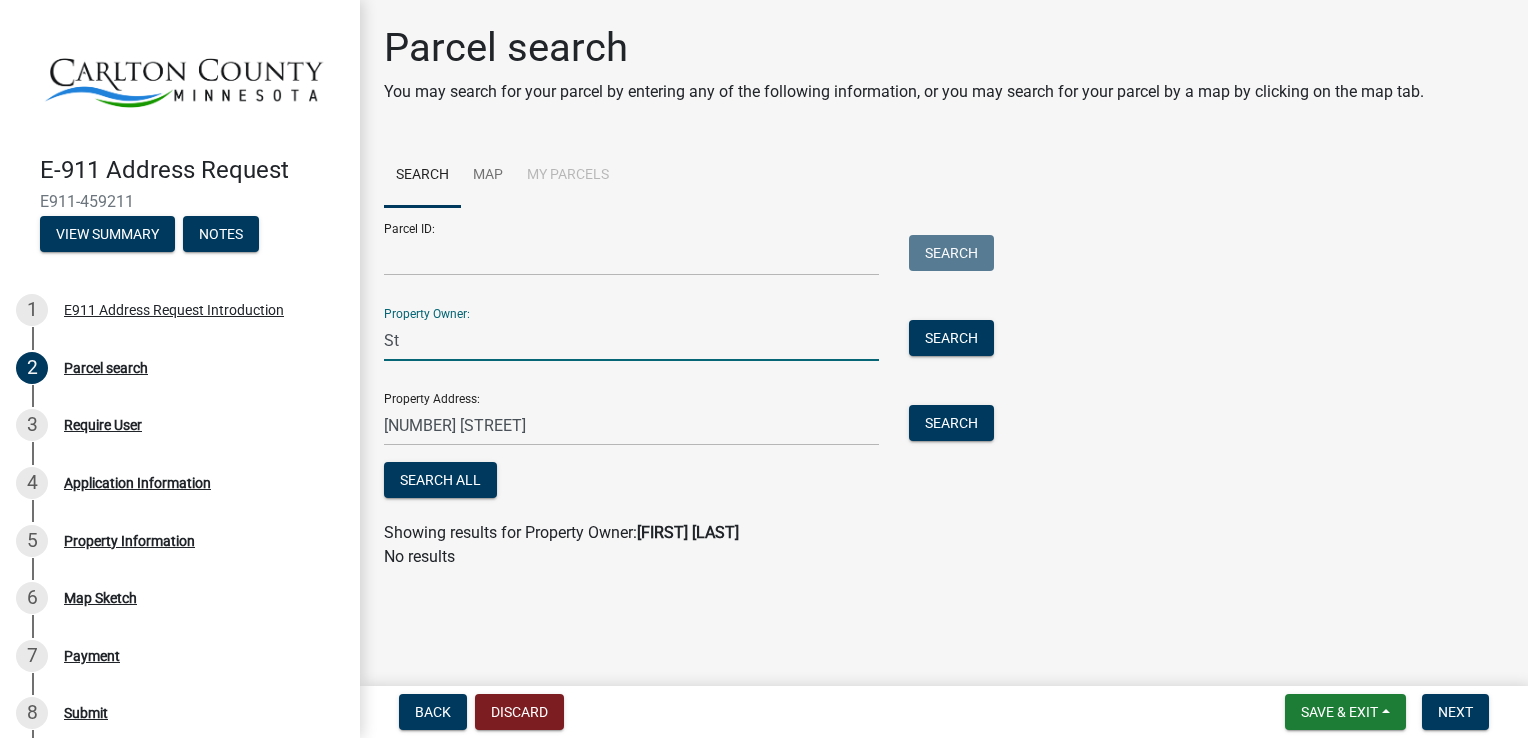 type on "S" 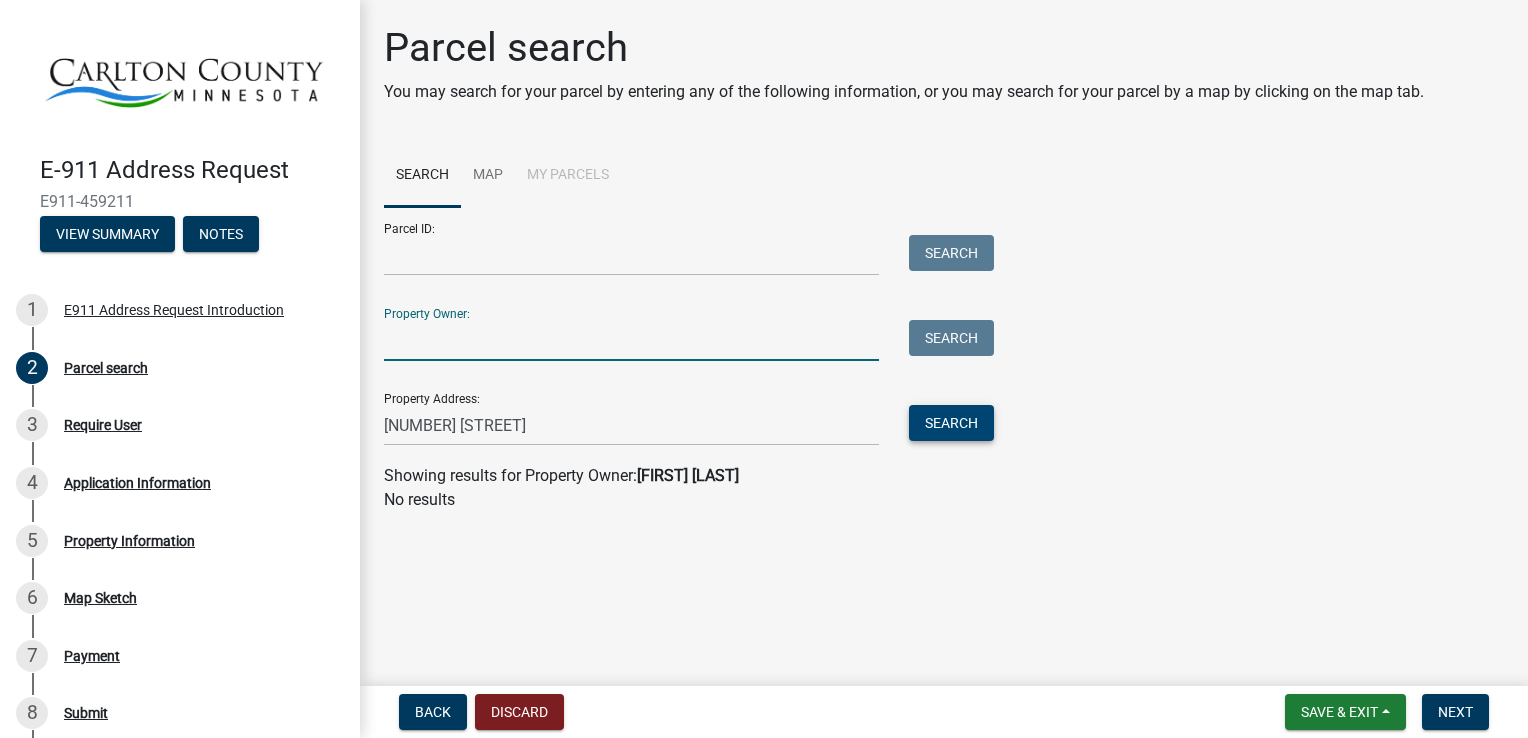 type 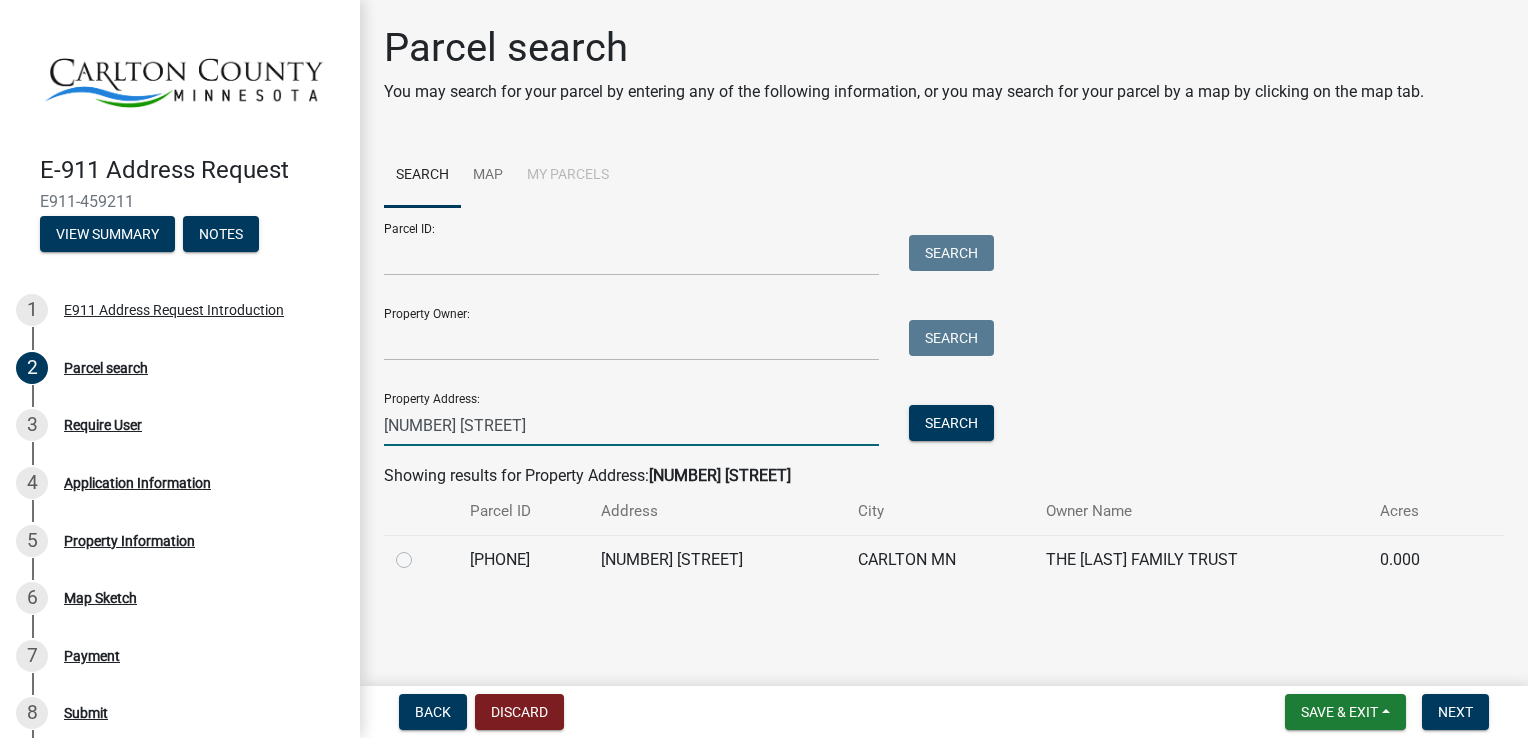 click on "1597 Circle Drive" at bounding box center (631, 425) 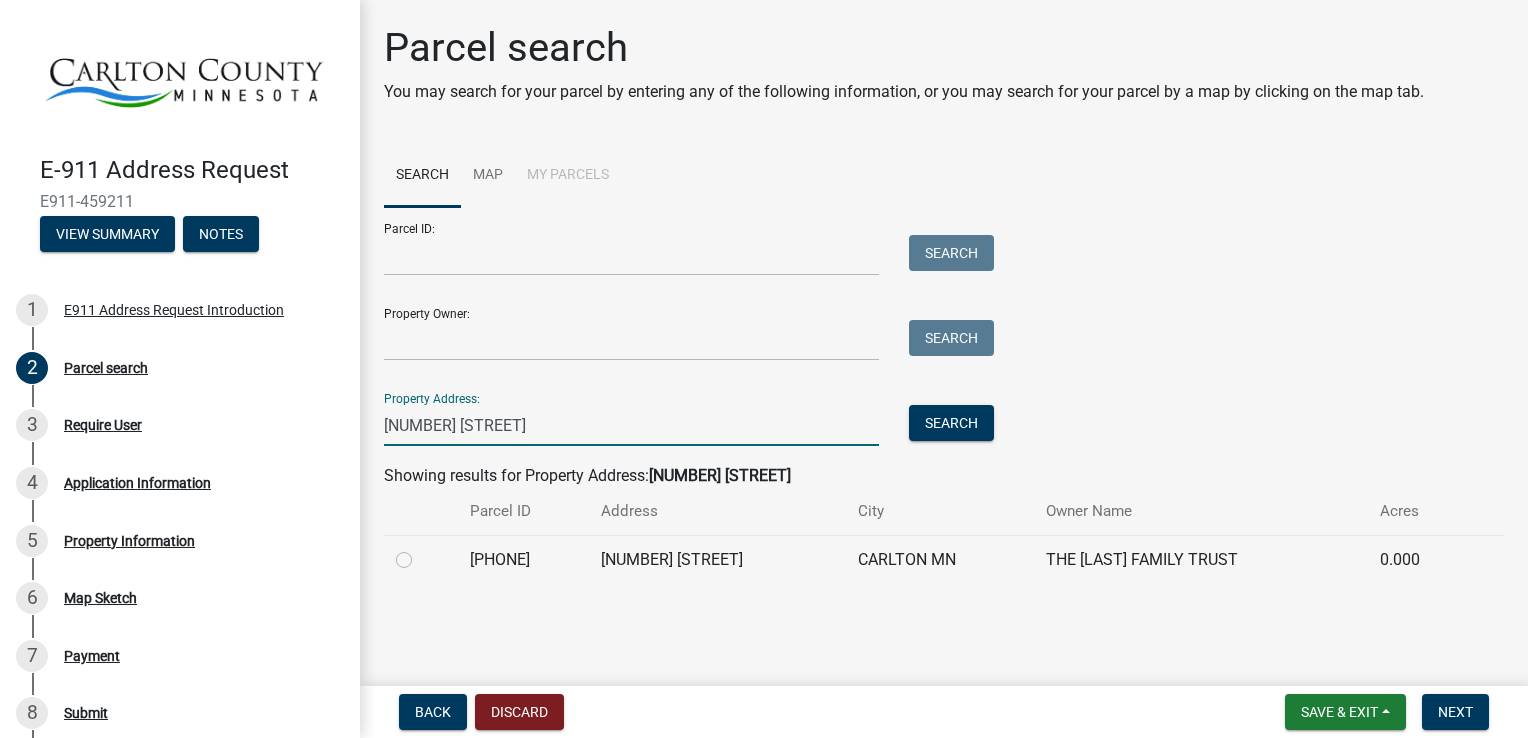 click on "1597 Circle Drive" at bounding box center [631, 425] 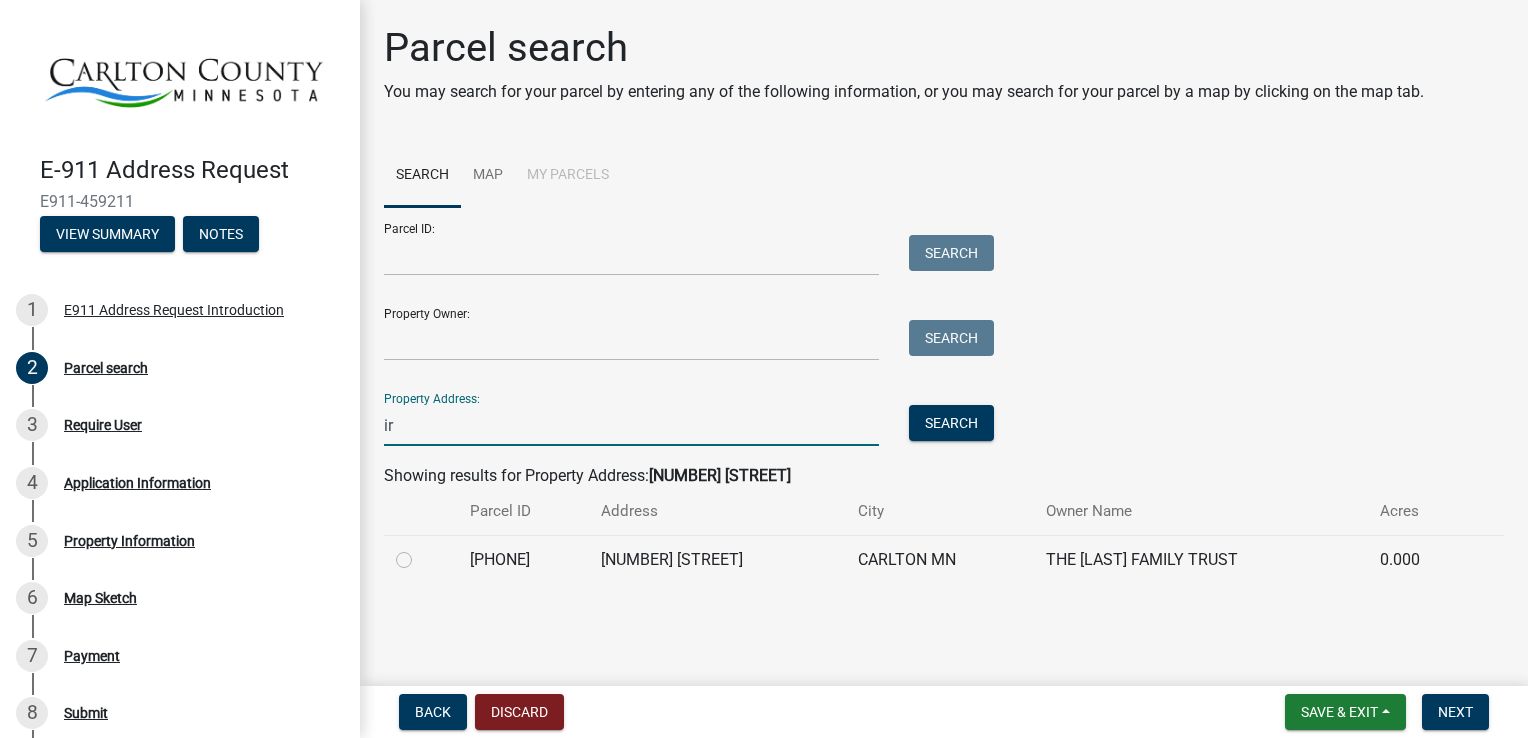 type on "i" 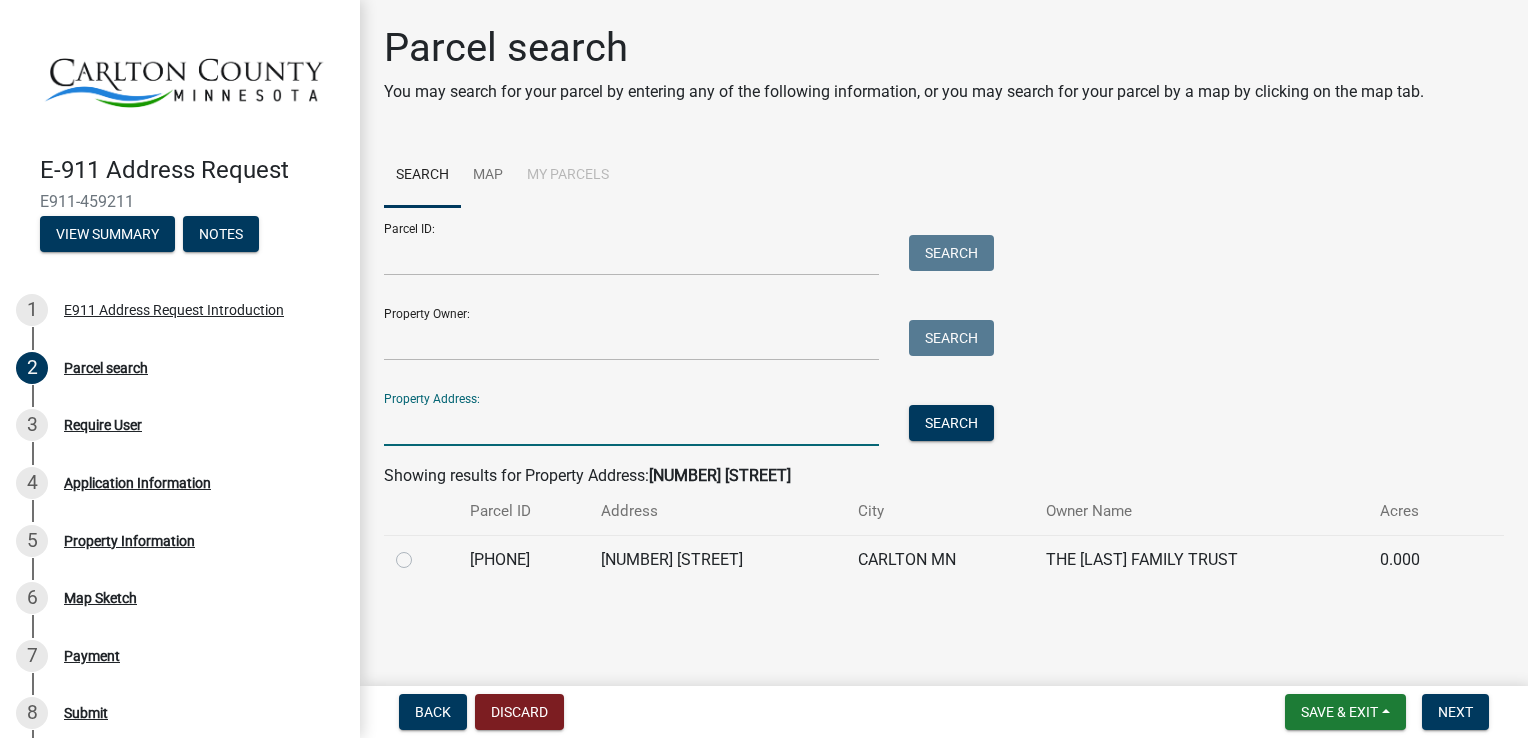 type 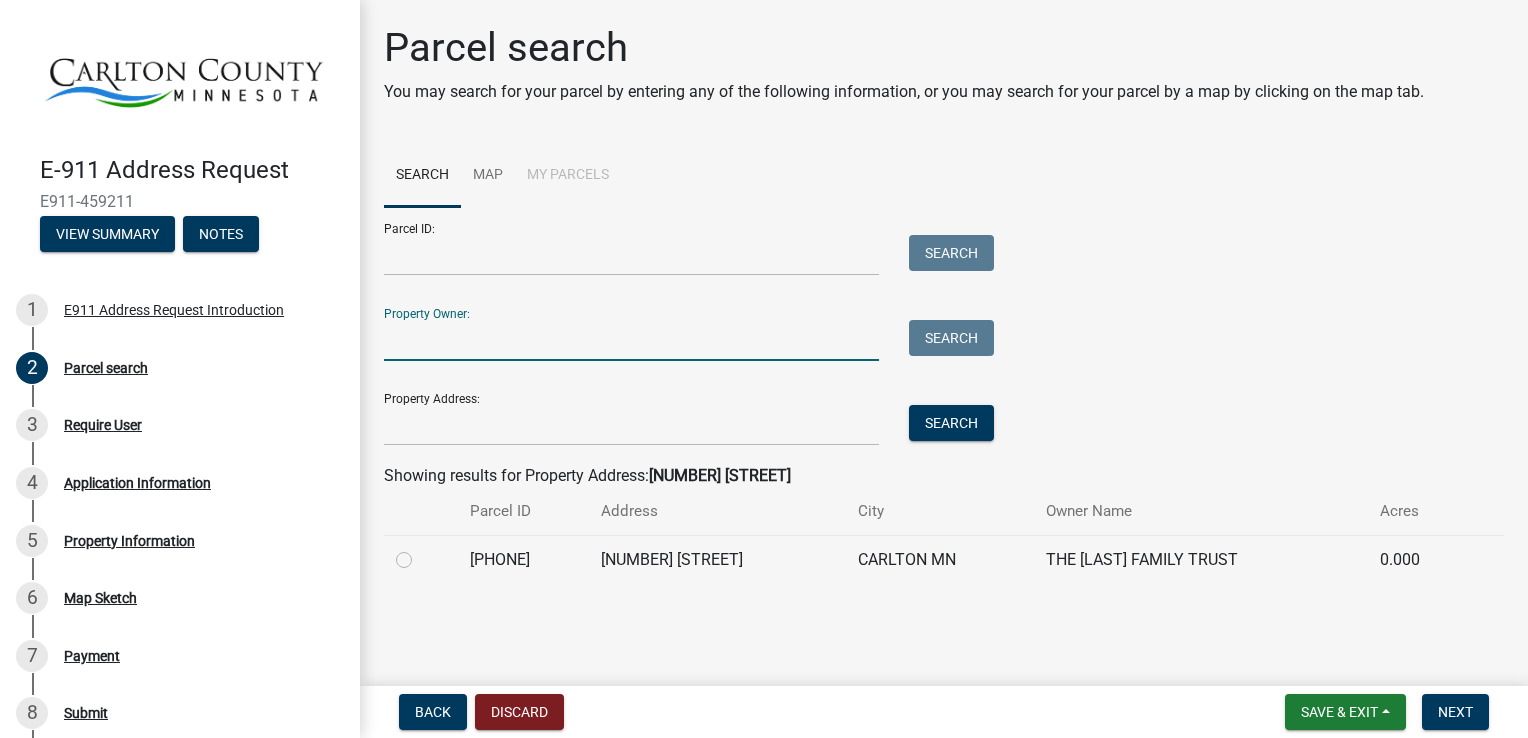 click on "Property Owner:" at bounding box center (631, 340) 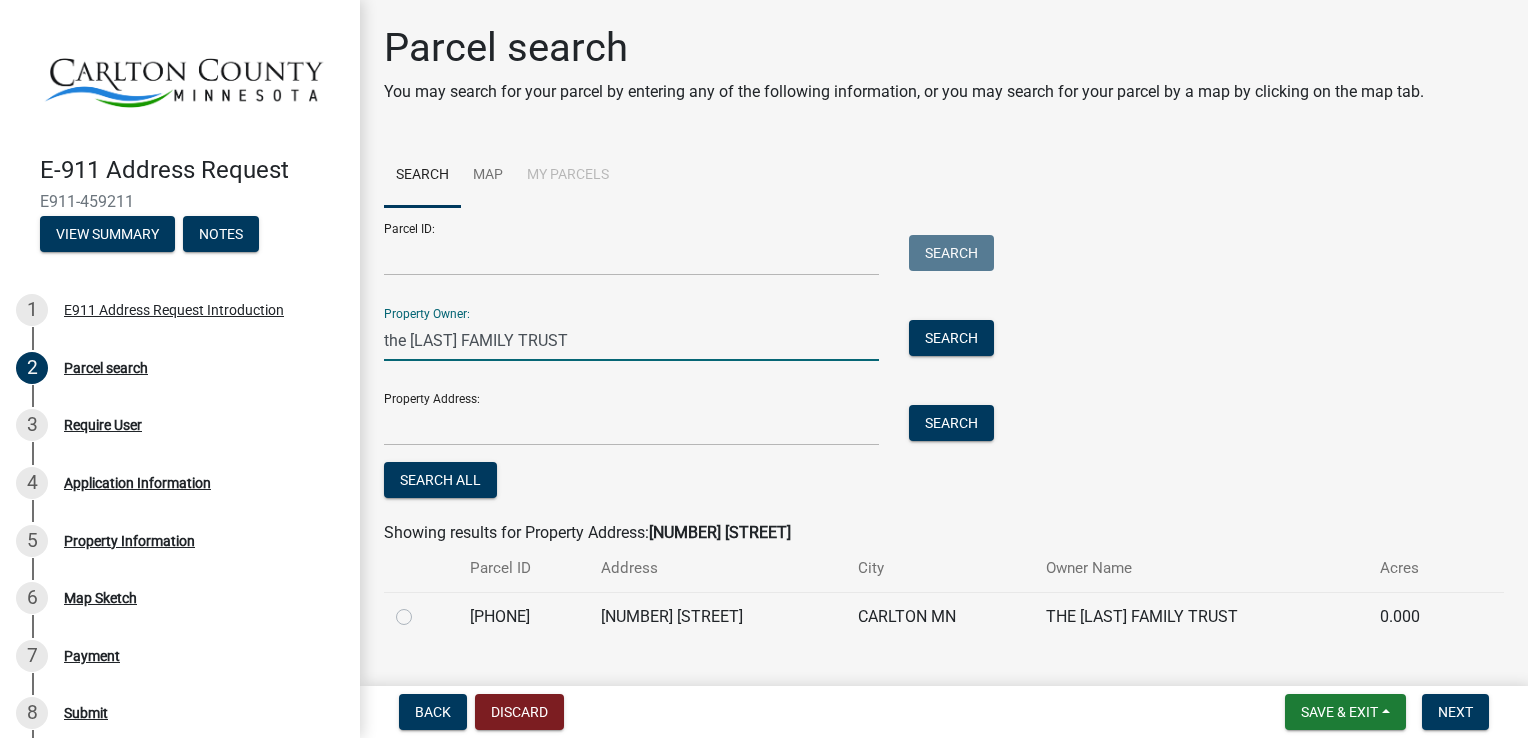 type on "Steven K Stracek" 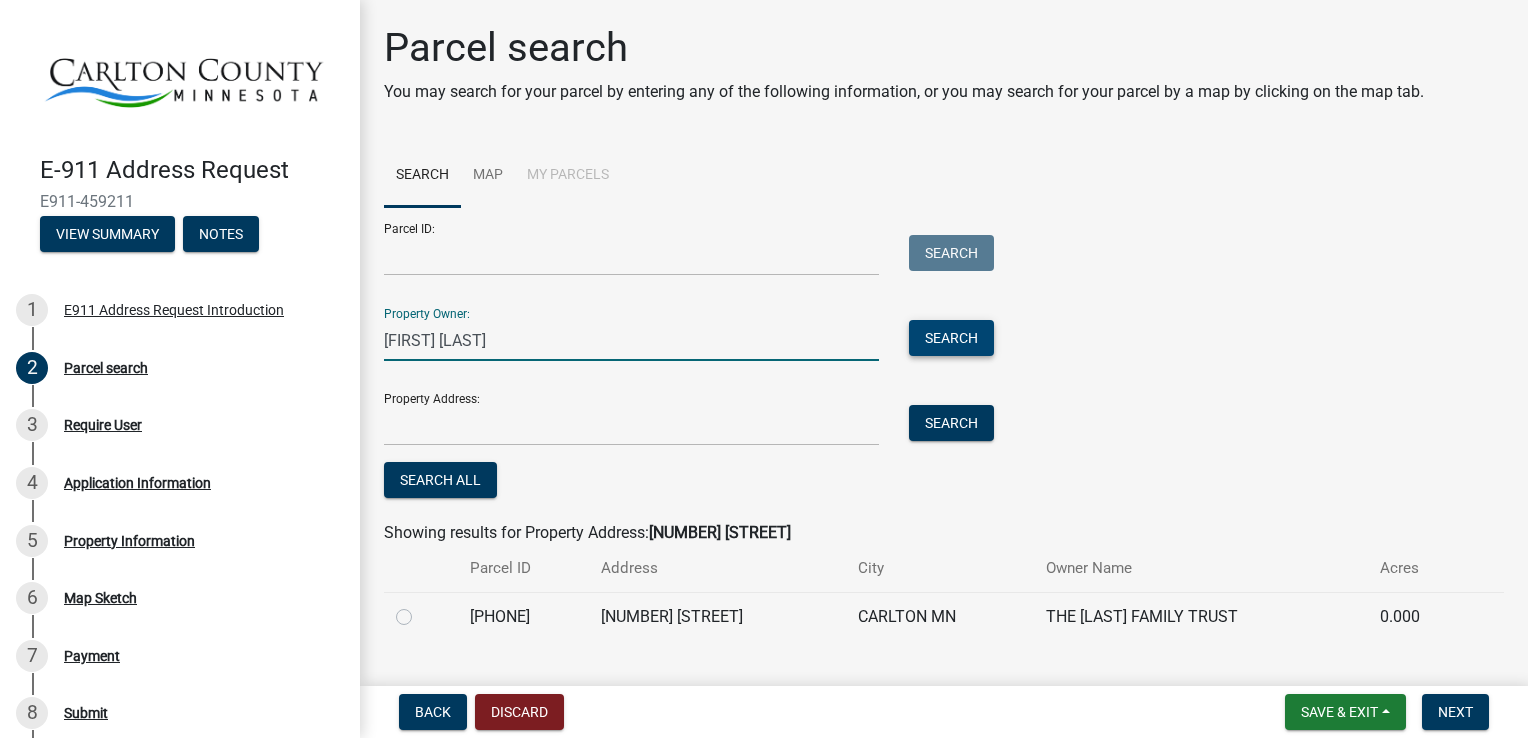 click on "Search" at bounding box center [951, 338] 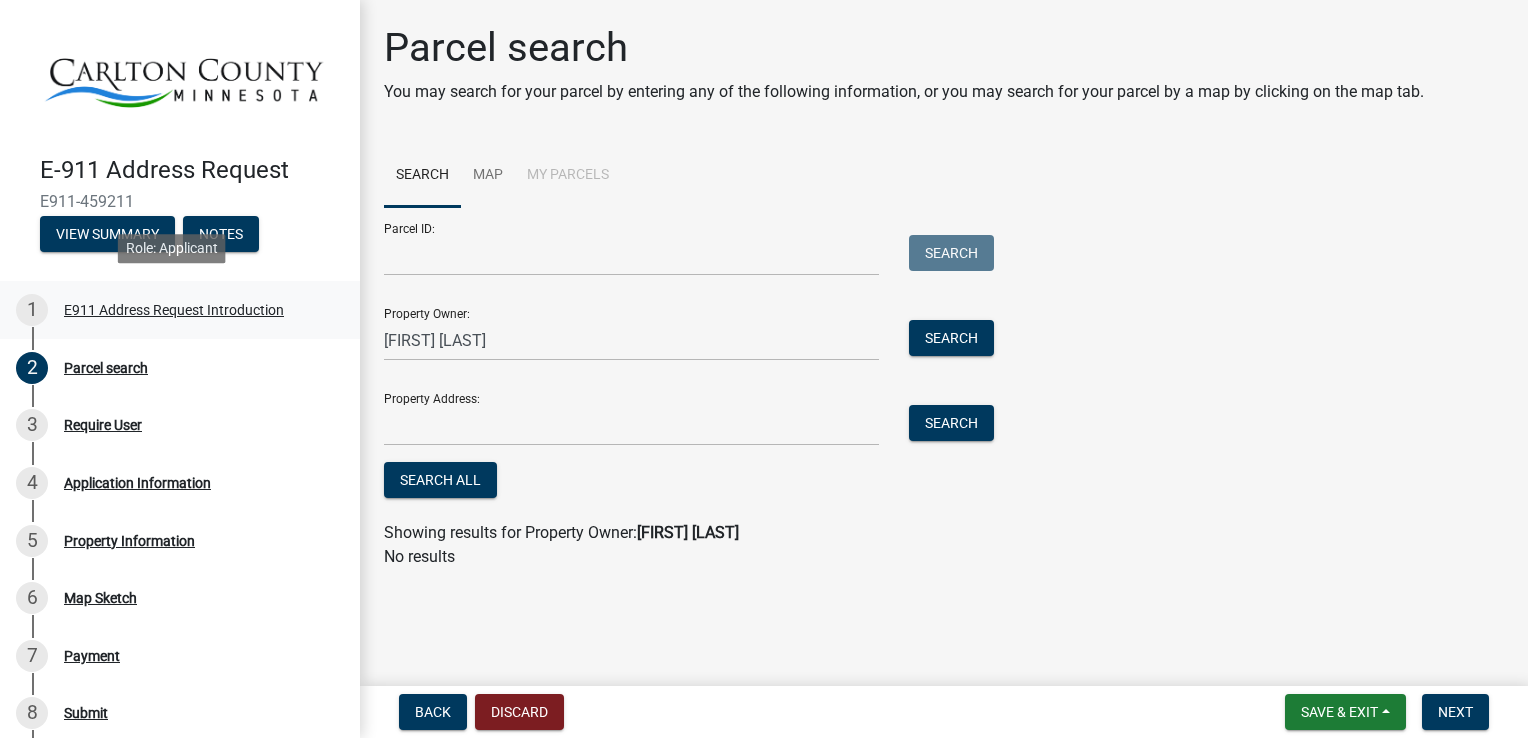 click on "E911 Address Request Introduction" at bounding box center (174, 310) 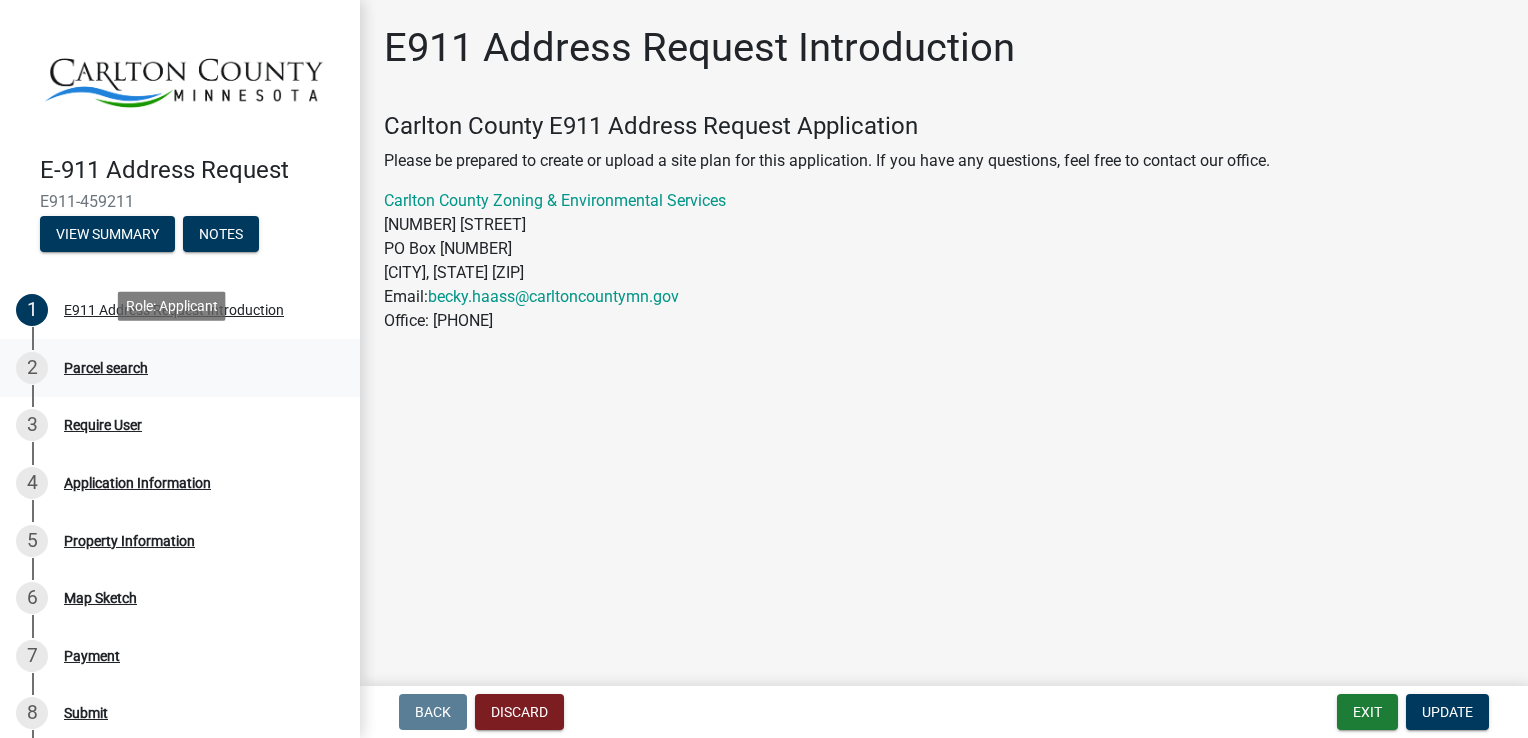 click on "Parcel search" at bounding box center [106, 368] 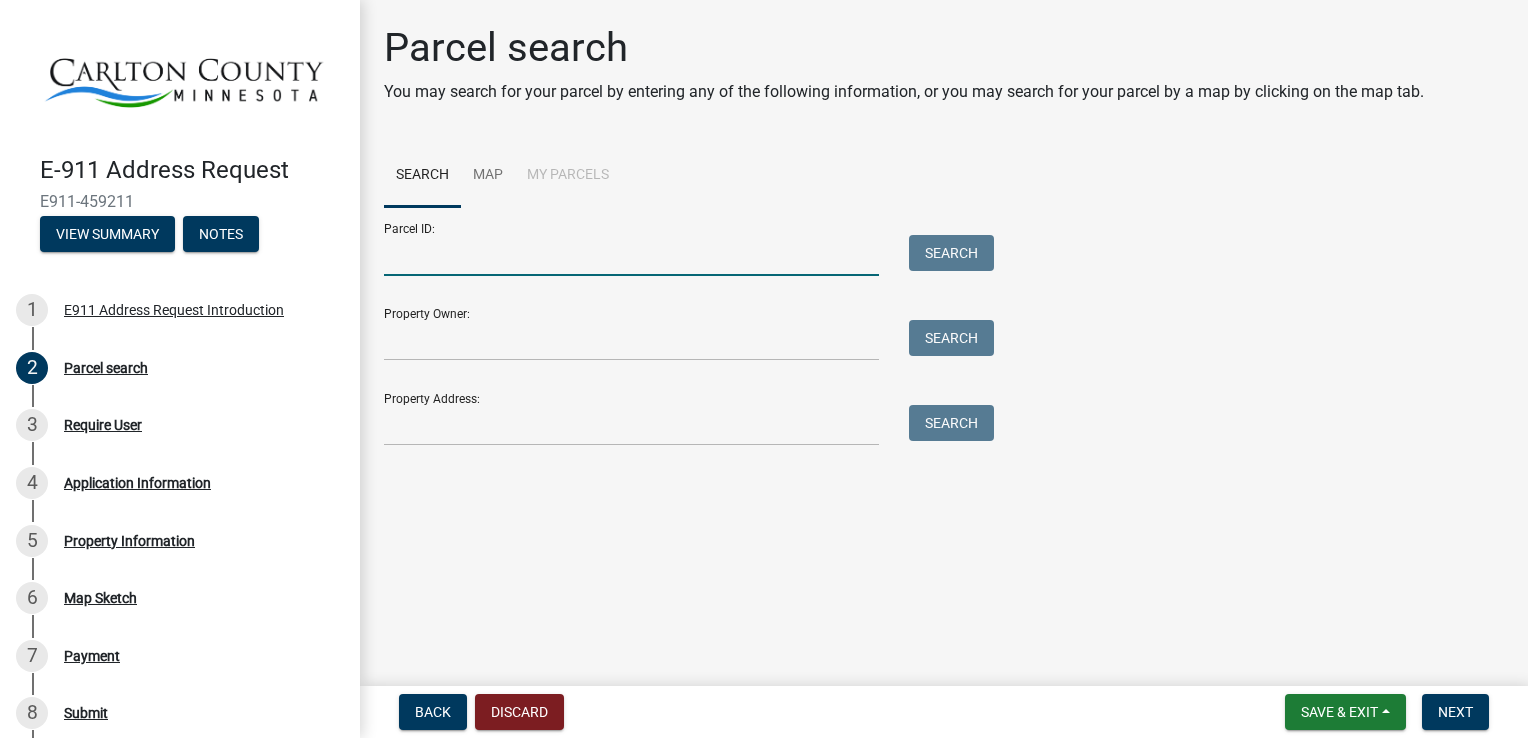click on "Parcel ID:" at bounding box center (631, 255) 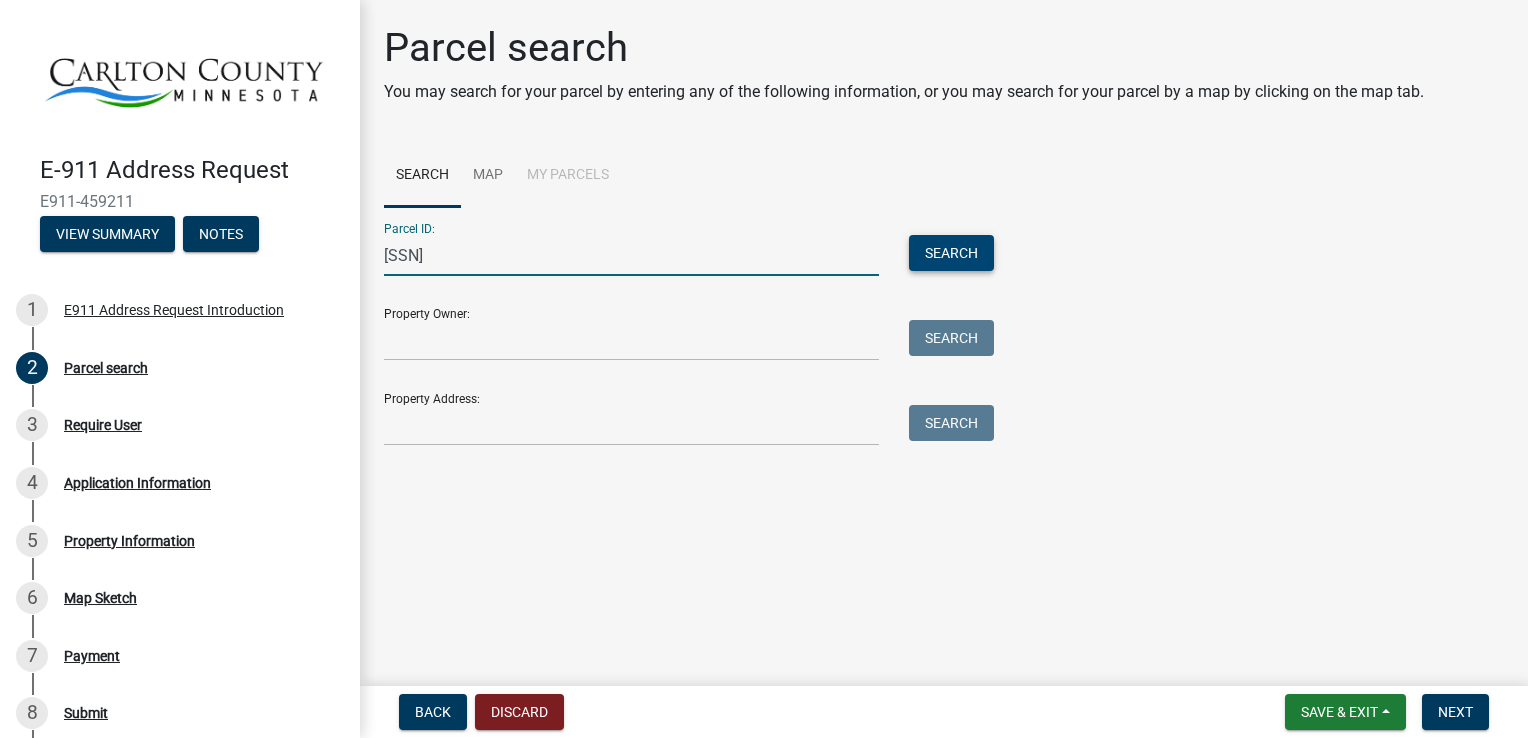 type on "[NUMBER]" 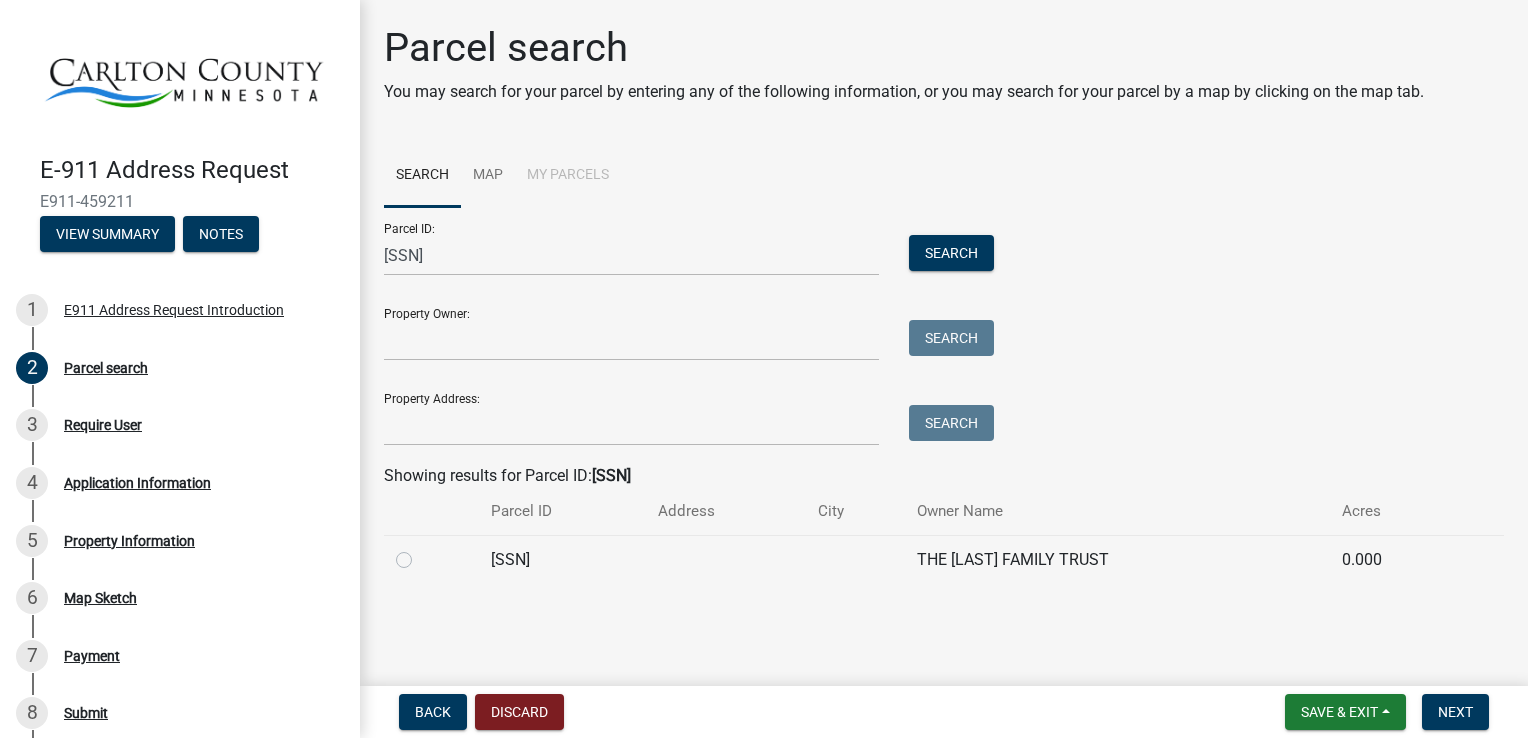 click 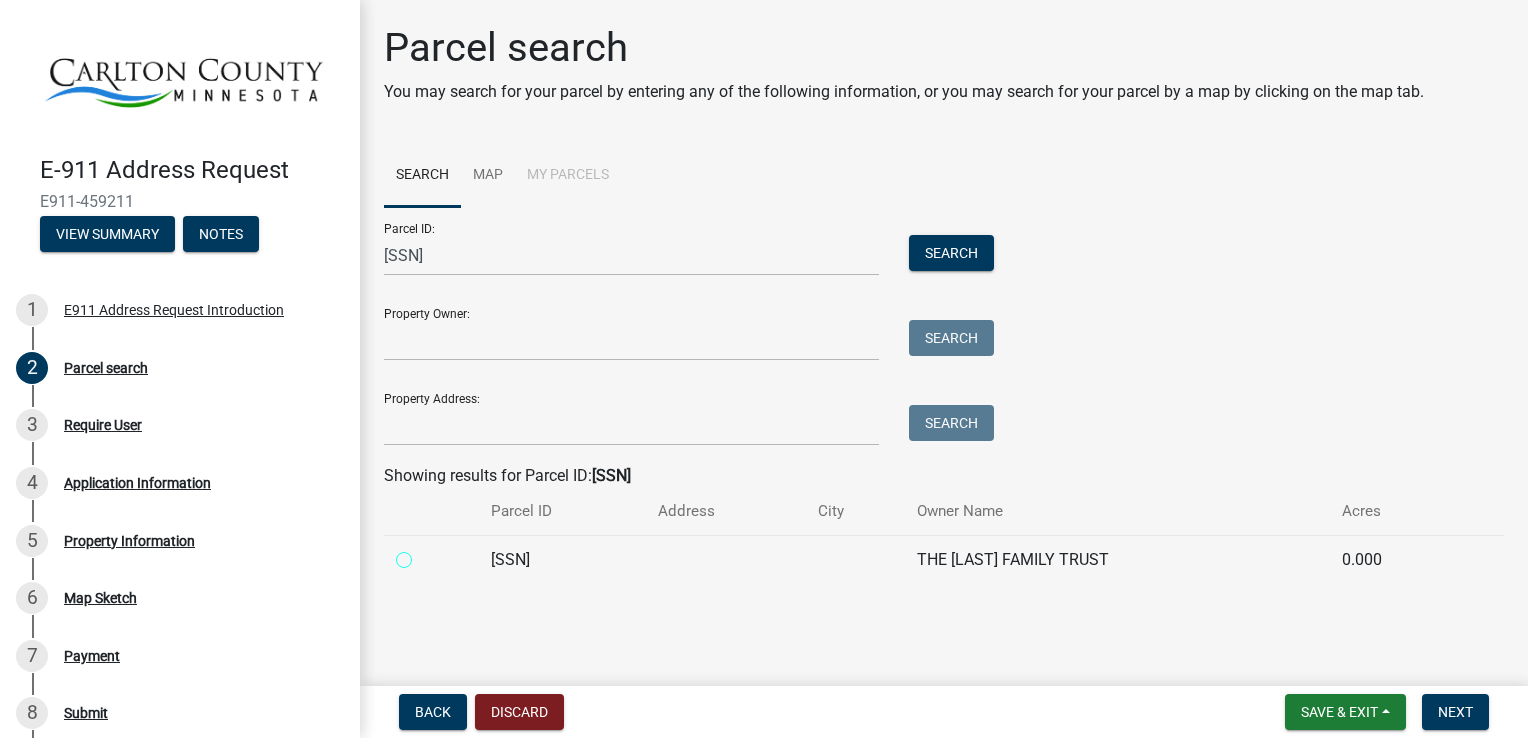 click at bounding box center (426, 554) 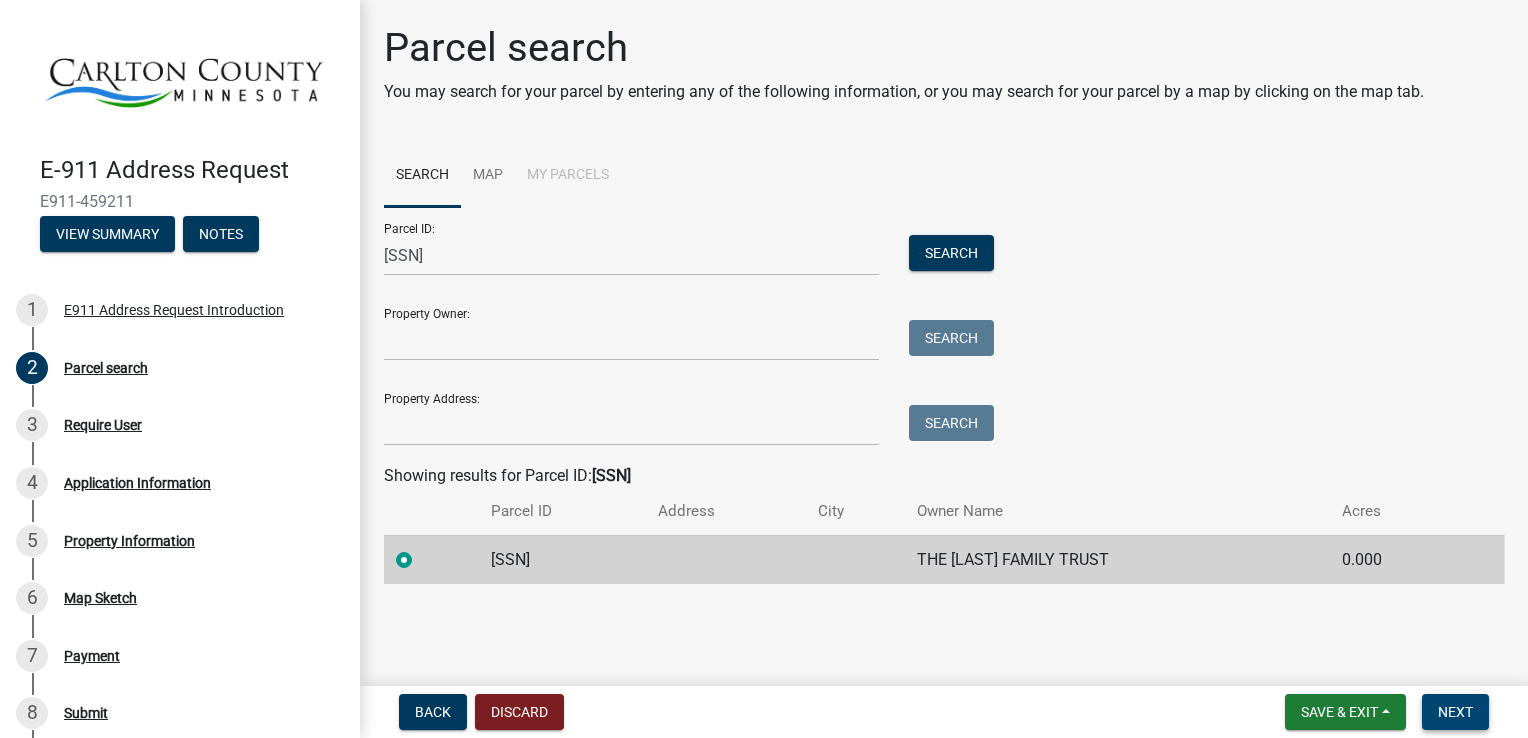 click on "Next" at bounding box center (1455, 712) 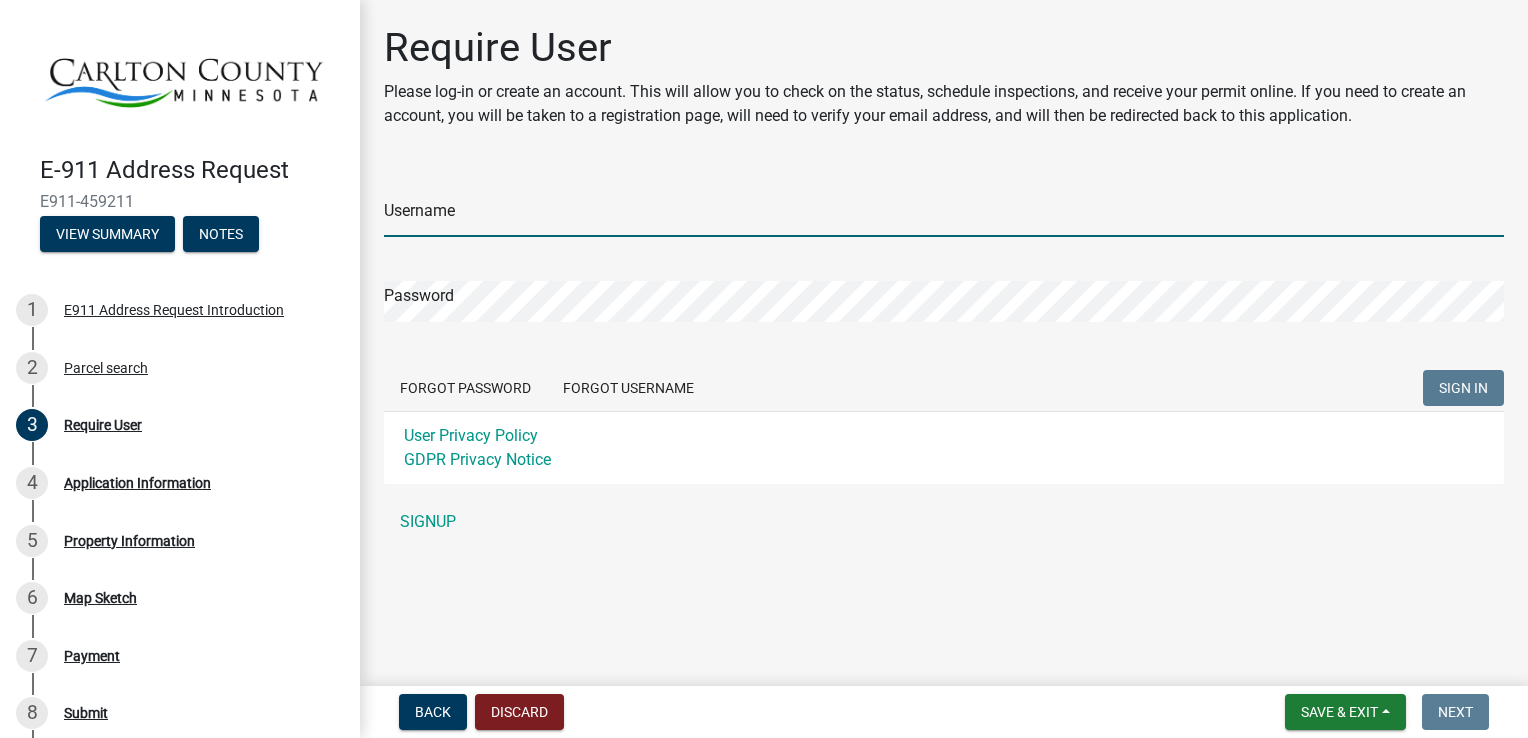 click on "Username" at bounding box center (944, 216) 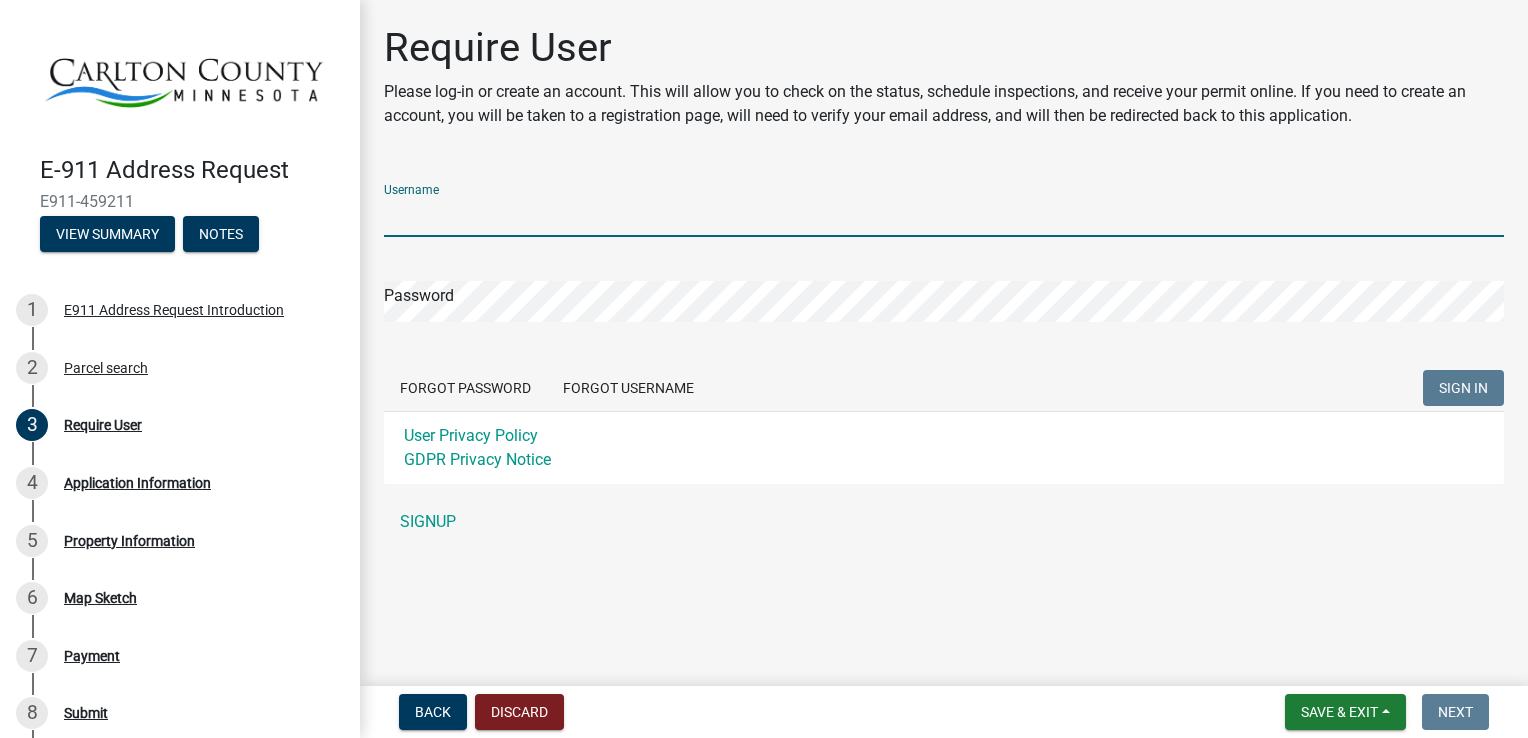 type on "sstracek" 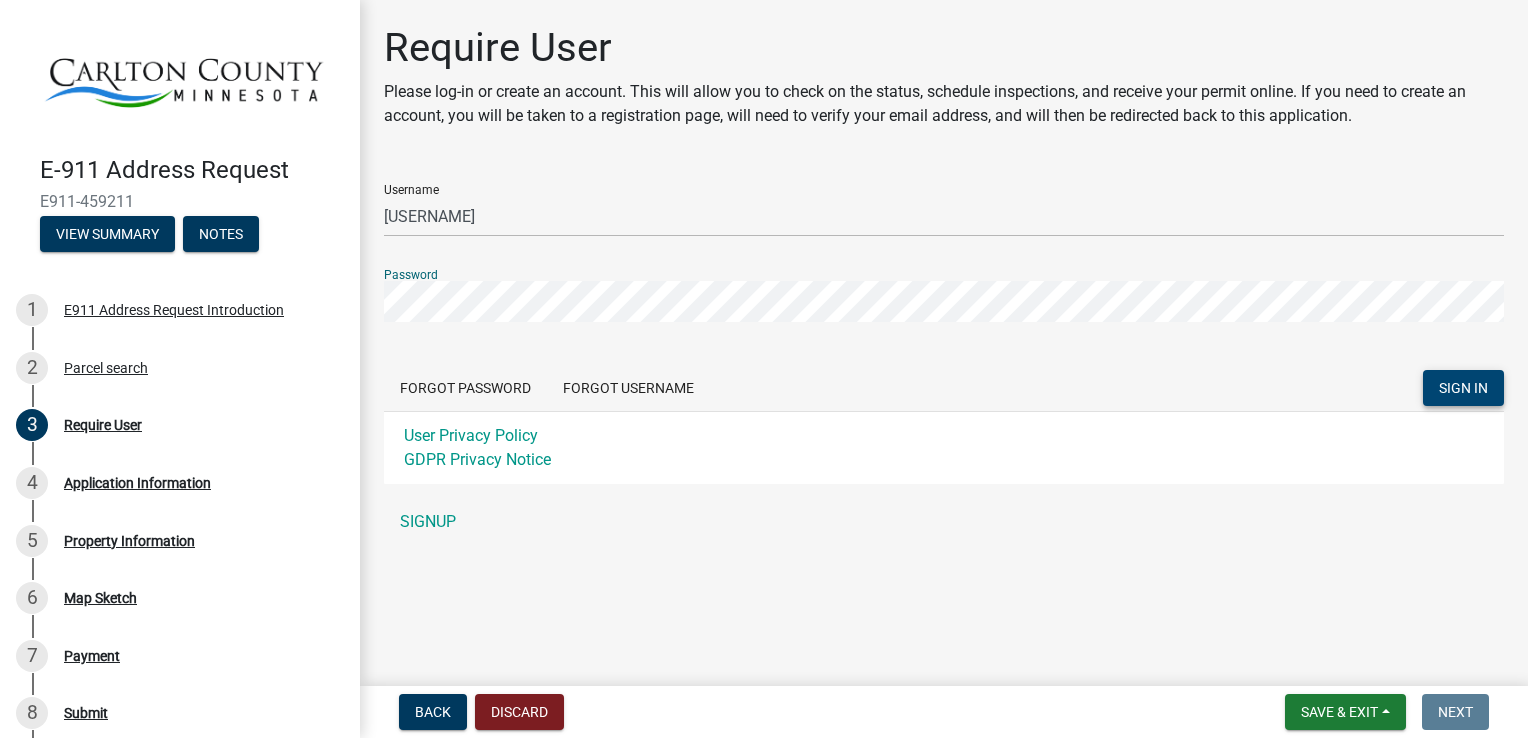 click on "SIGN IN" 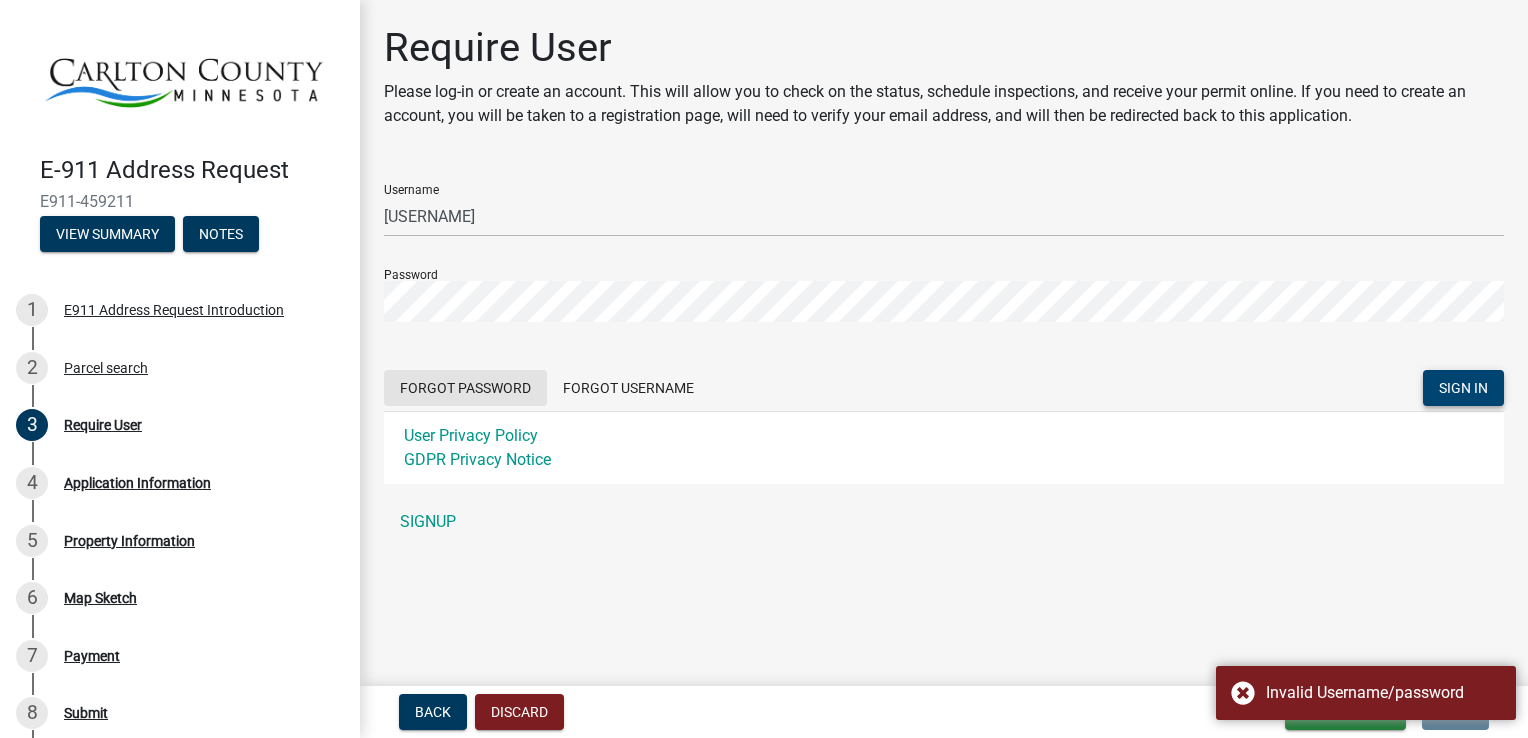click on "Forgot Password" 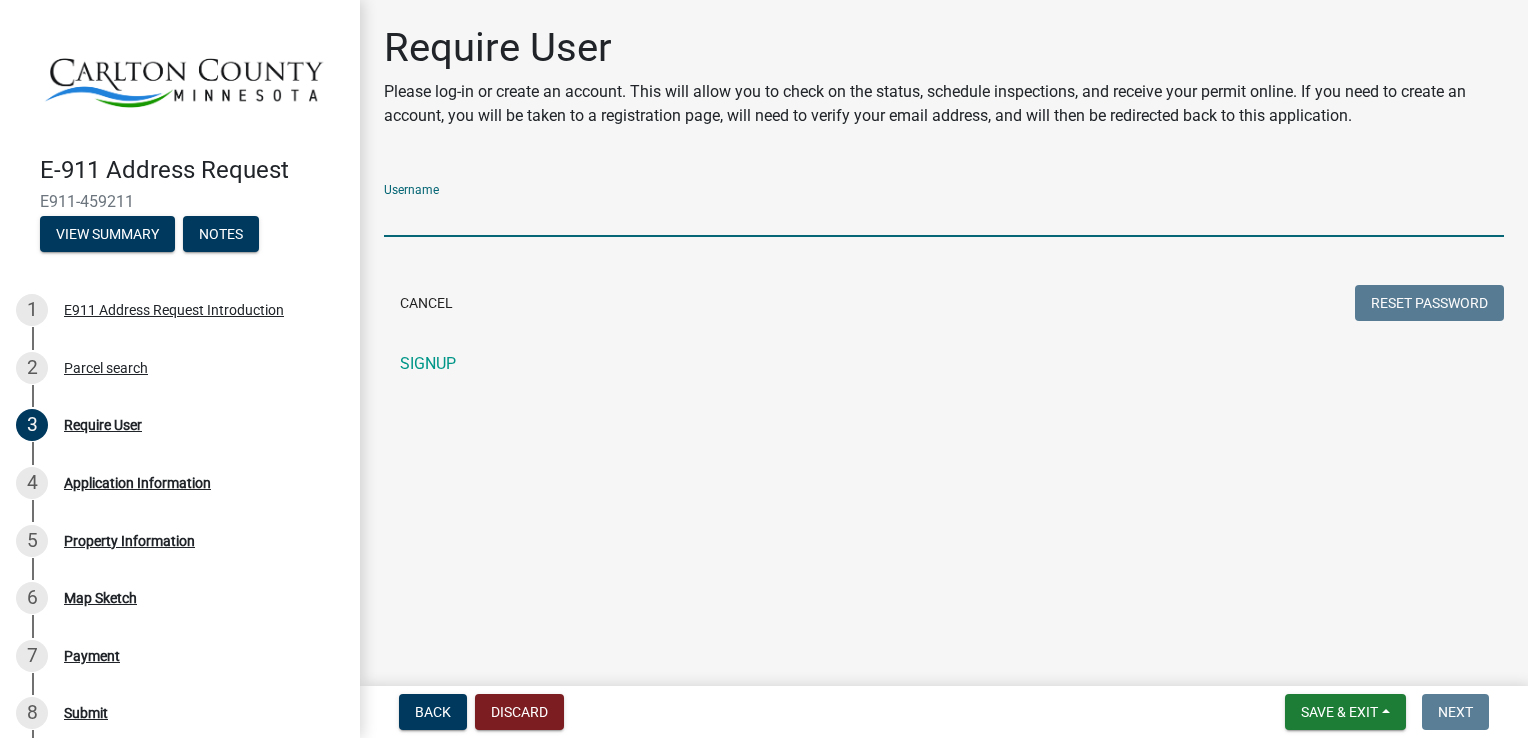 click on "Username" at bounding box center (944, 216) 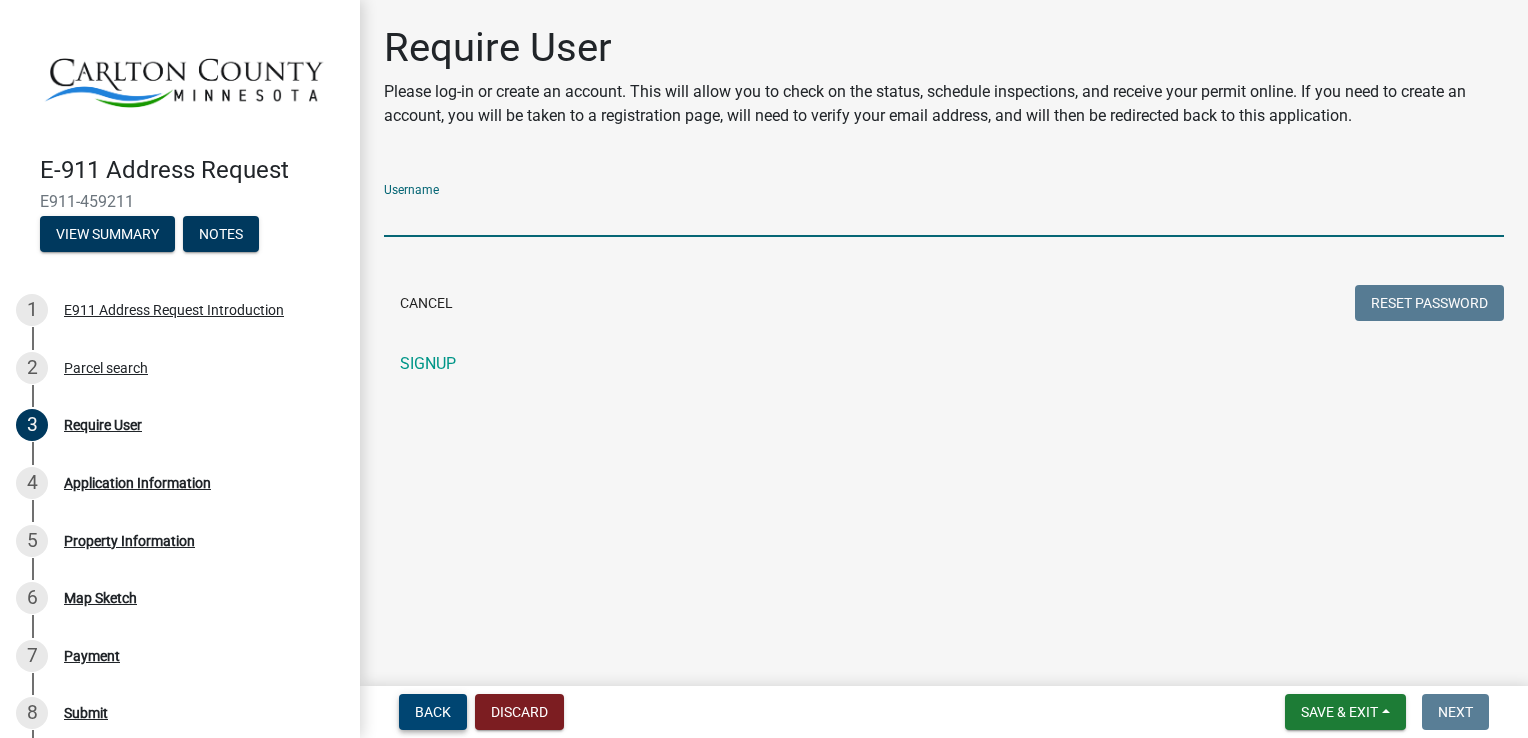 click on "Back" at bounding box center [433, 712] 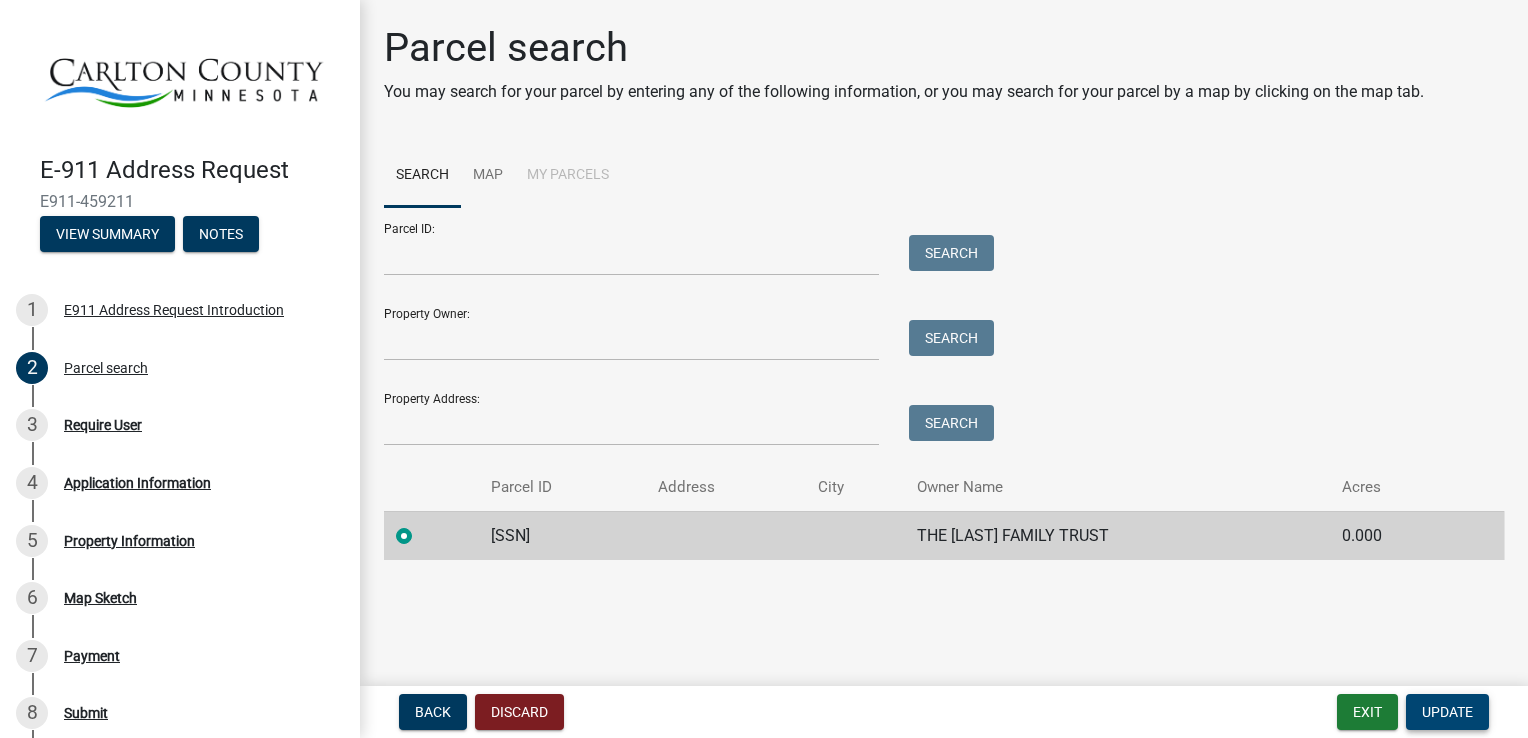 click on "Update" at bounding box center (1447, 712) 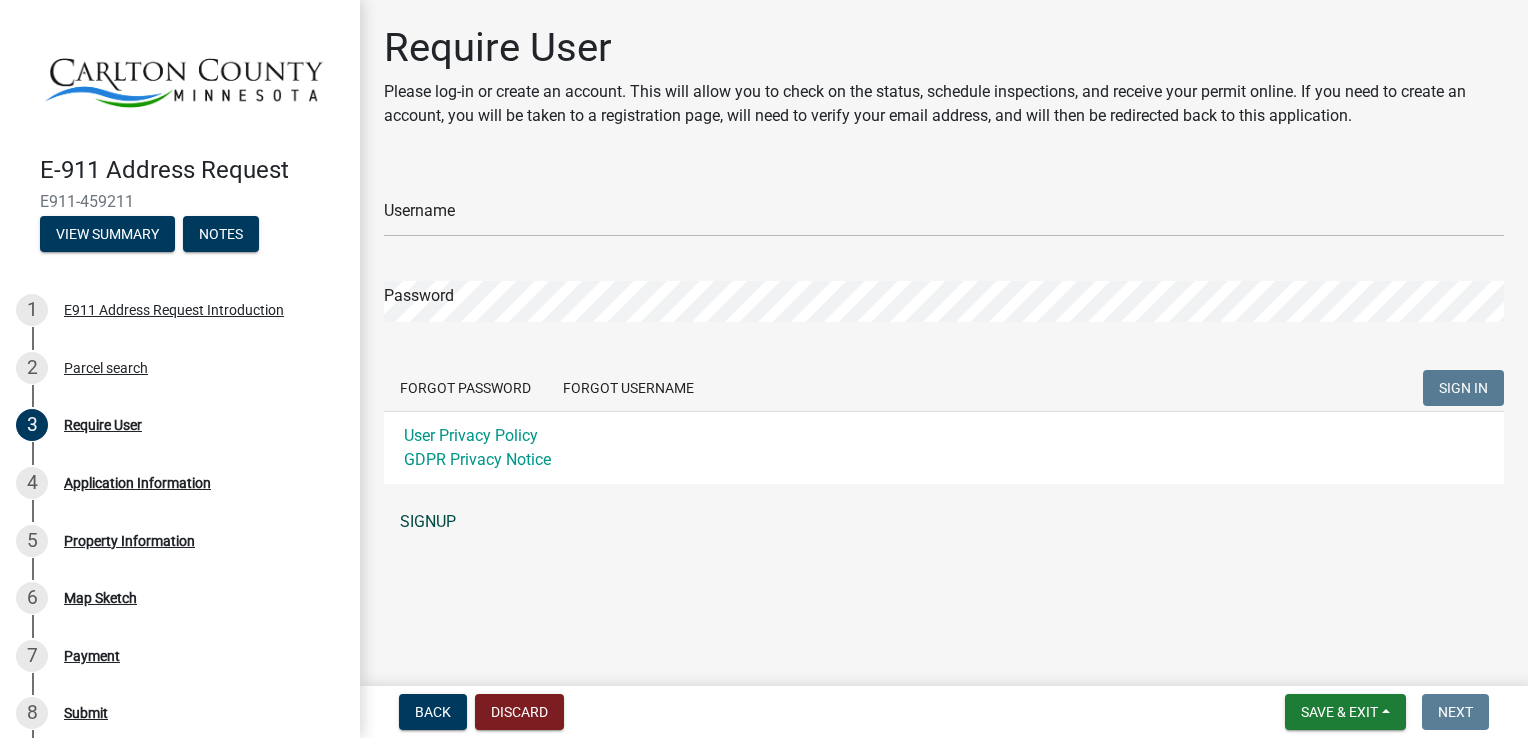 click on "SIGNUP" 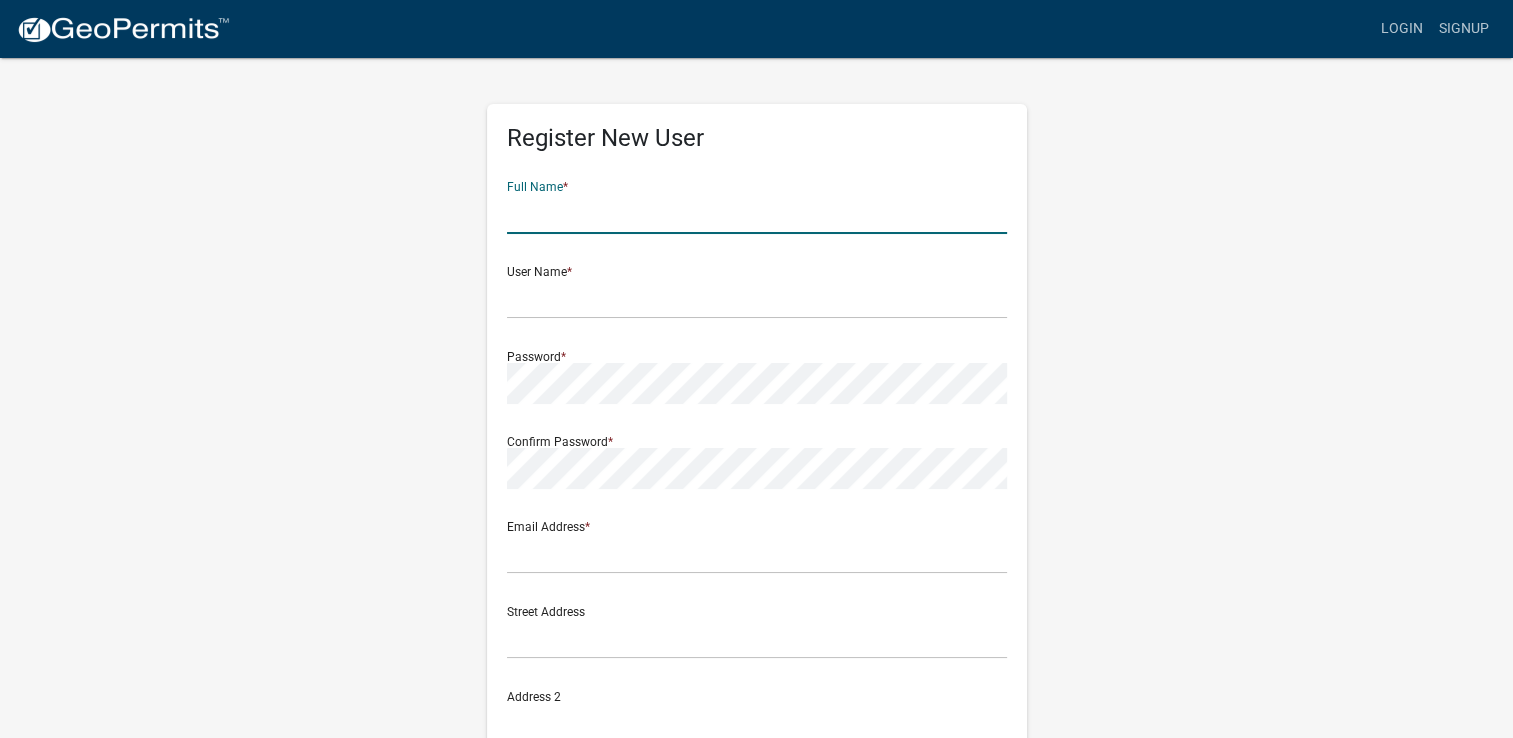 click 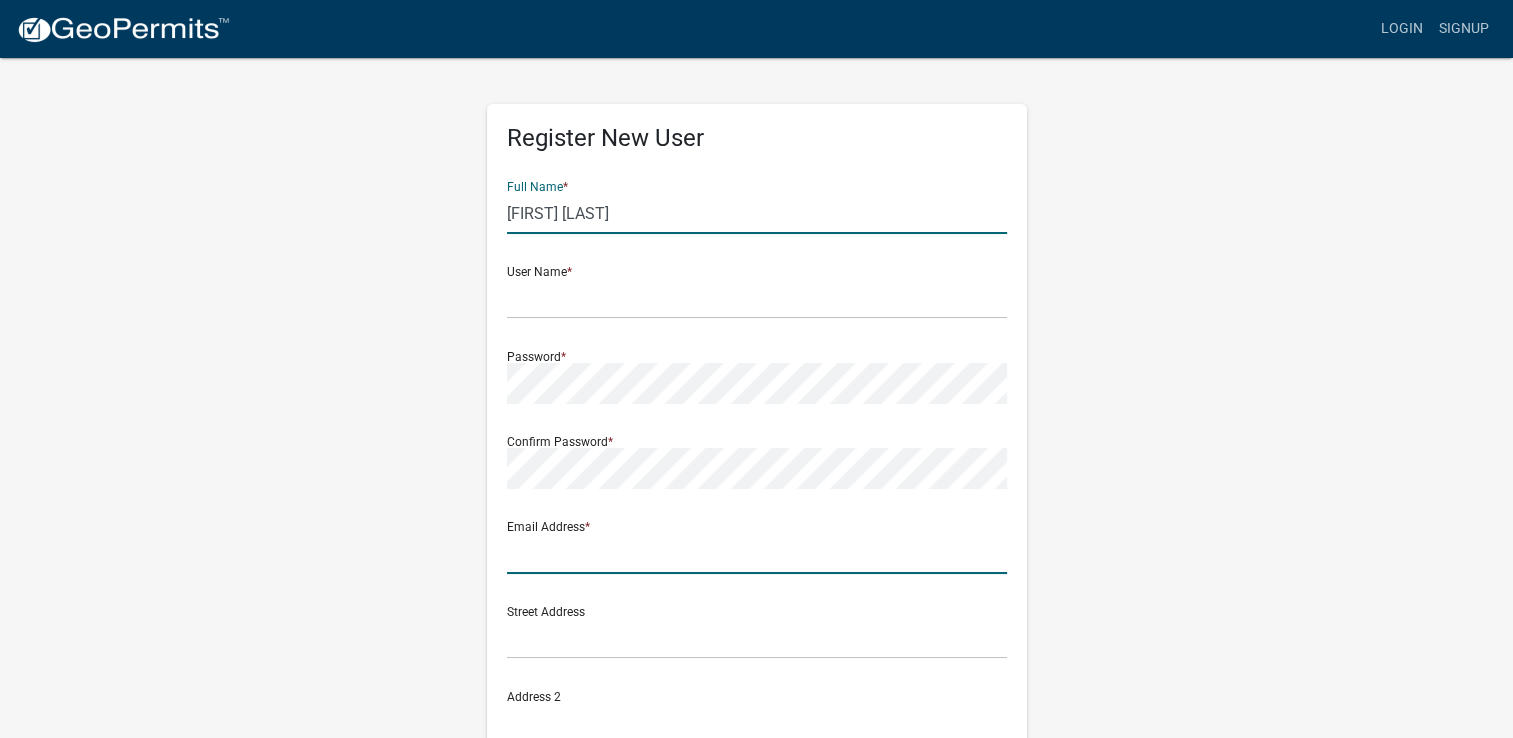 type on "[EMAIL]" 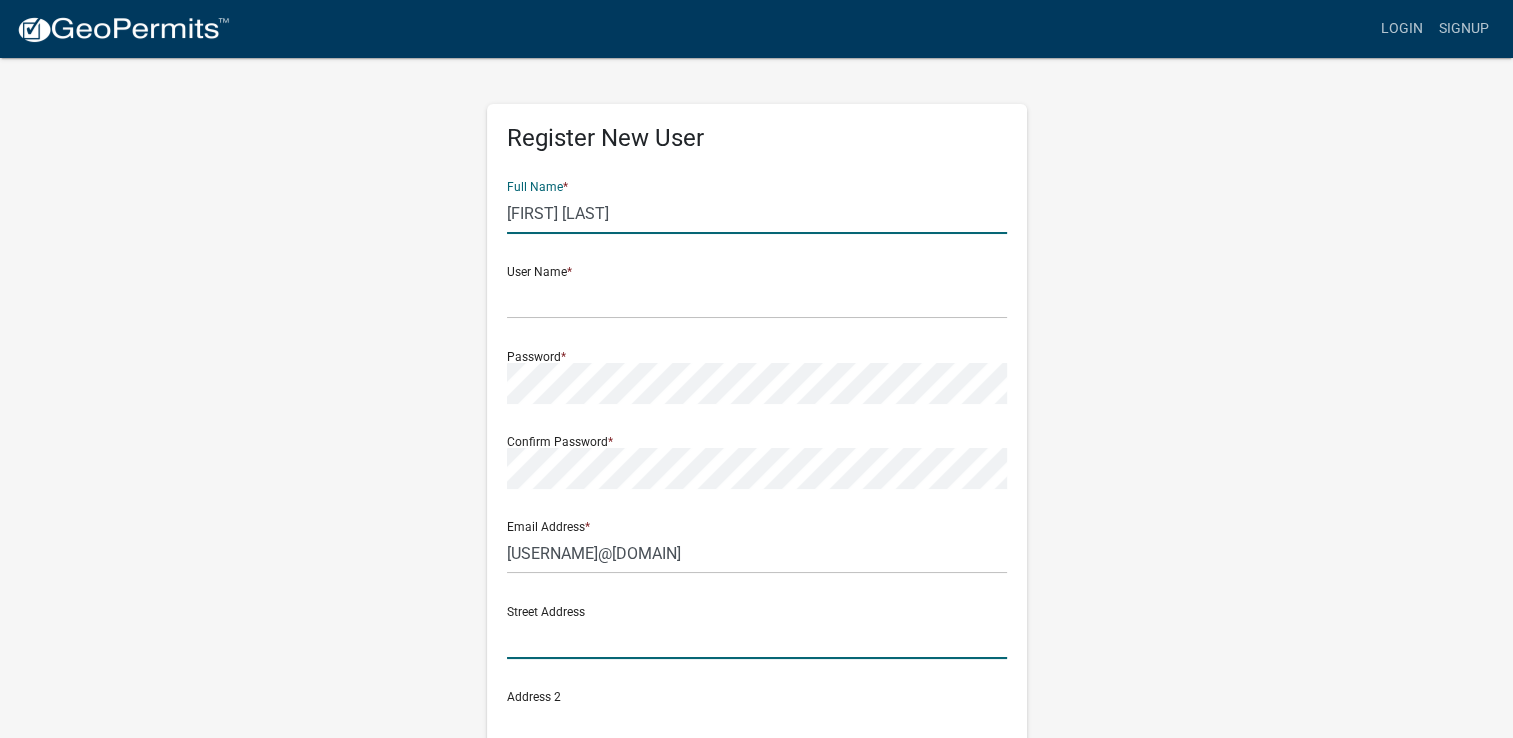 type on "1597 Circle Drive" 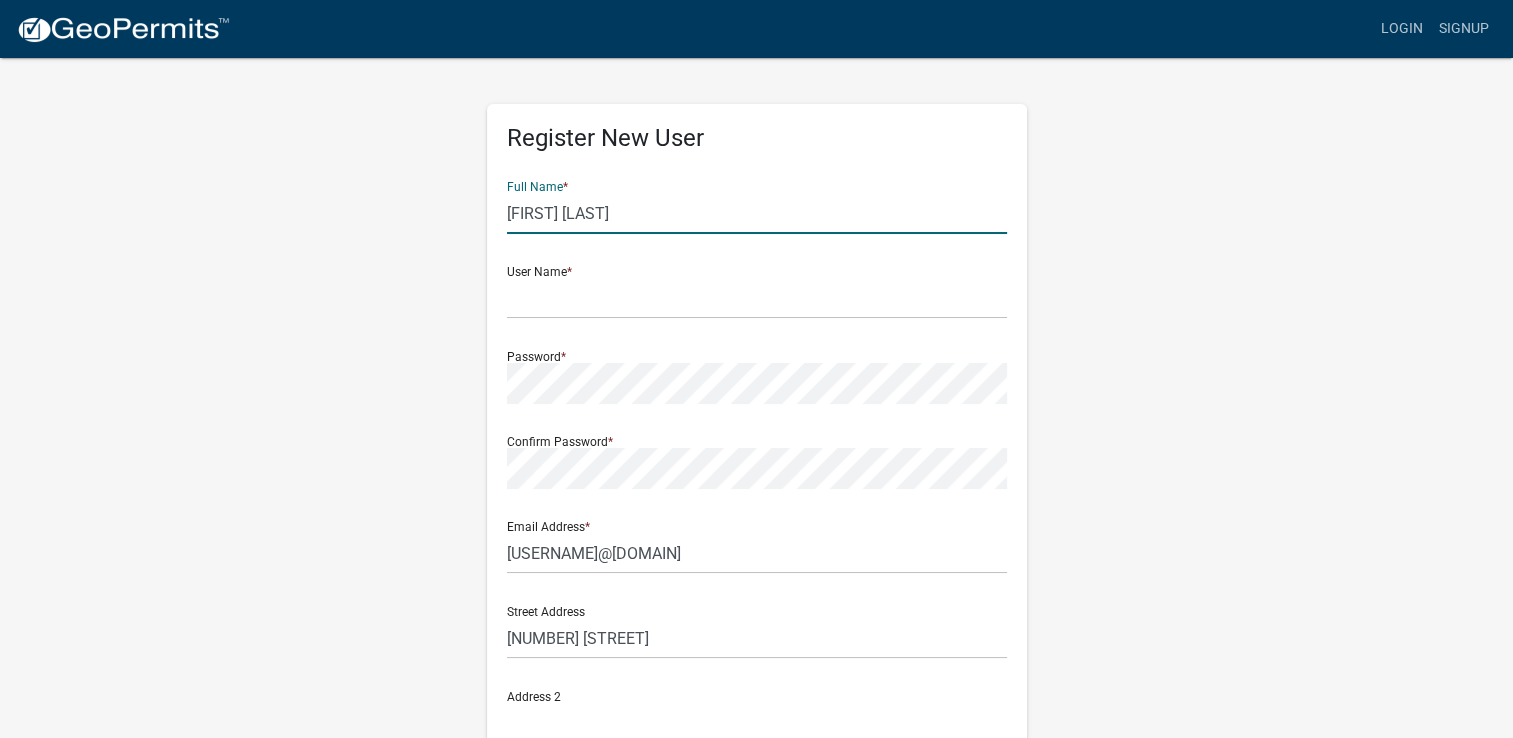 type on "Carlton" 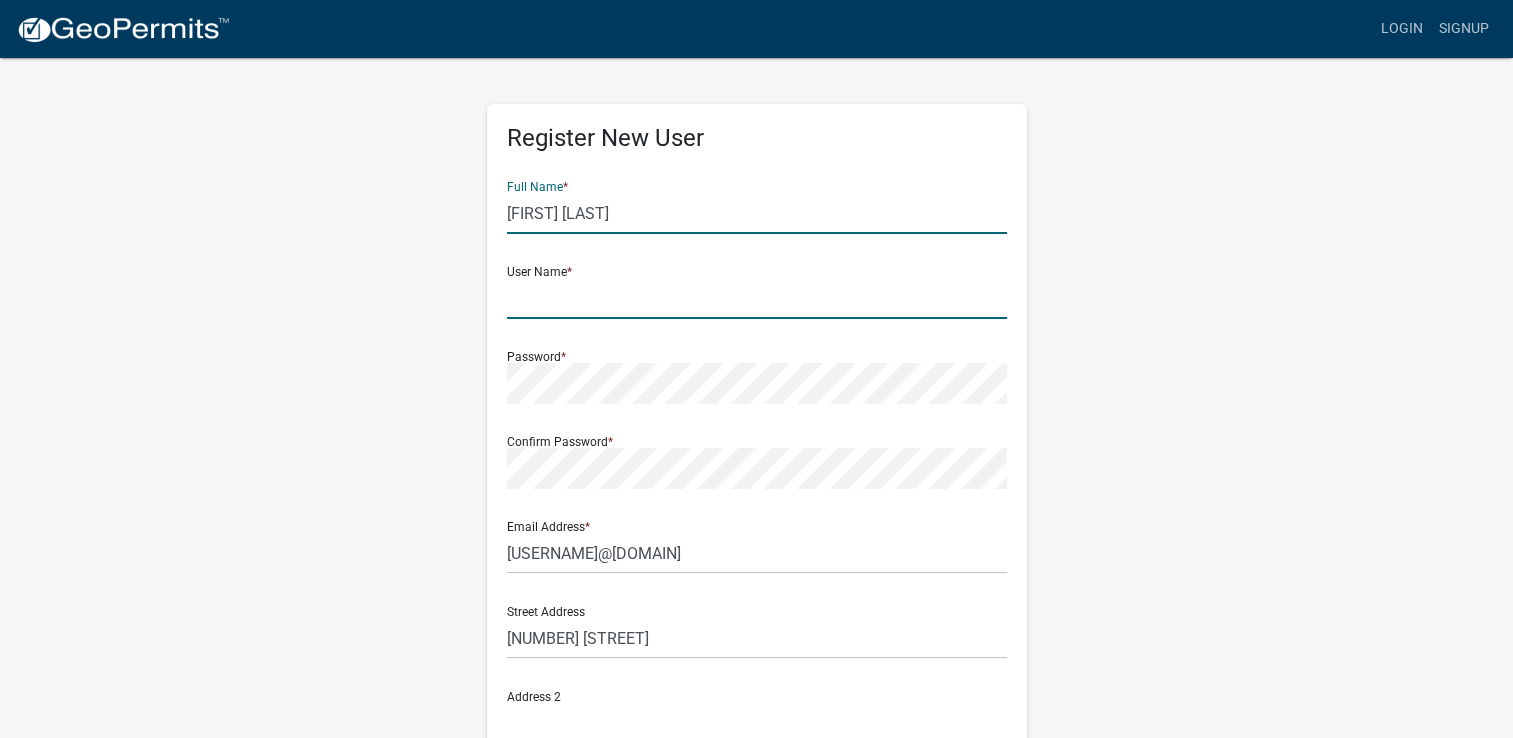 click 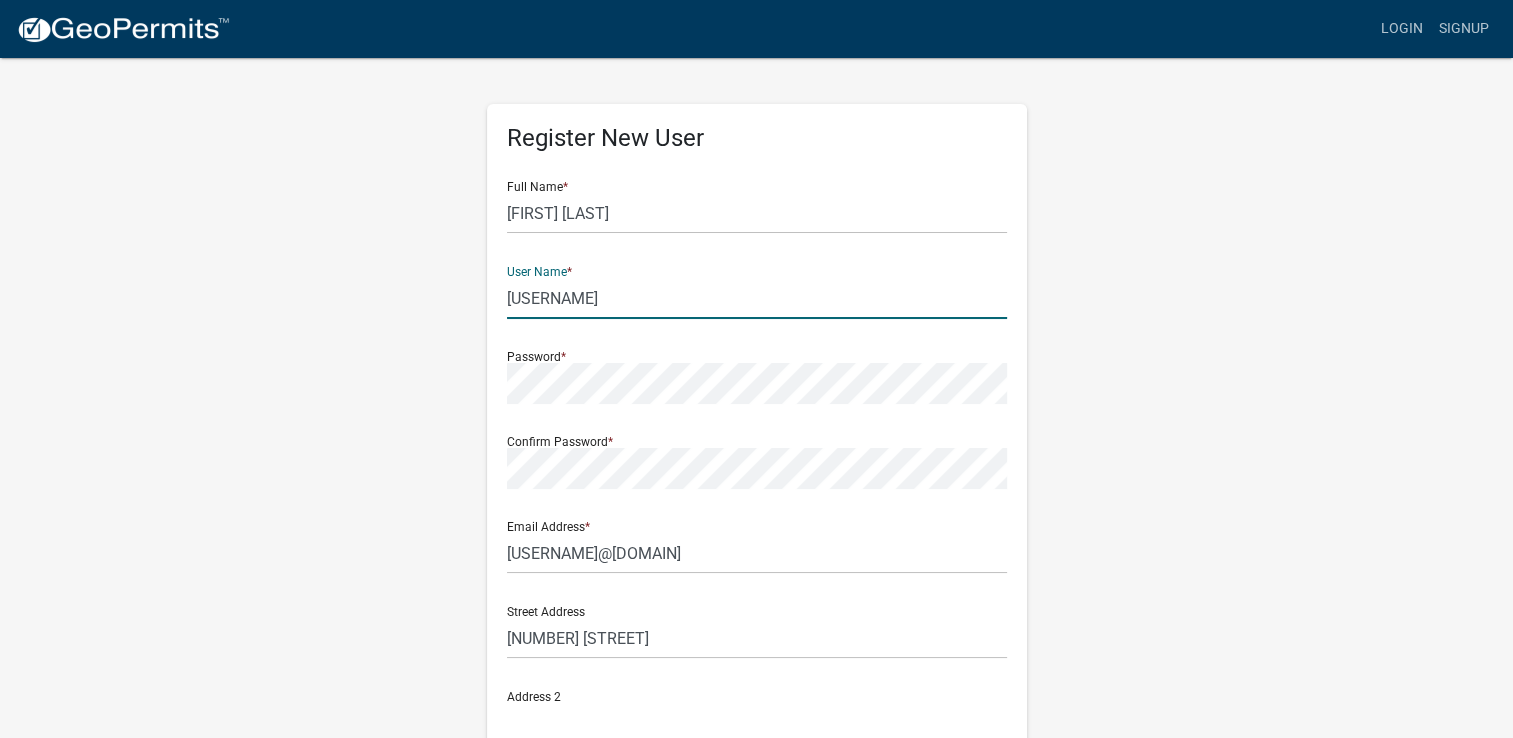type on "sstracek" 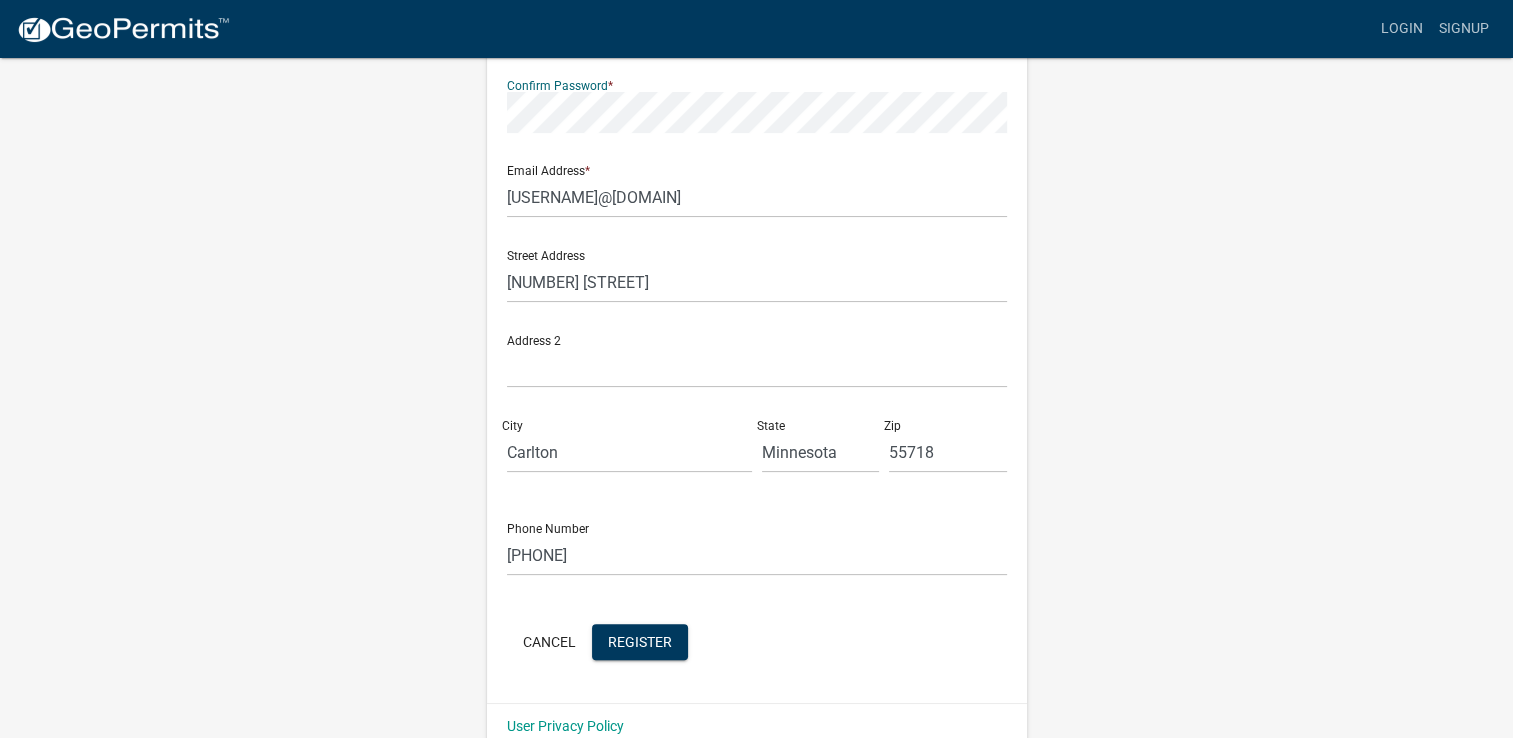 scroll, scrollTop: 387, scrollLeft: 0, axis: vertical 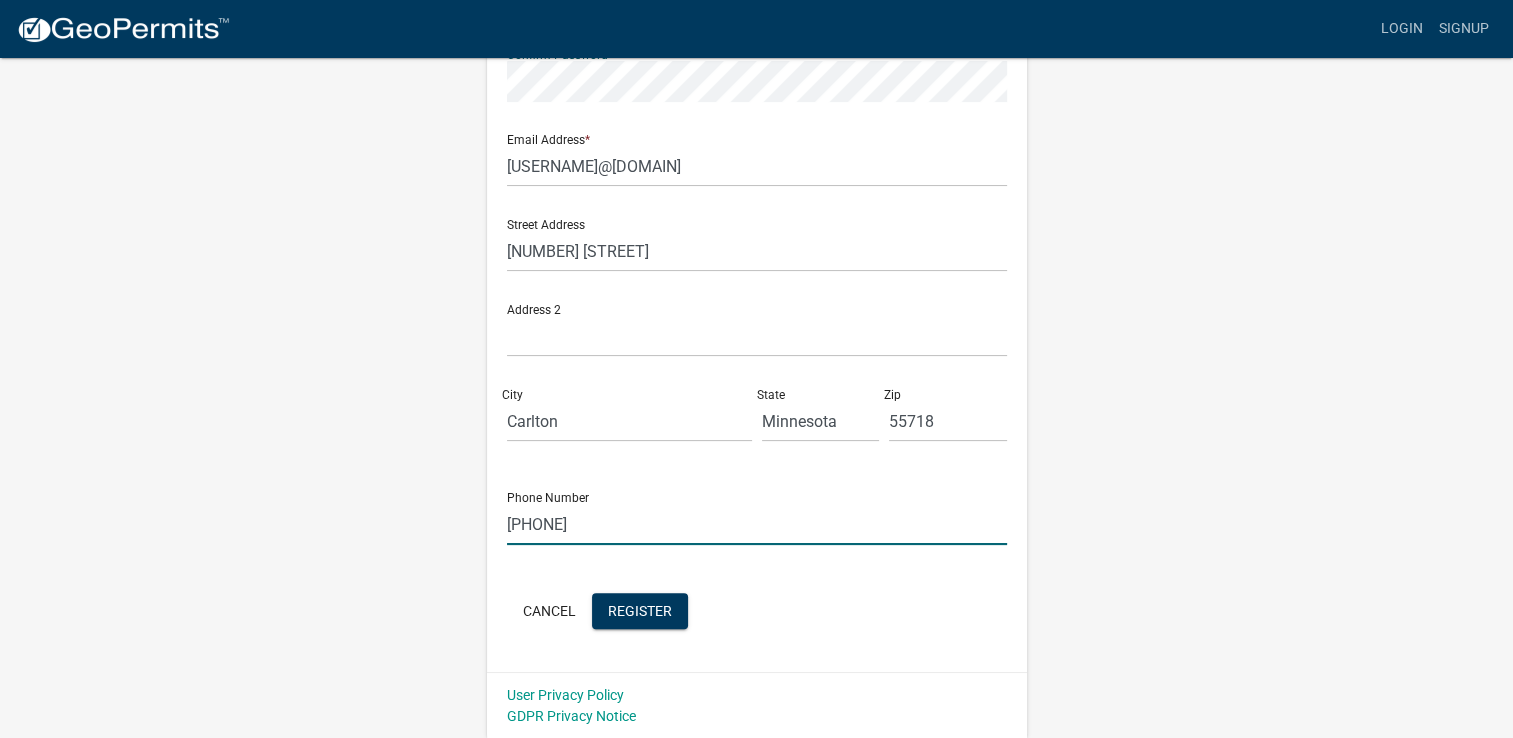 click on "1218499197" 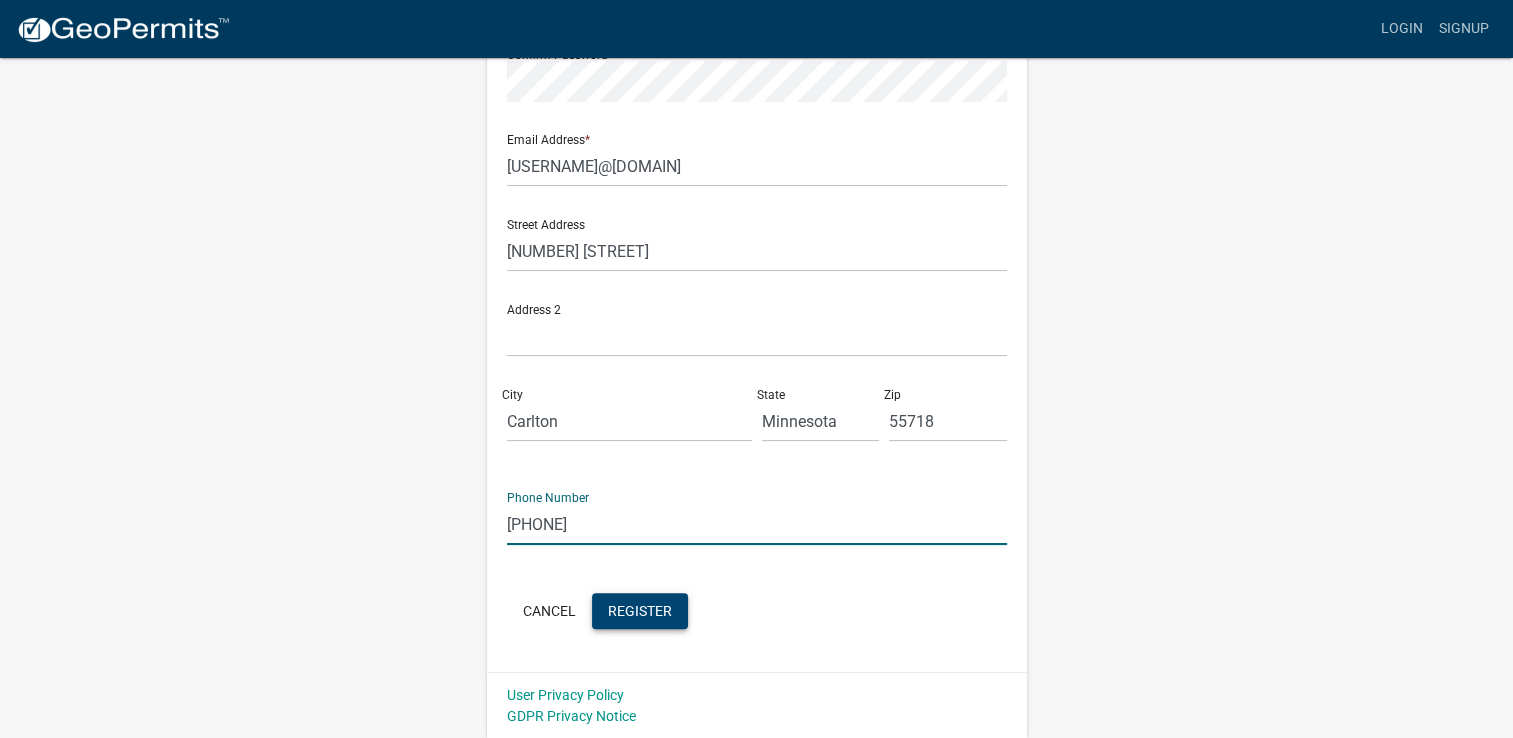 type on "12184991976" 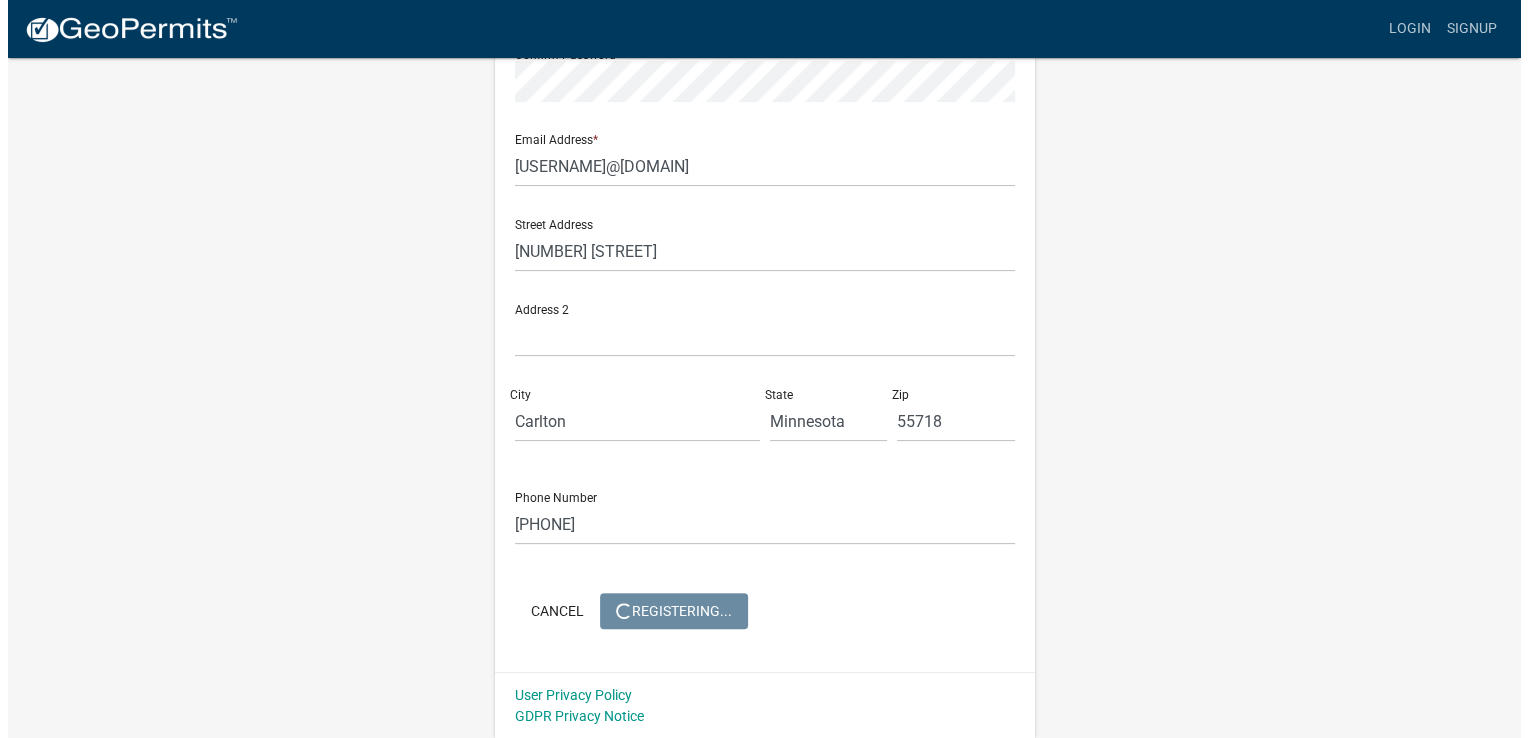 scroll, scrollTop: 0, scrollLeft: 0, axis: both 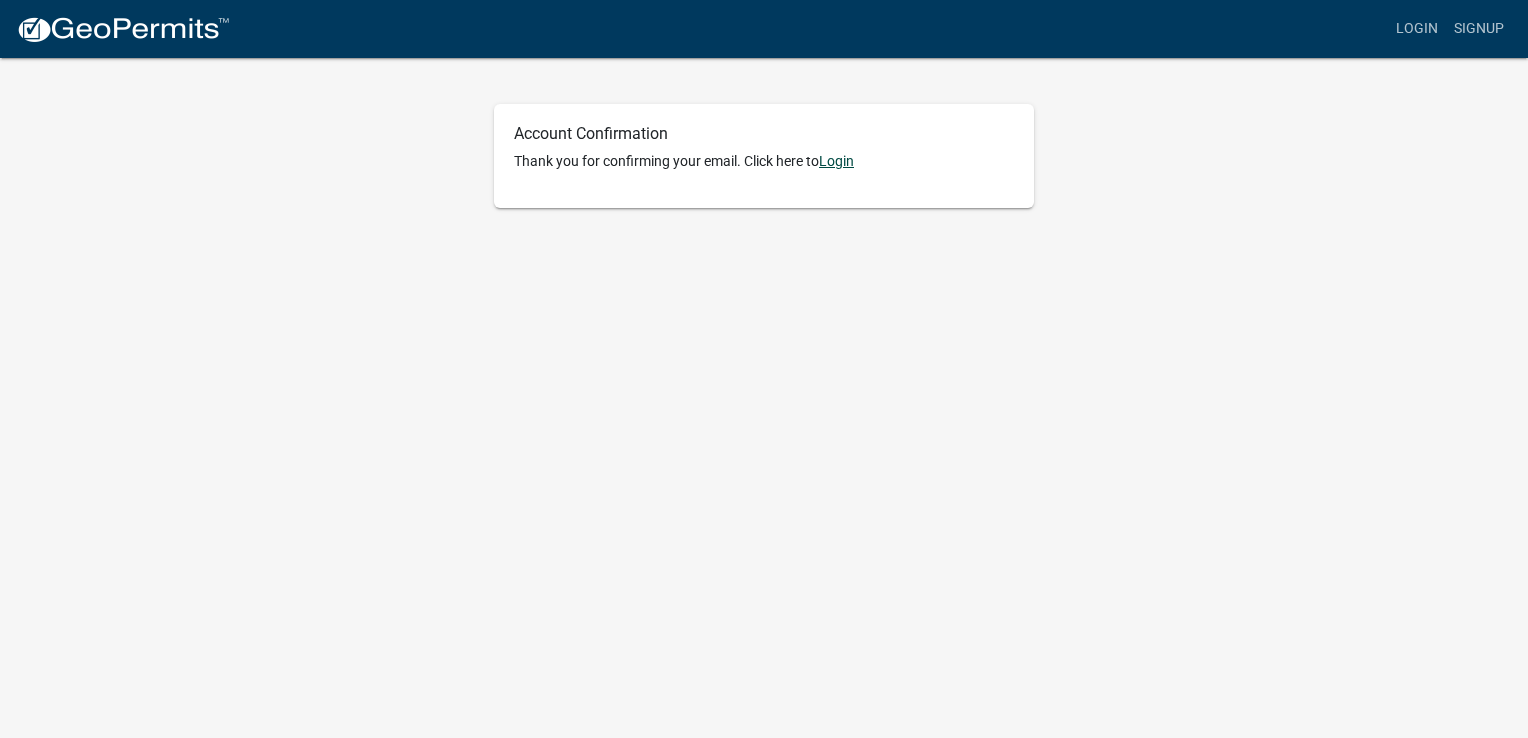 click on "Login" 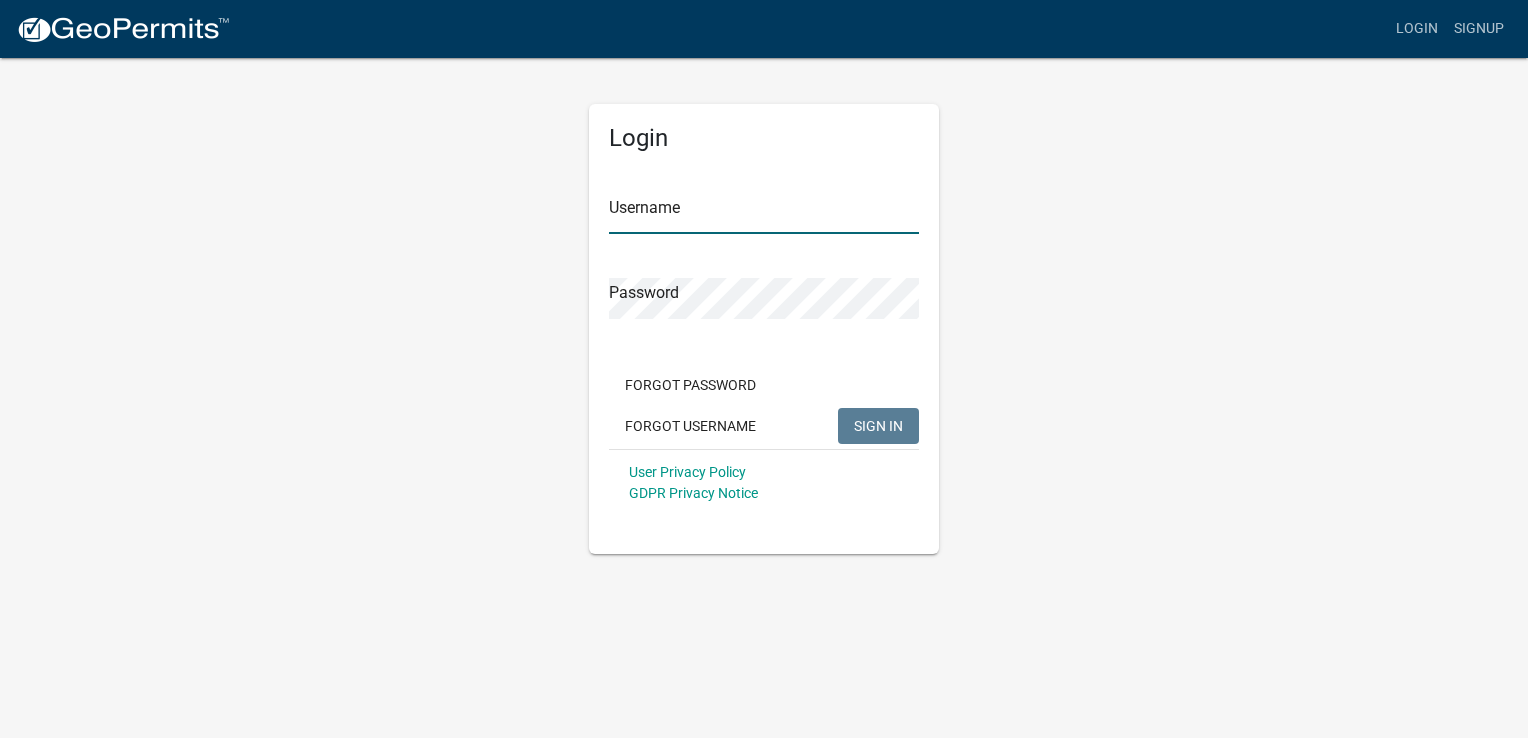 type on "[USERNAME]" 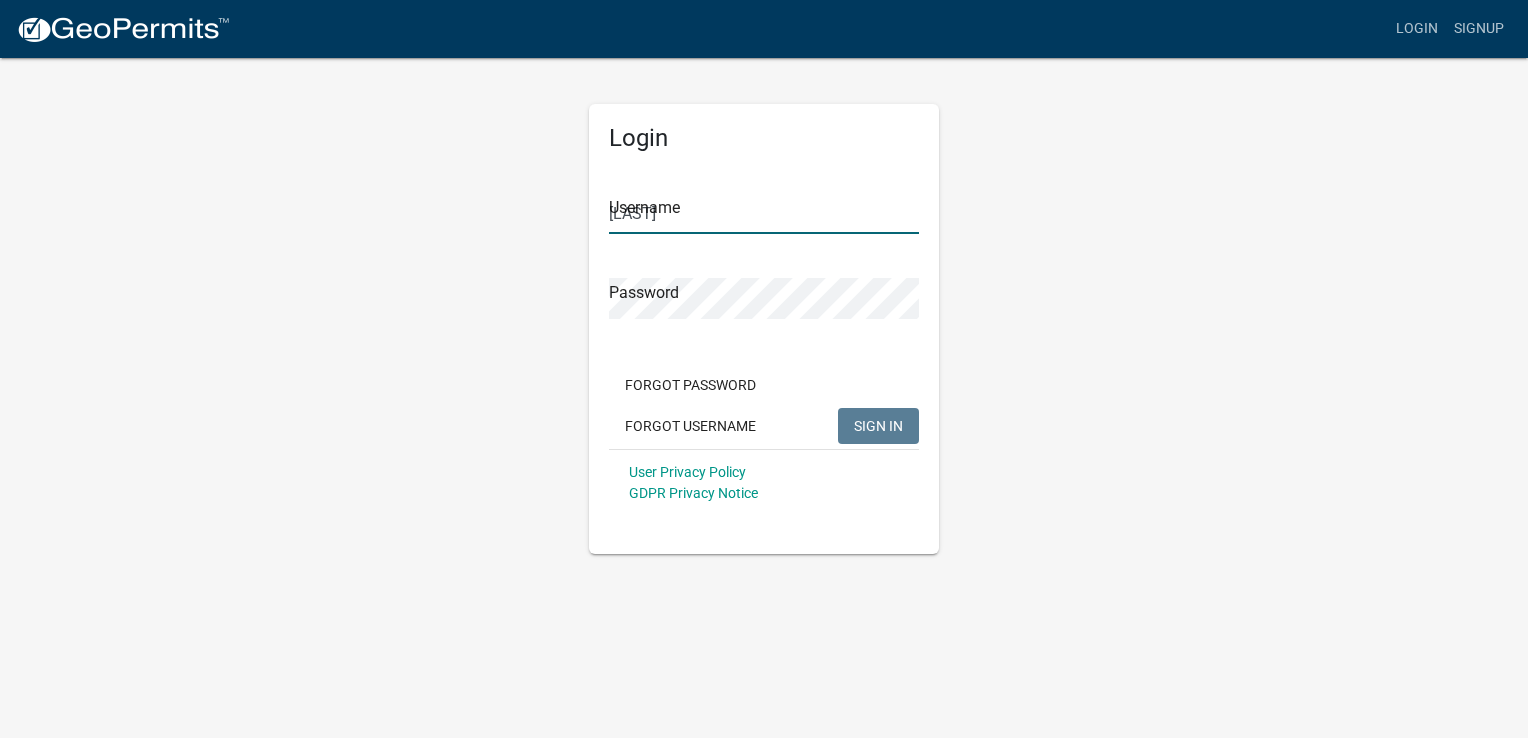 click on "[USERNAME]" at bounding box center [764, 213] 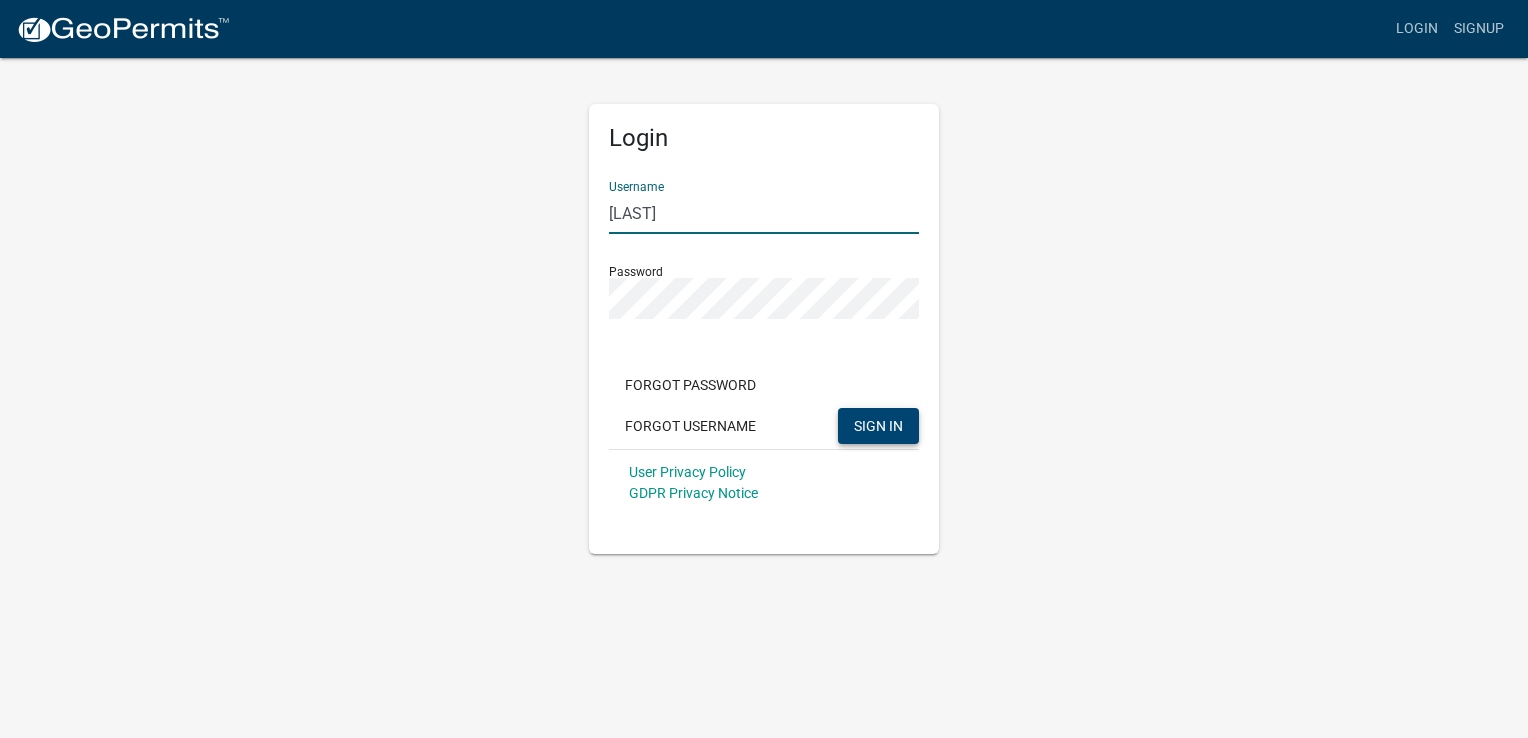 click on "SIGN IN" 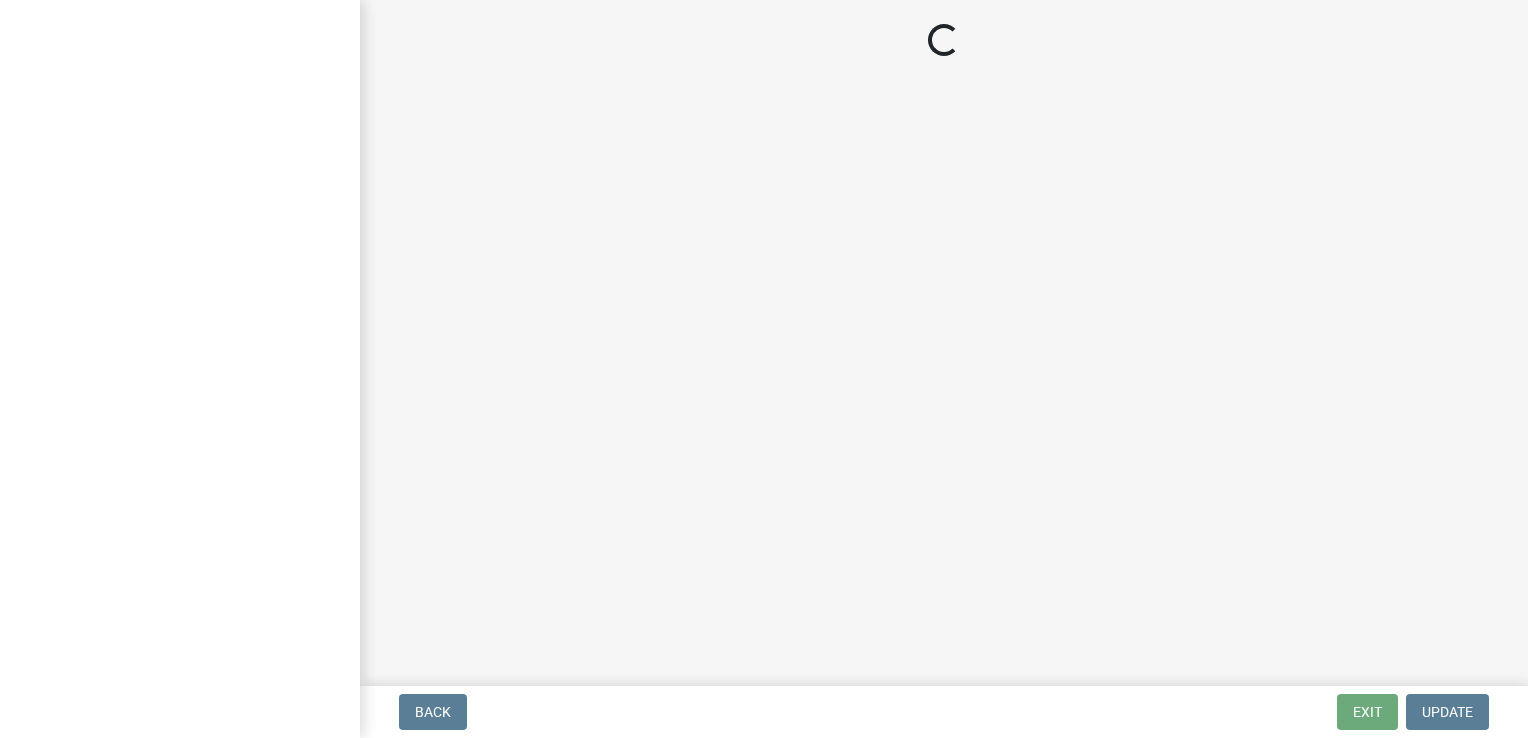 scroll, scrollTop: 0, scrollLeft: 0, axis: both 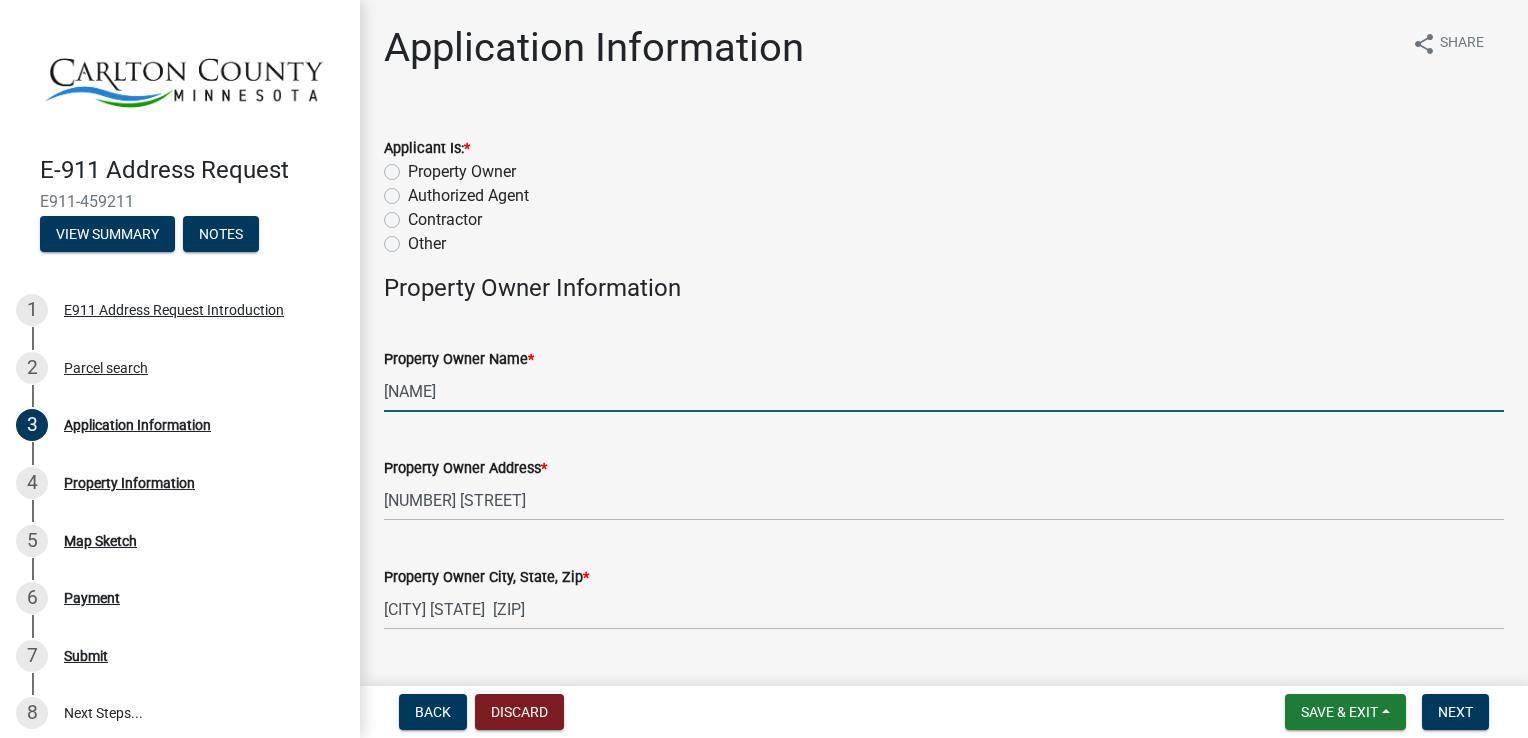 click on "[NAME]" at bounding box center [944, 391] 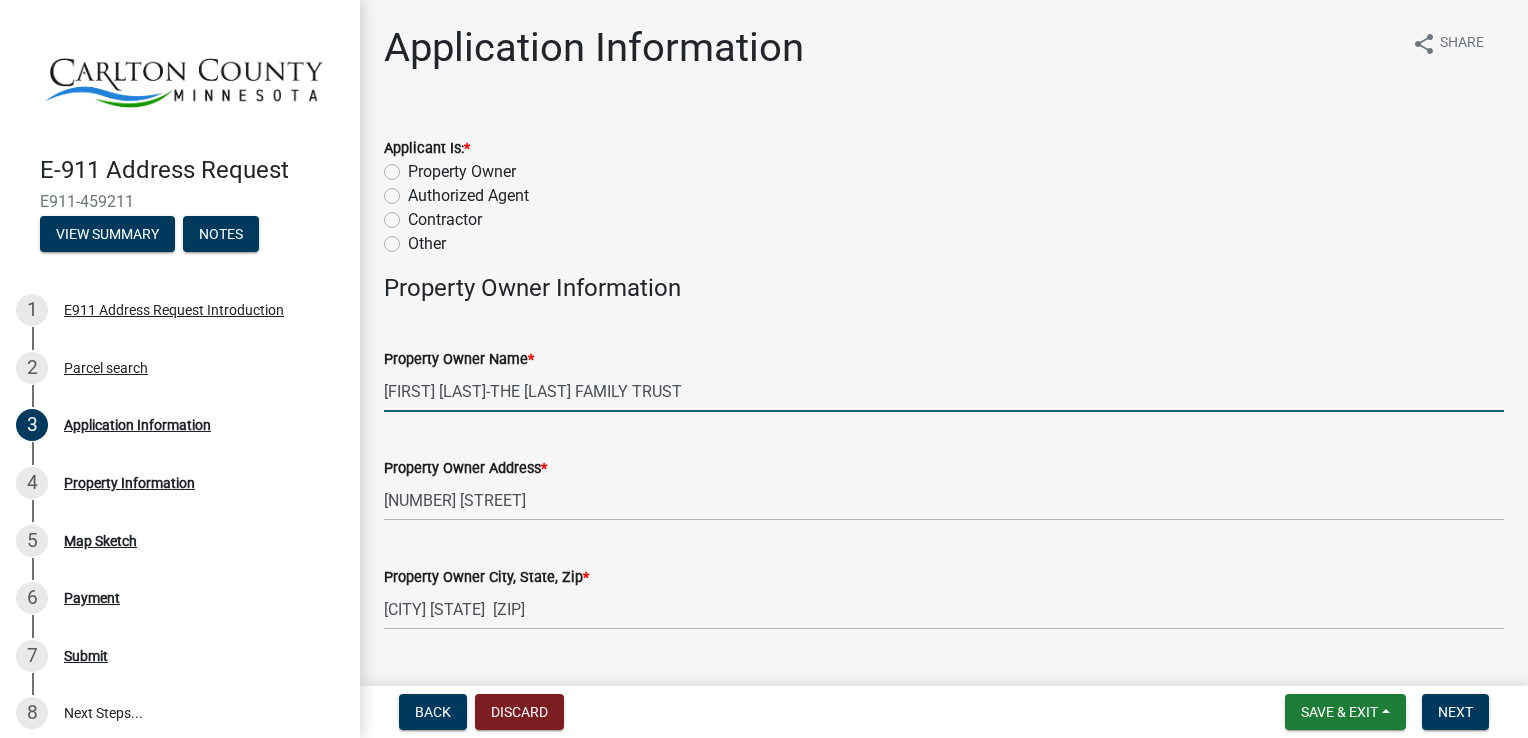 type on "[FIRST] [LAST]-THE [LAST] FAMILY TRUST" 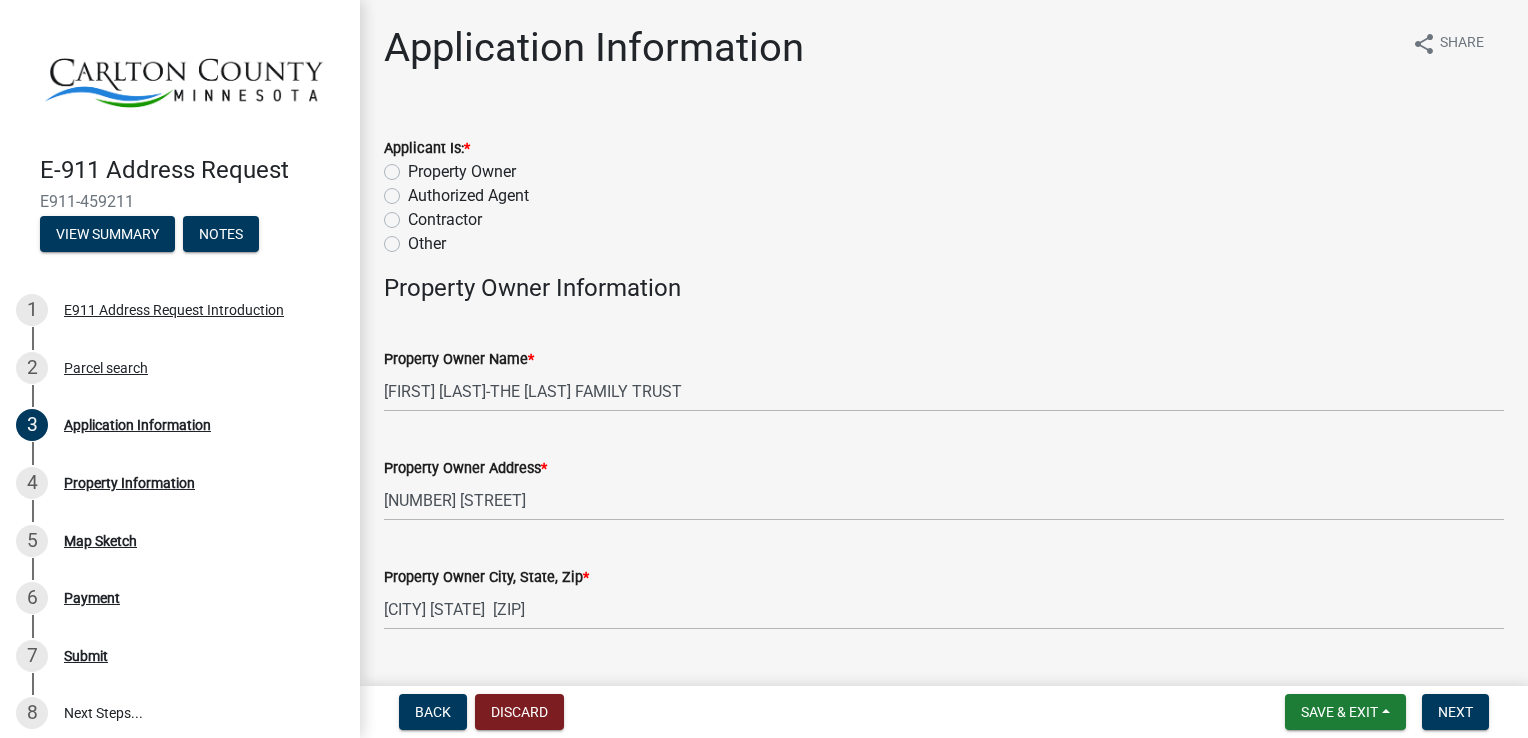 click on "Property Owner" 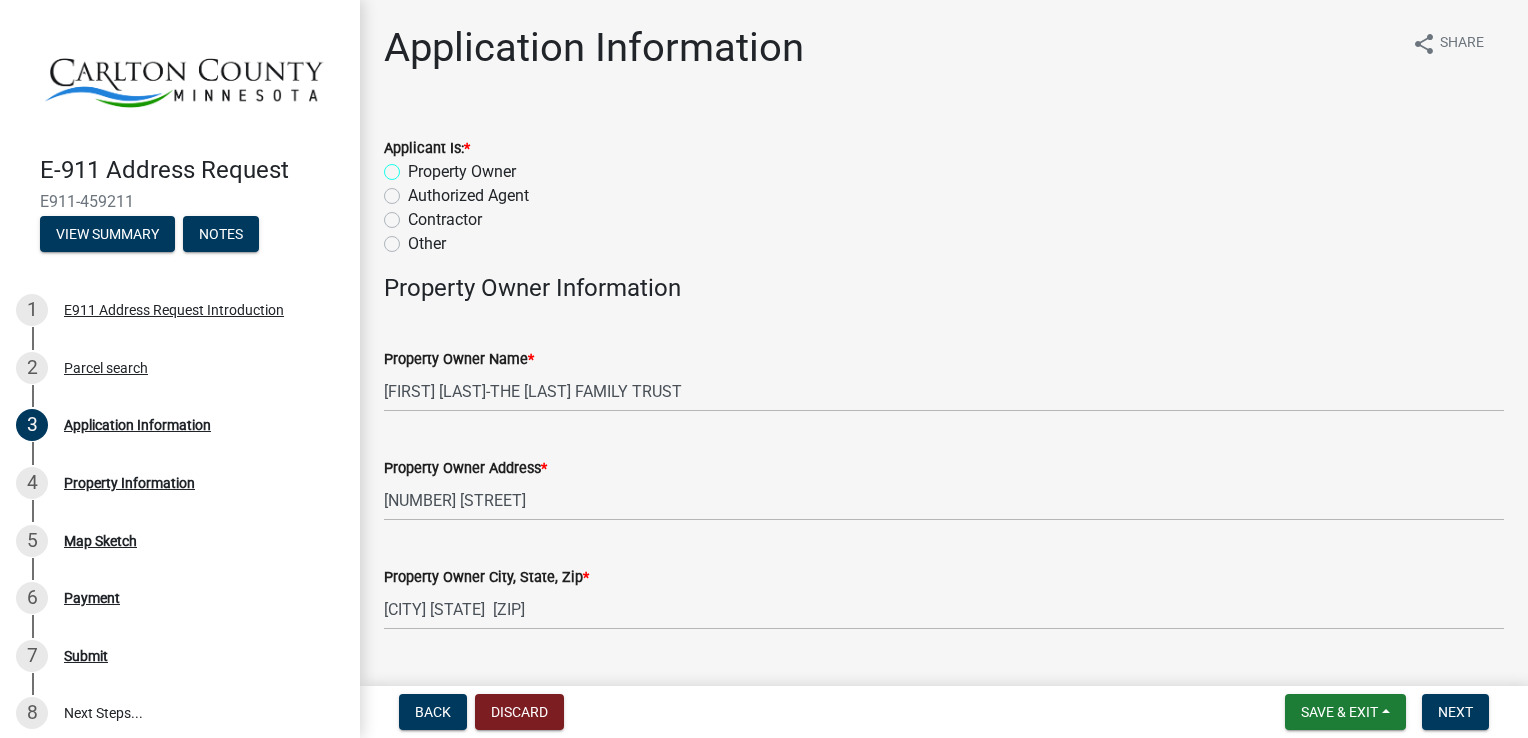 click on "Property Owner" at bounding box center [414, 166] 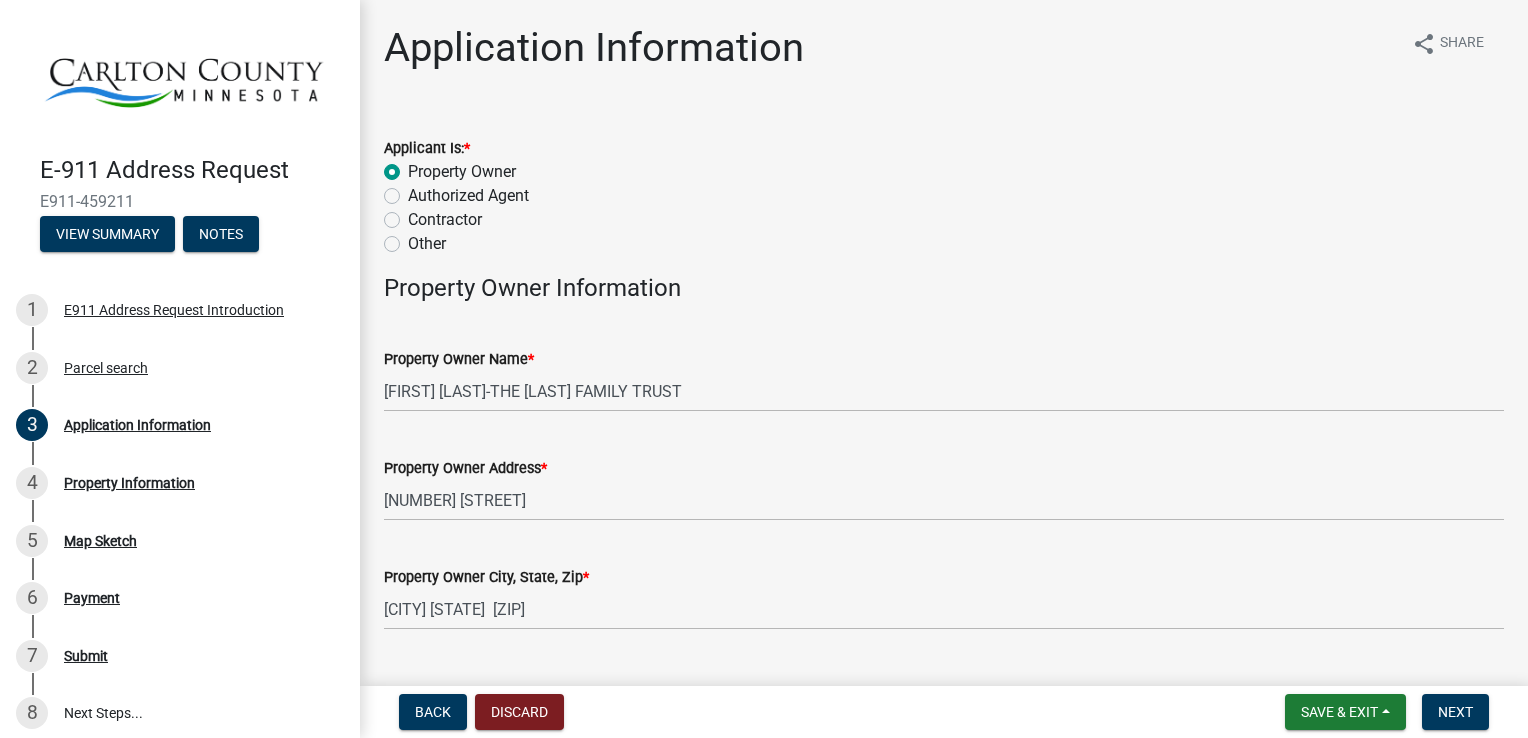 radio on "true" 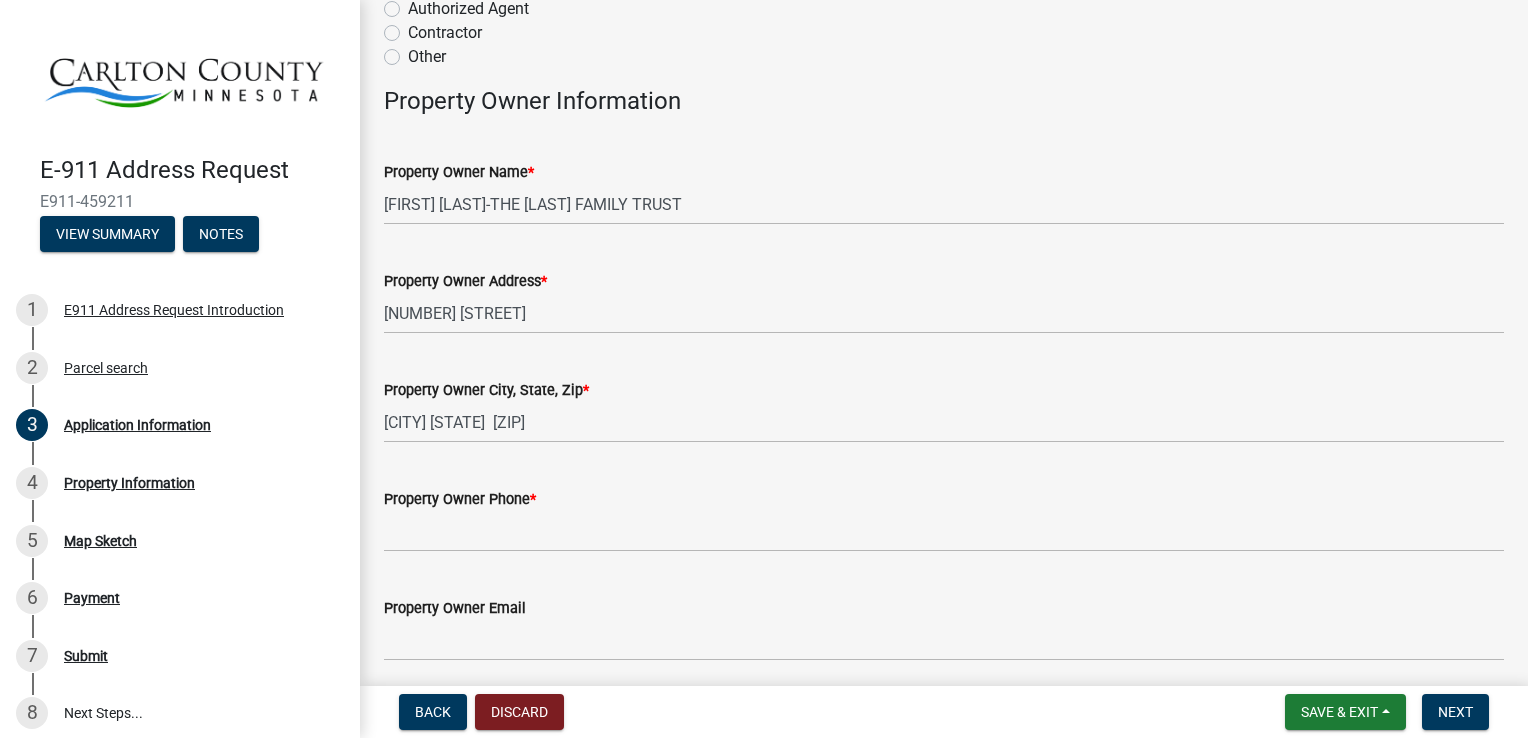 scroll, scrollTop: 300, scrollLeft: 0, axis: vertical 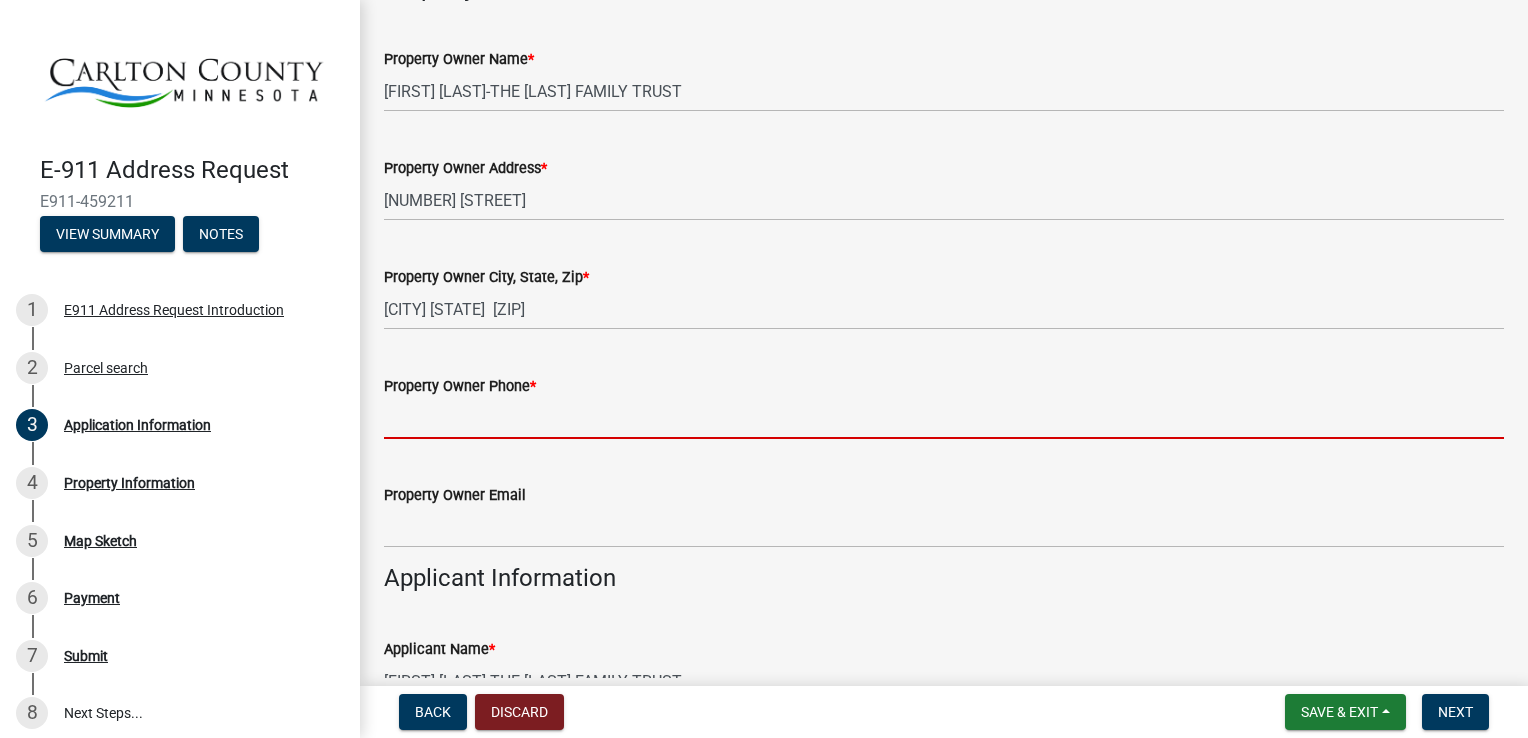 click on "Property Owner Phone  *" at bounding box center [944, 418] 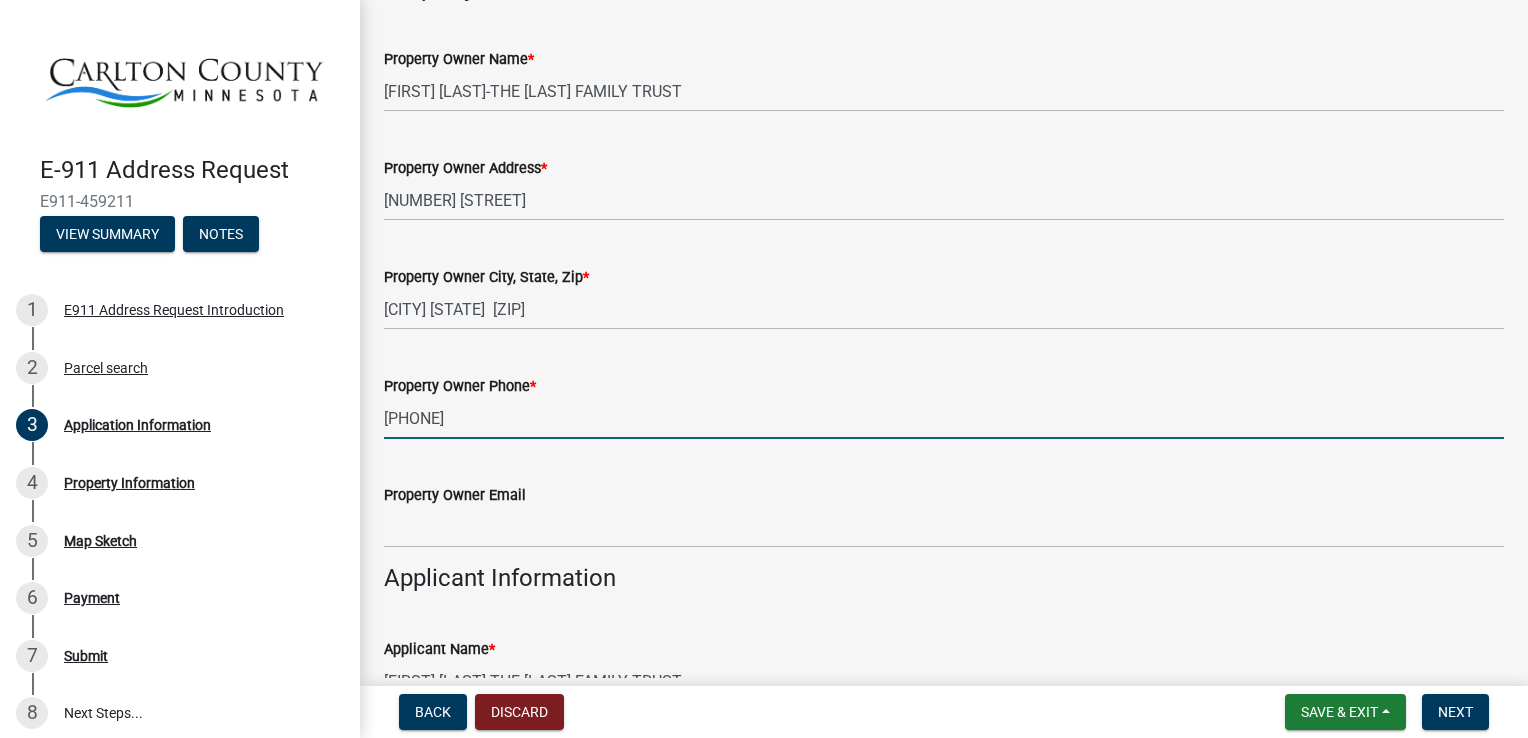 type on "[PHONE]" 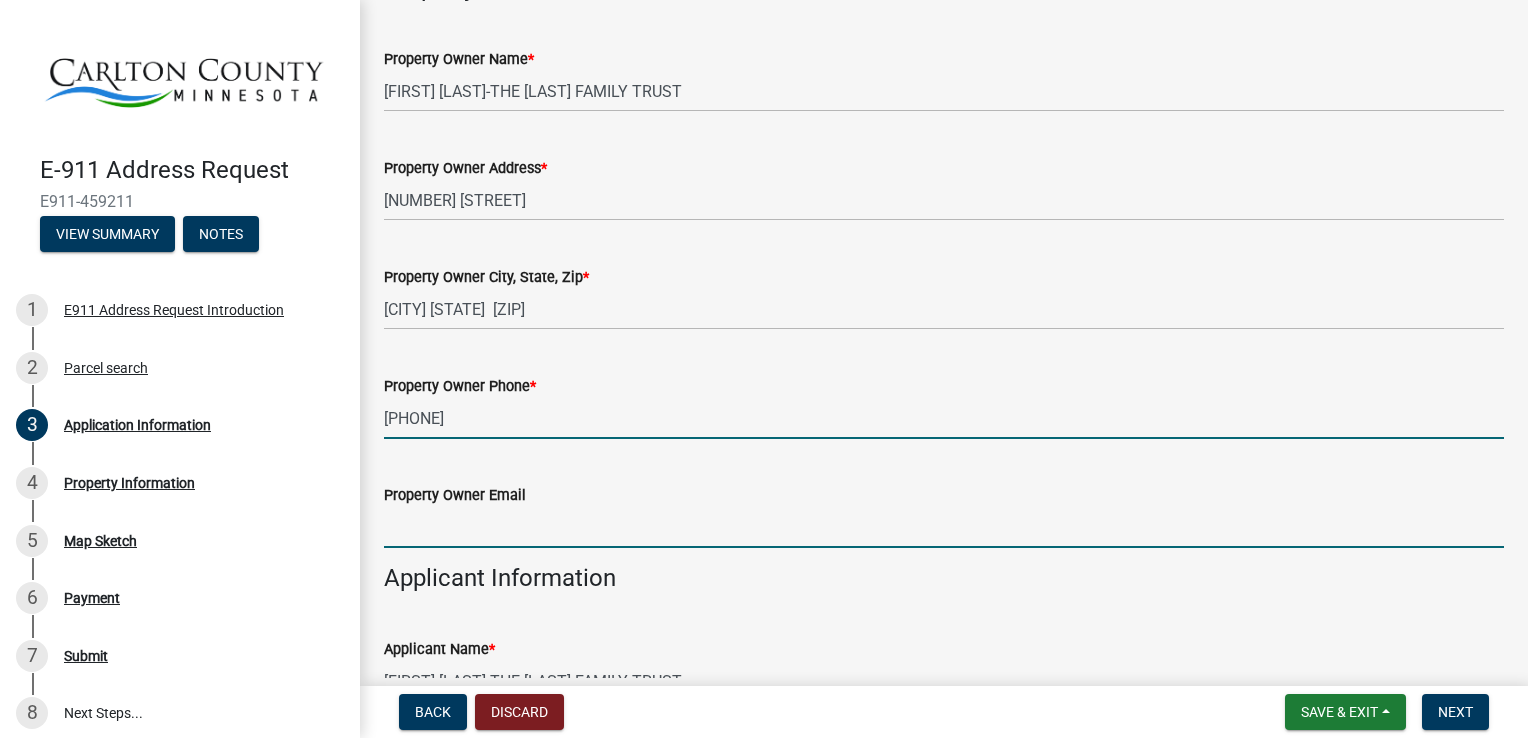 click on "Property Owner Email" at bounding box center [944, 527] 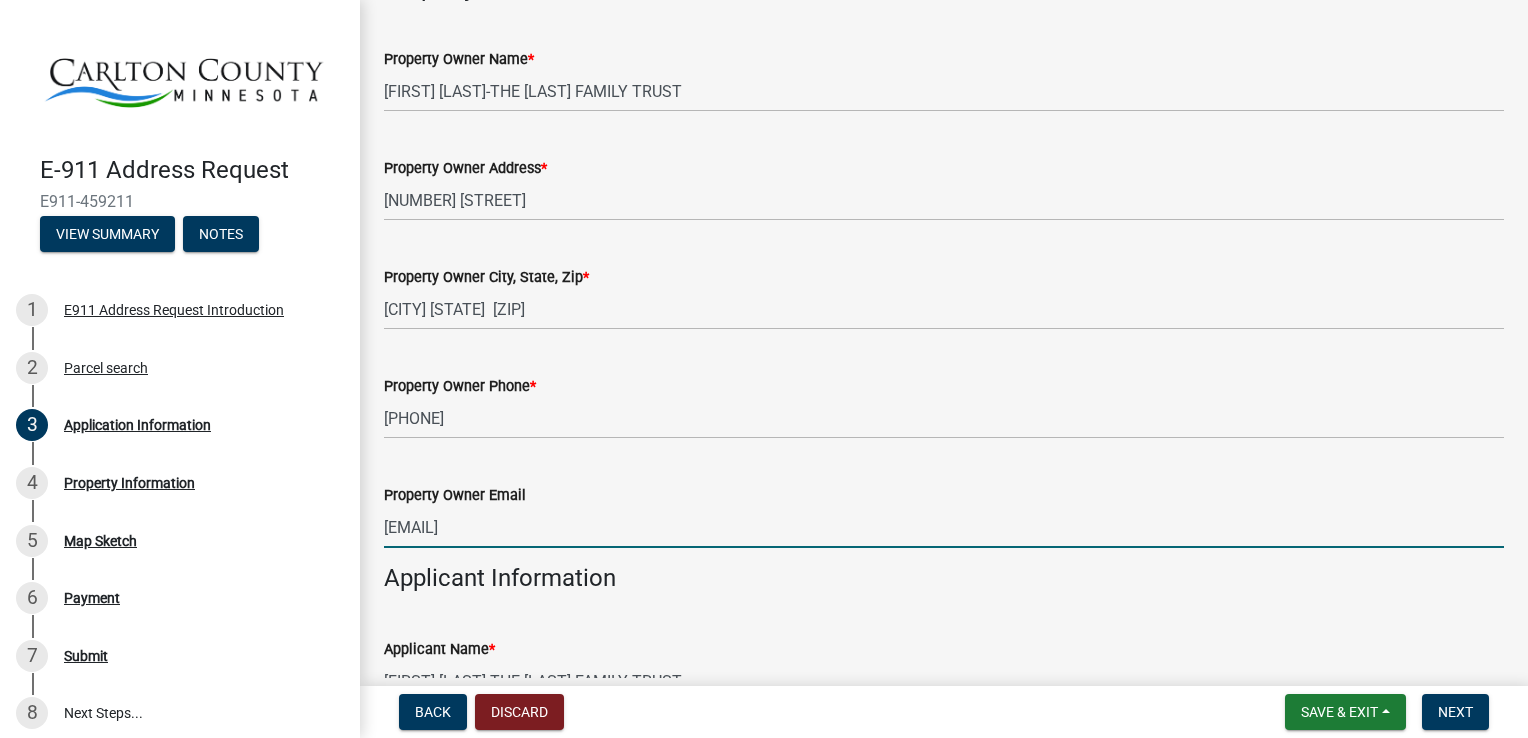 type on "[EMAIL]" 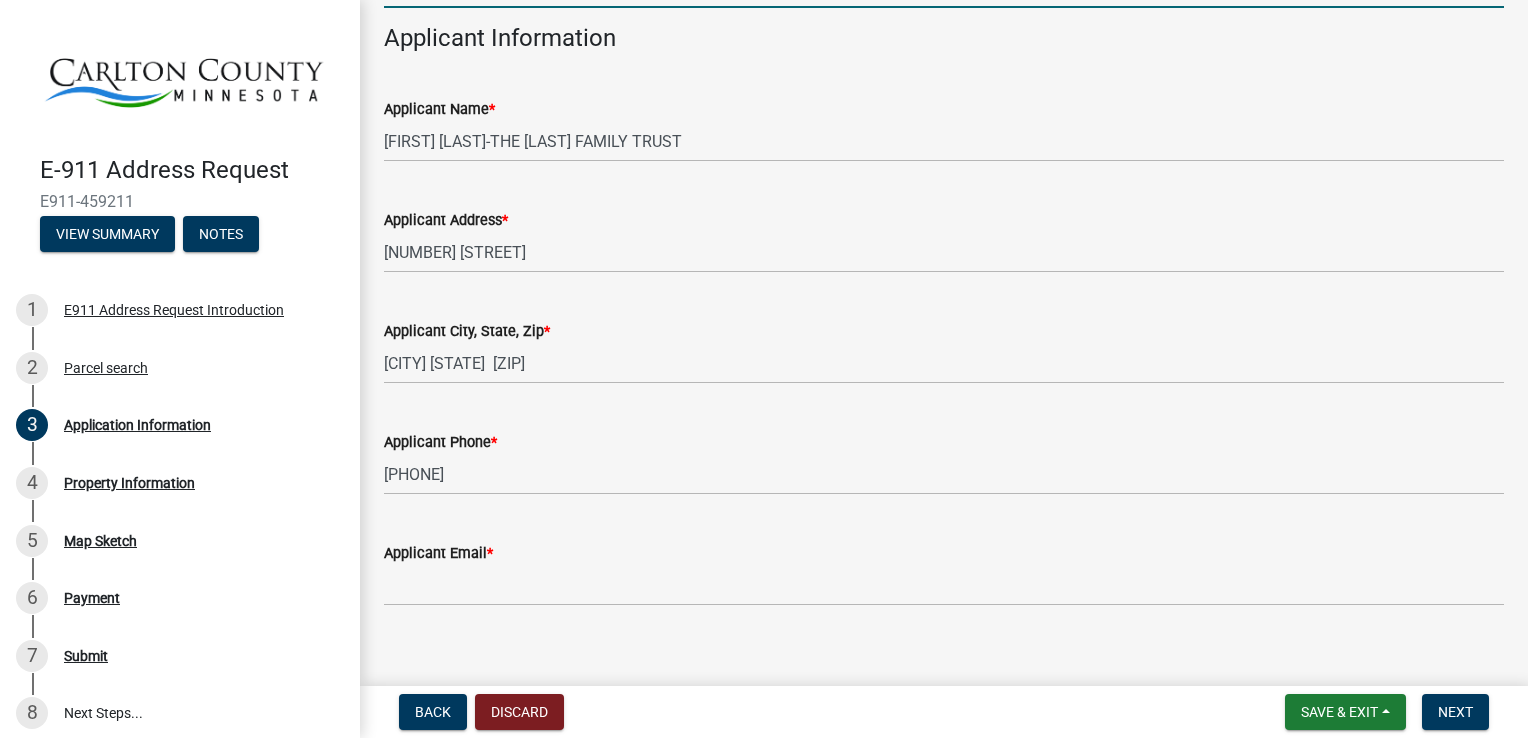 scroll, scrollTop: 863, scrollLeft: 0, axis: vertical 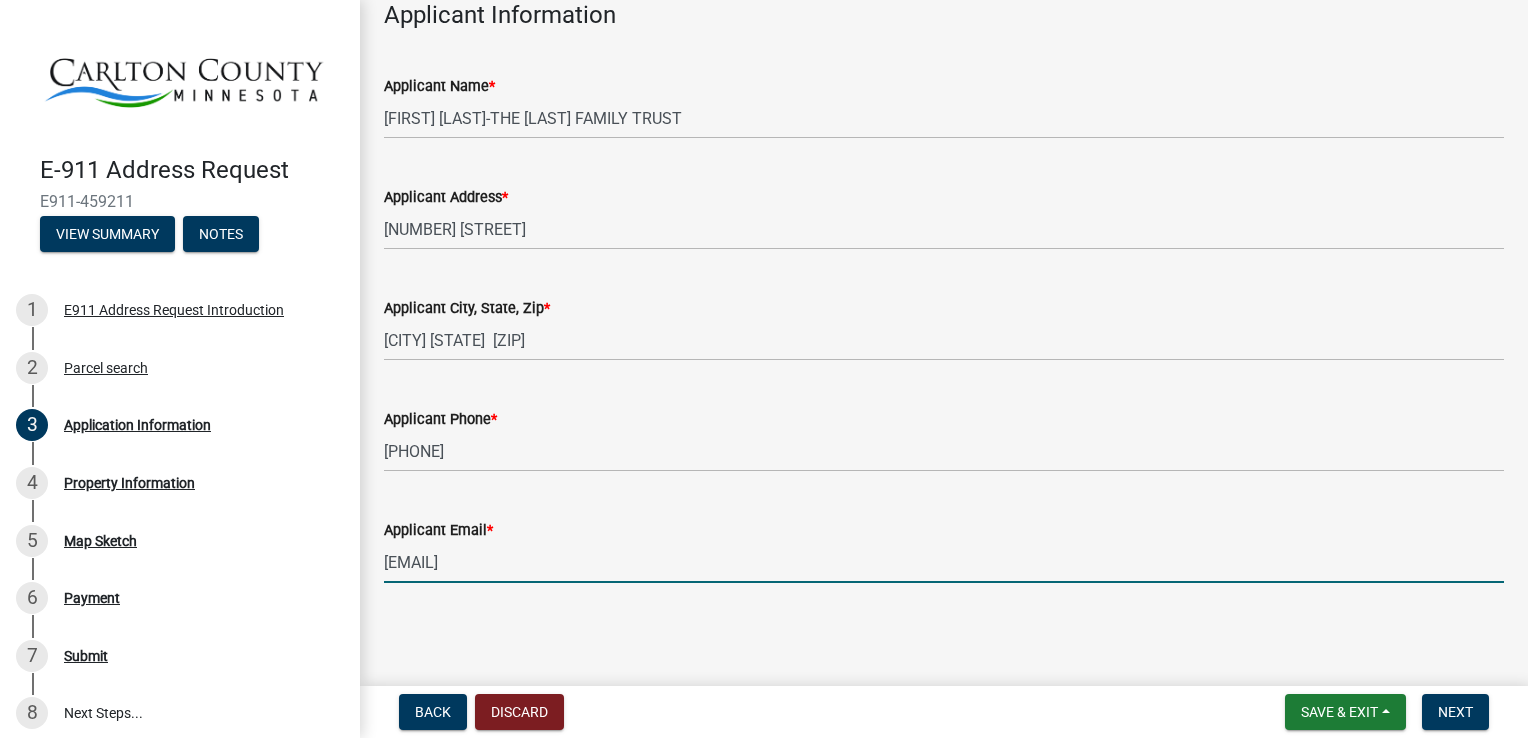 click on "[EMAIL]" at bounding box center [944, 562] 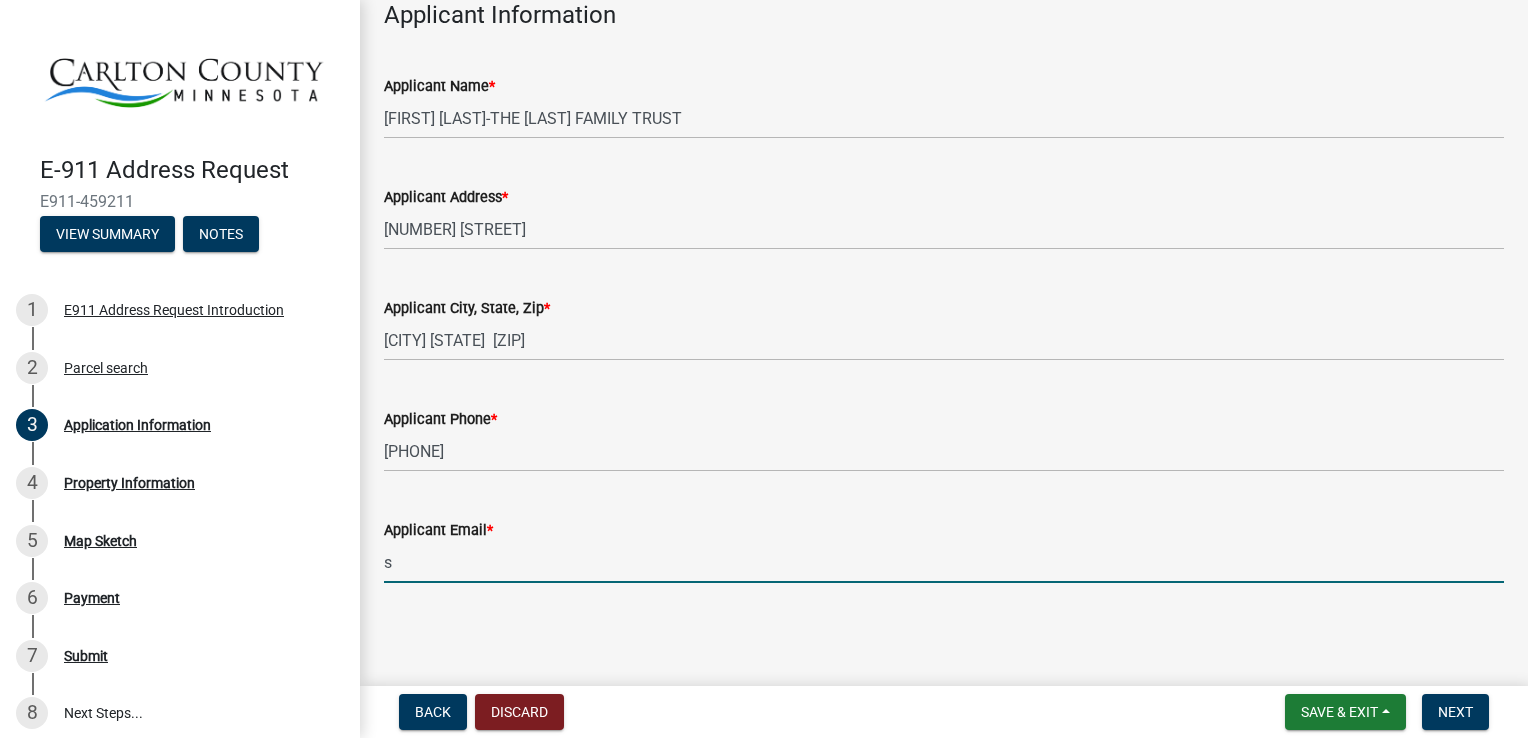 type on "[EMAIL]" 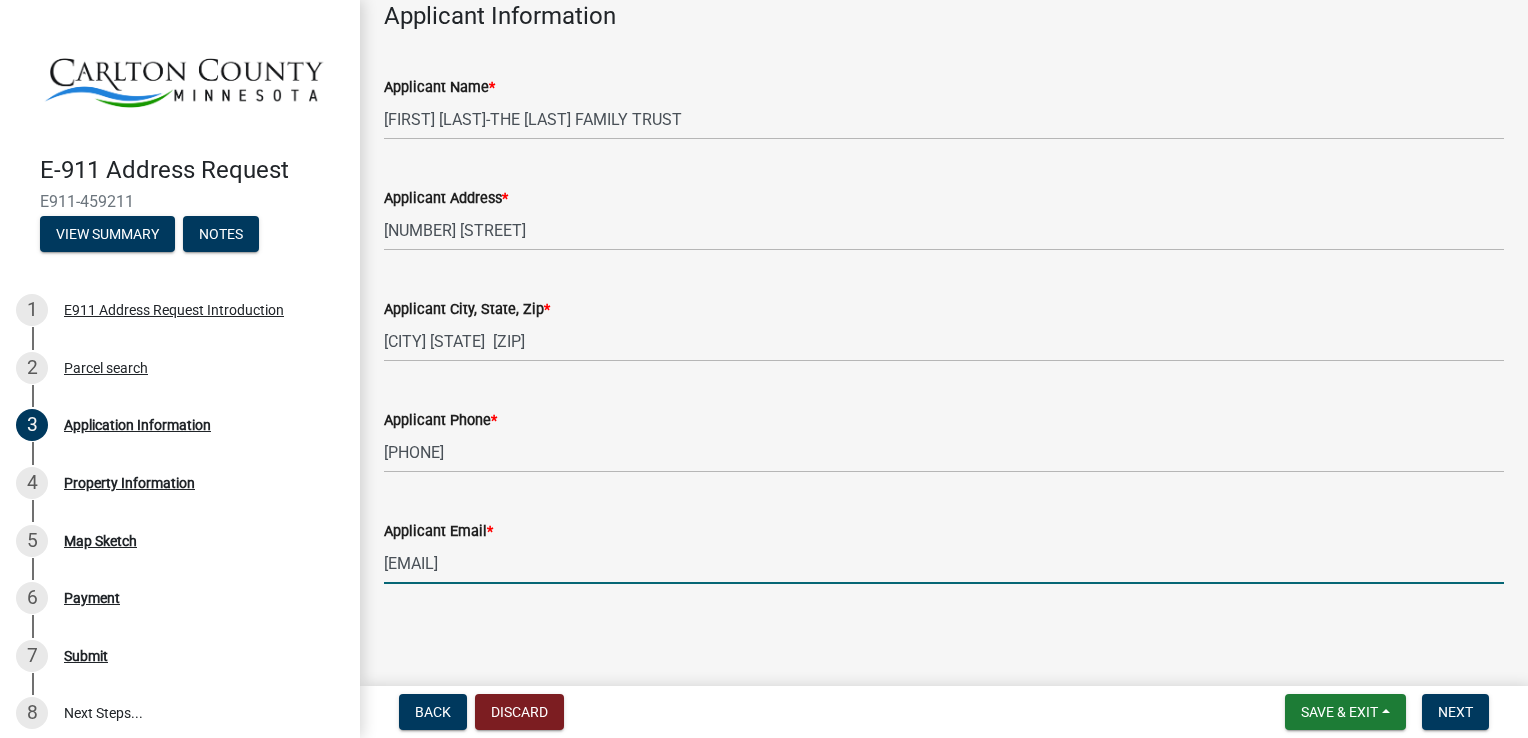 scroll, scrollTop: 863, scrollLeft: 0, axis: vertical 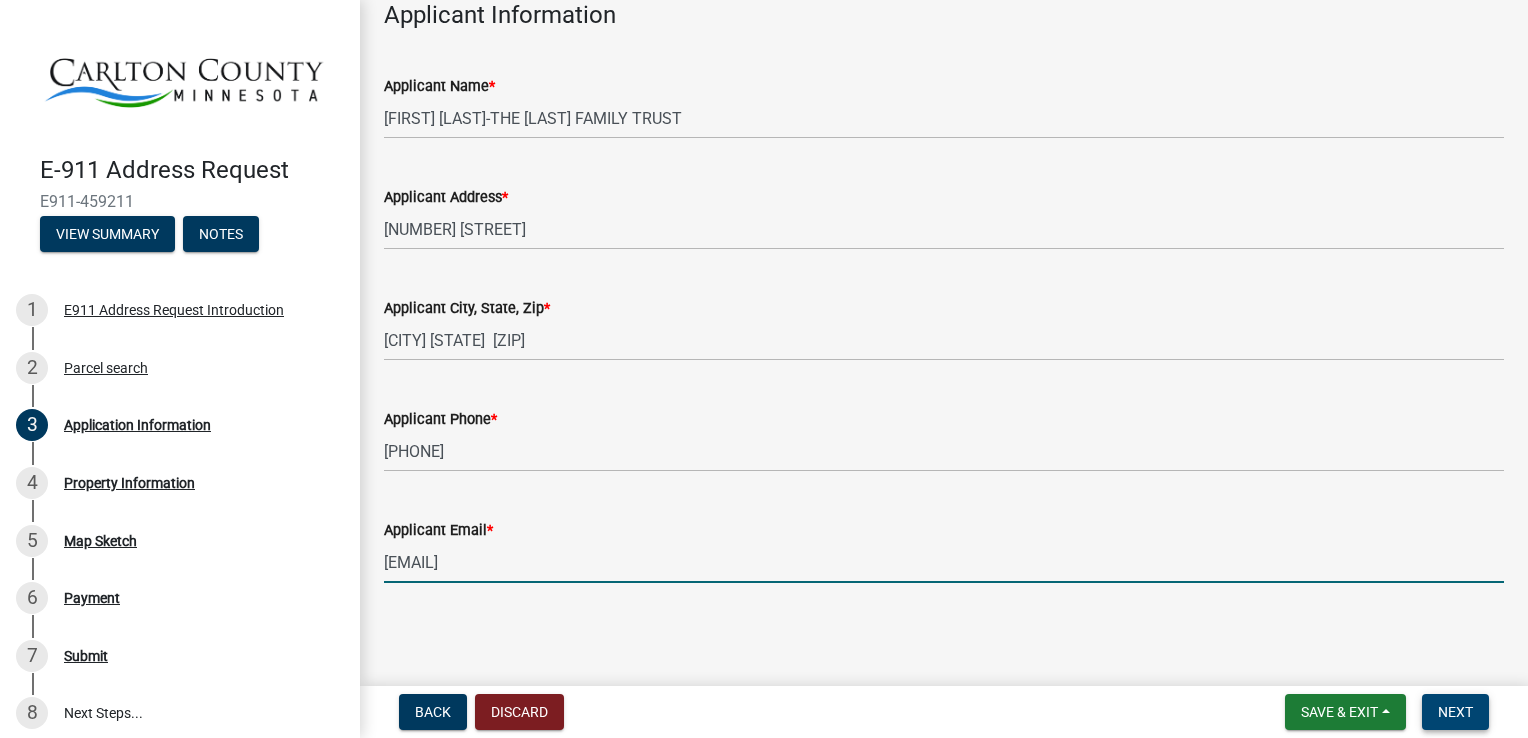 click on "Next" at bounding box center [1455, 712] 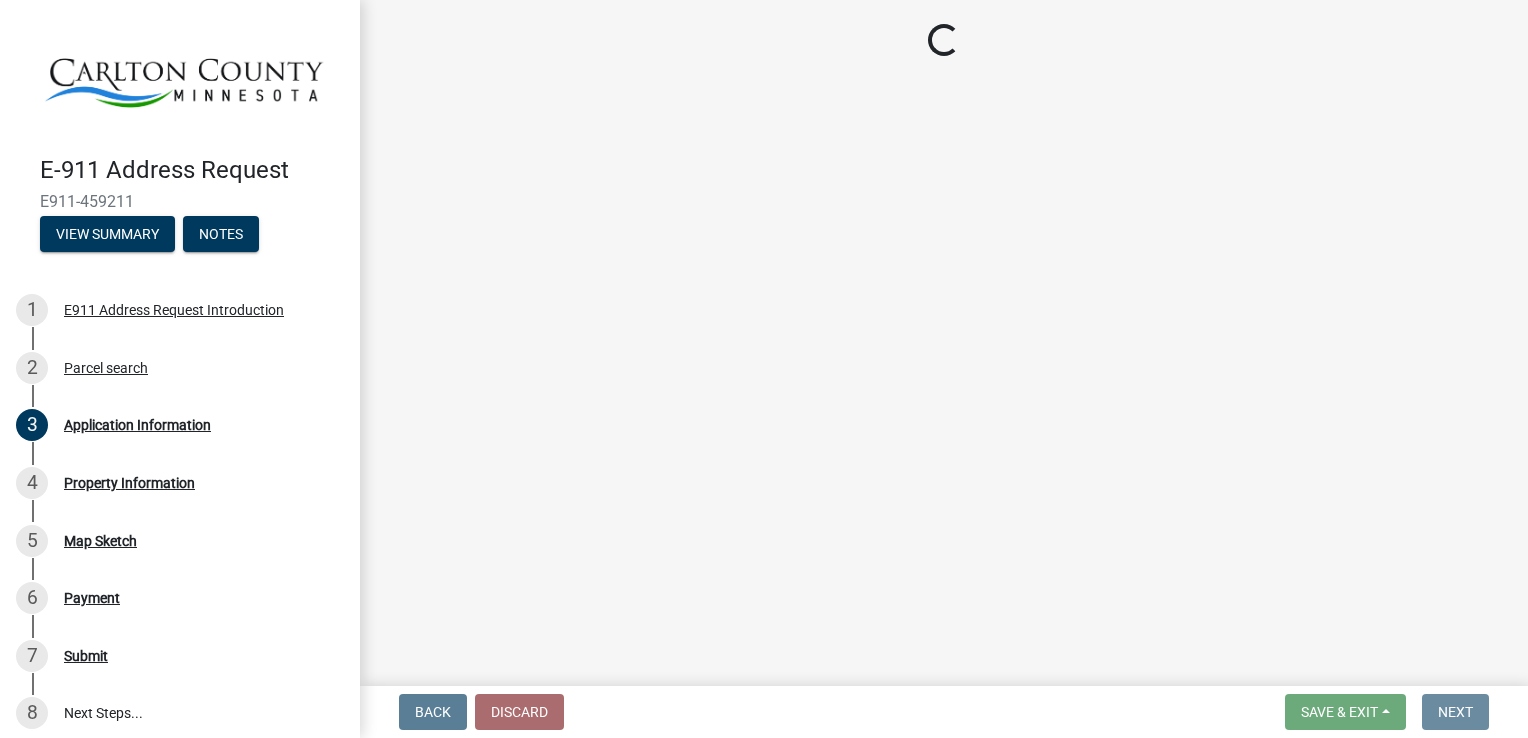 scroll, scrollTop: 0, scrollLeft: 0, axis: both 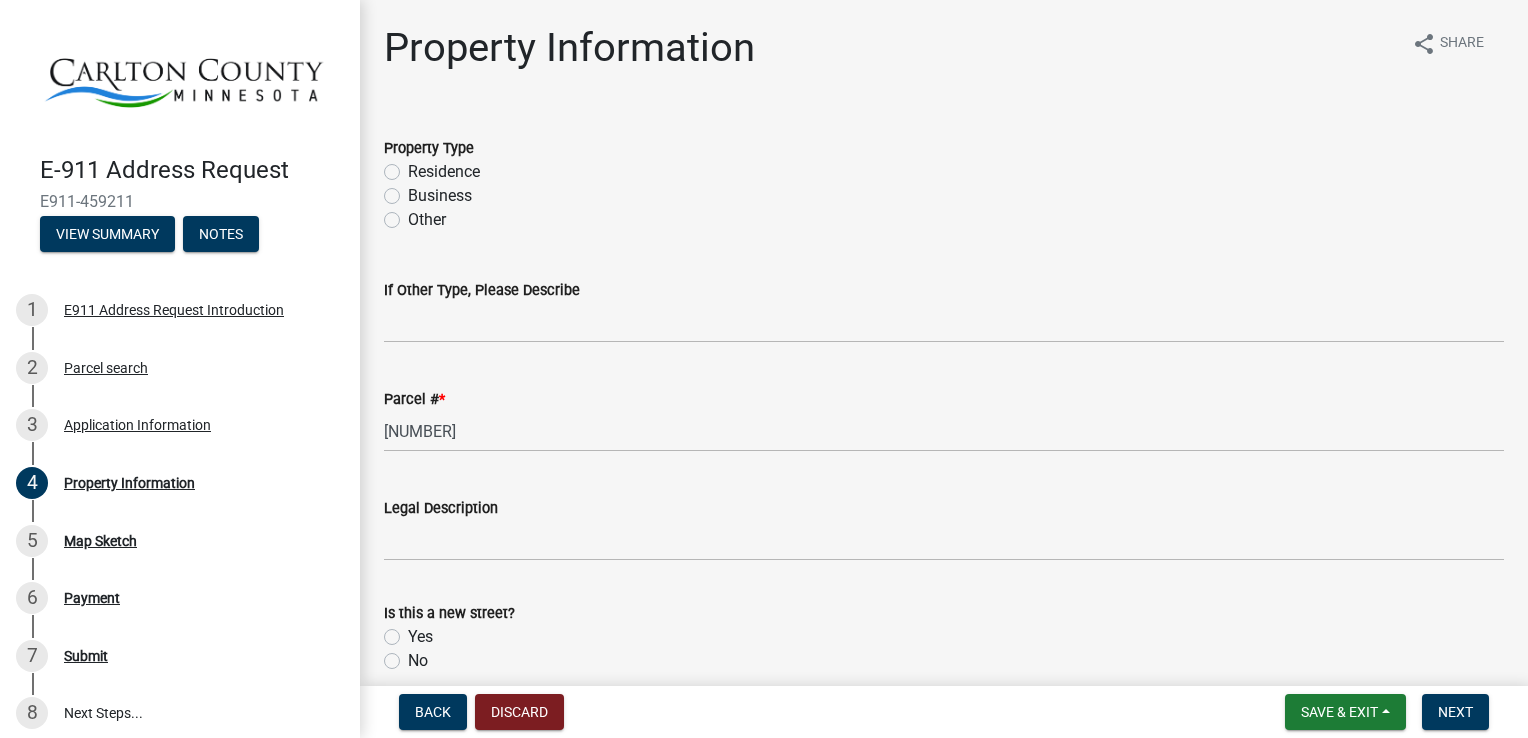 click on "Residence" 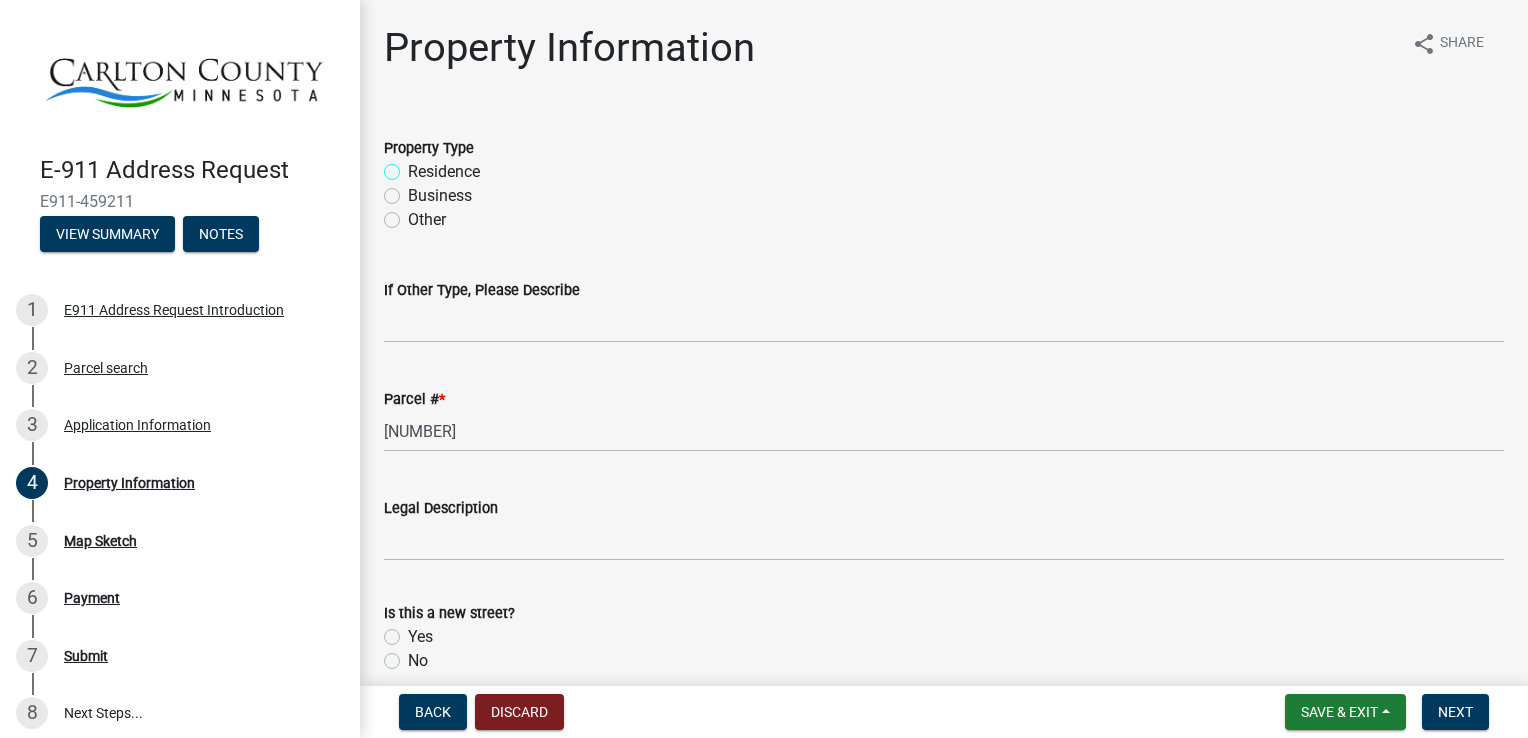 click on "Residence" at bounding box center (414, 166) 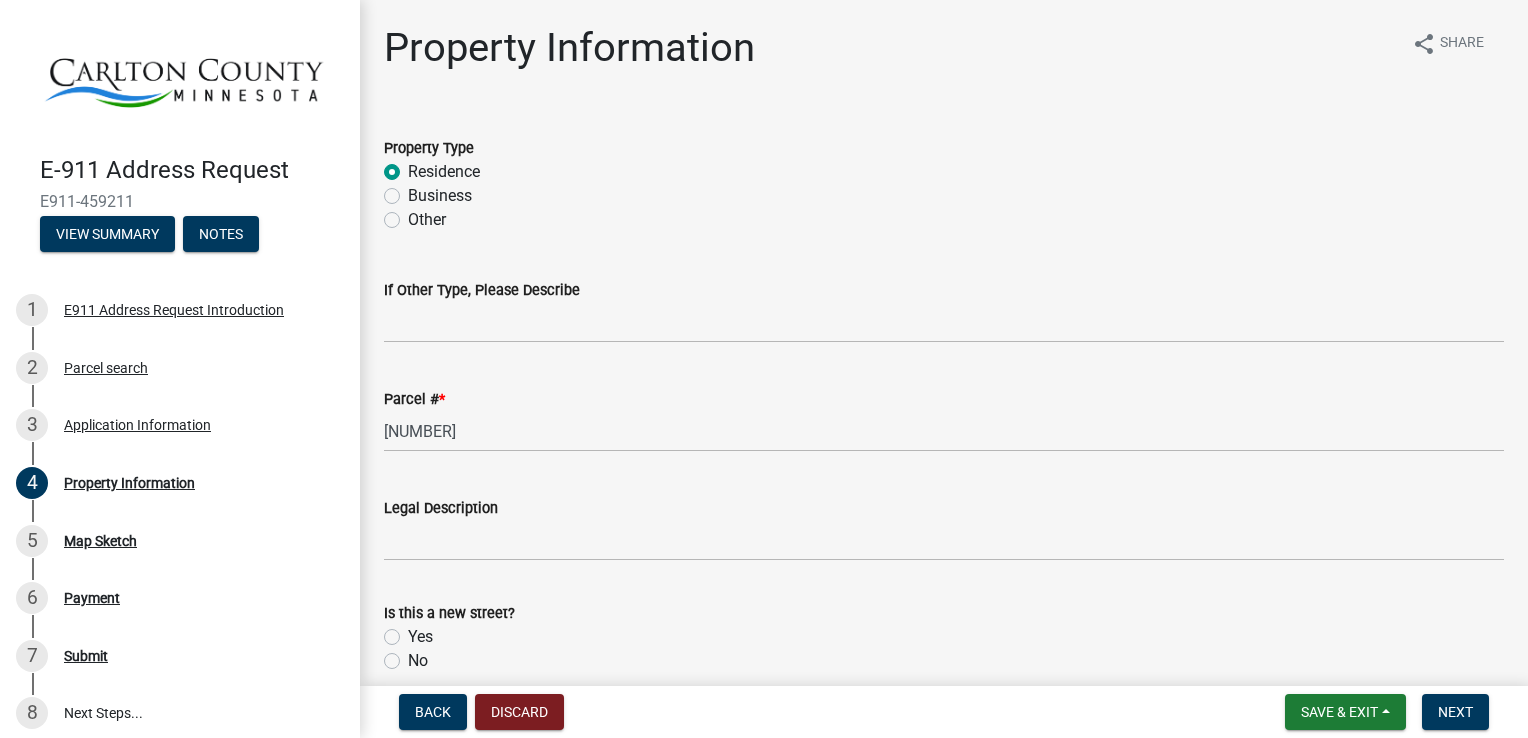 radio on "true" 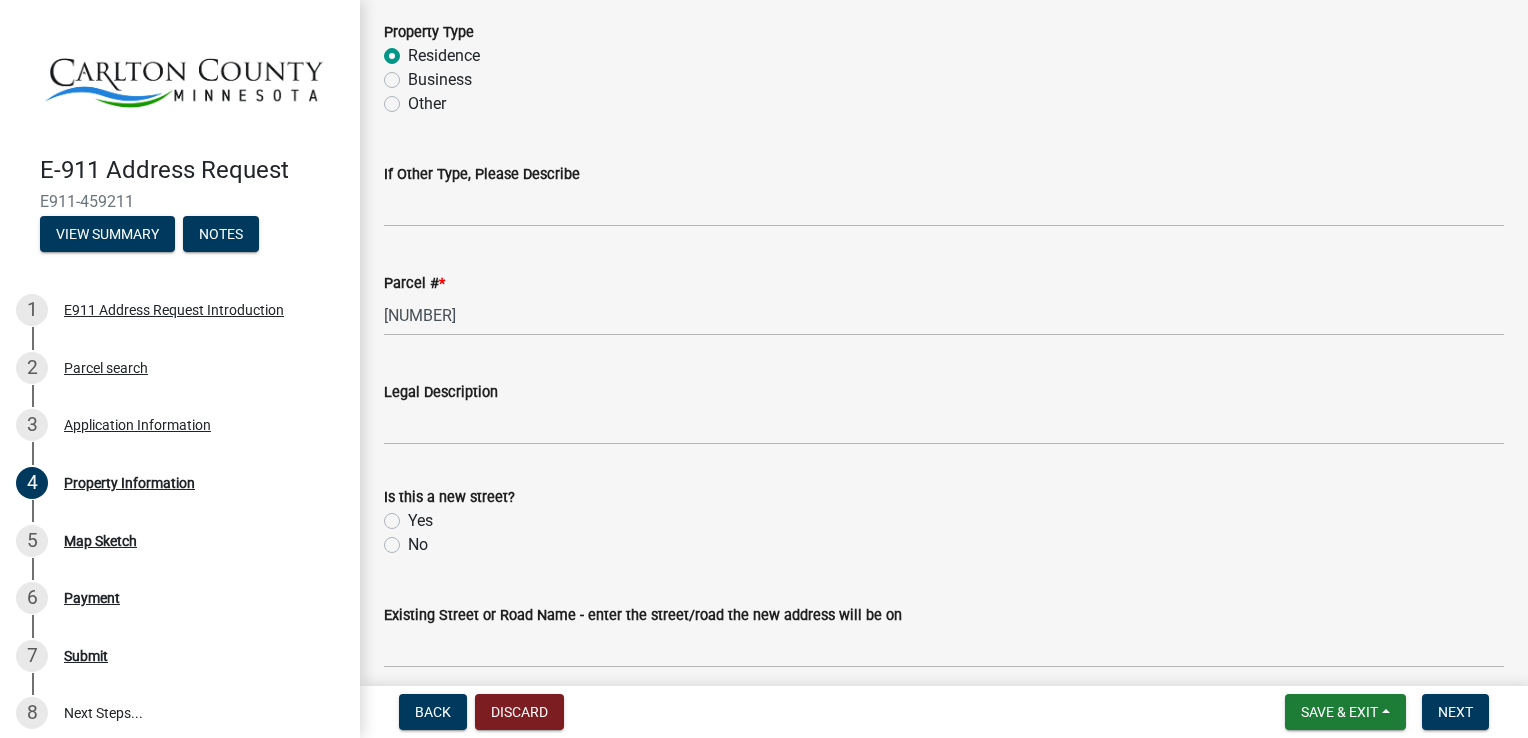 scroll, scrollTop: 200, scrollLeft: 0, axis: vertical 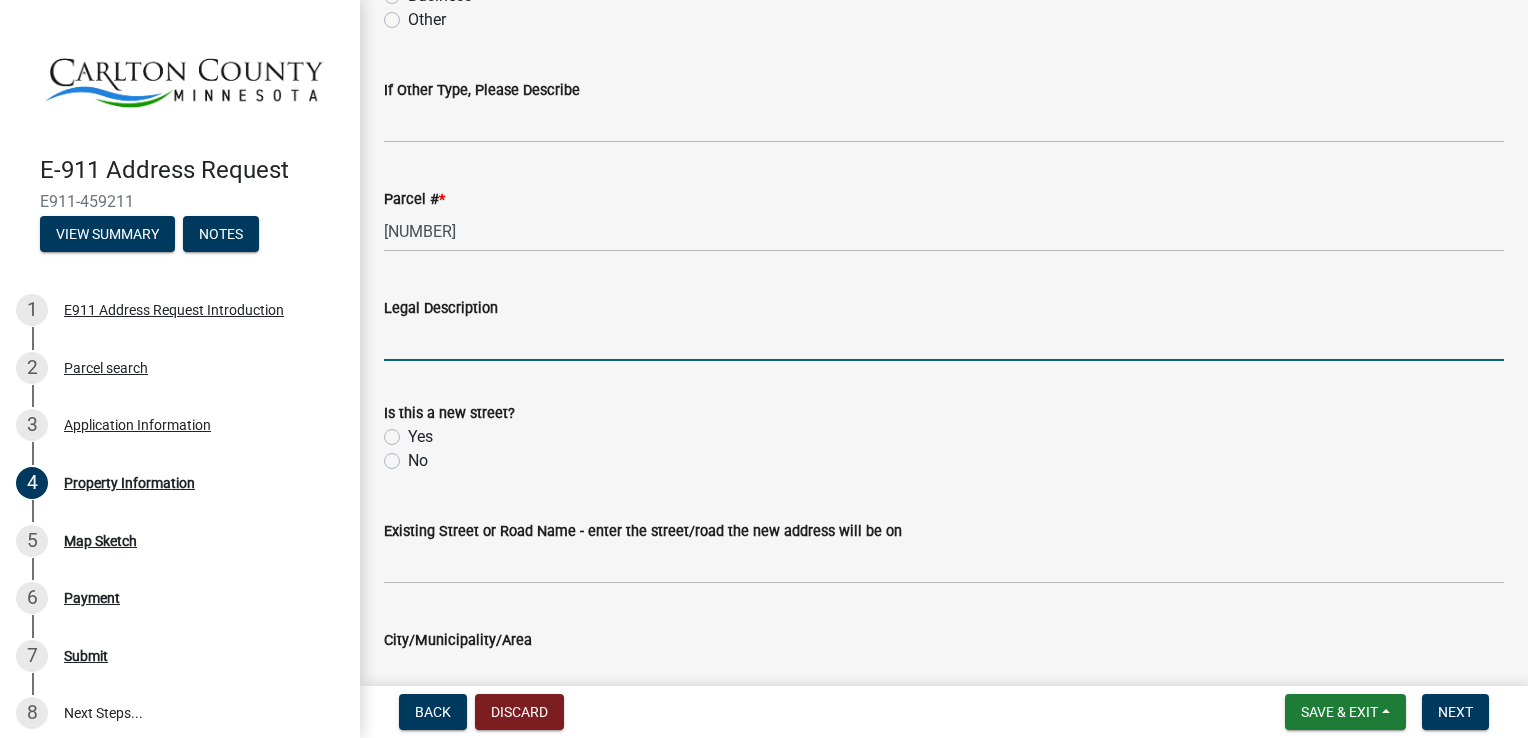 click on "Legal Description" at bounding box center [944, 340] 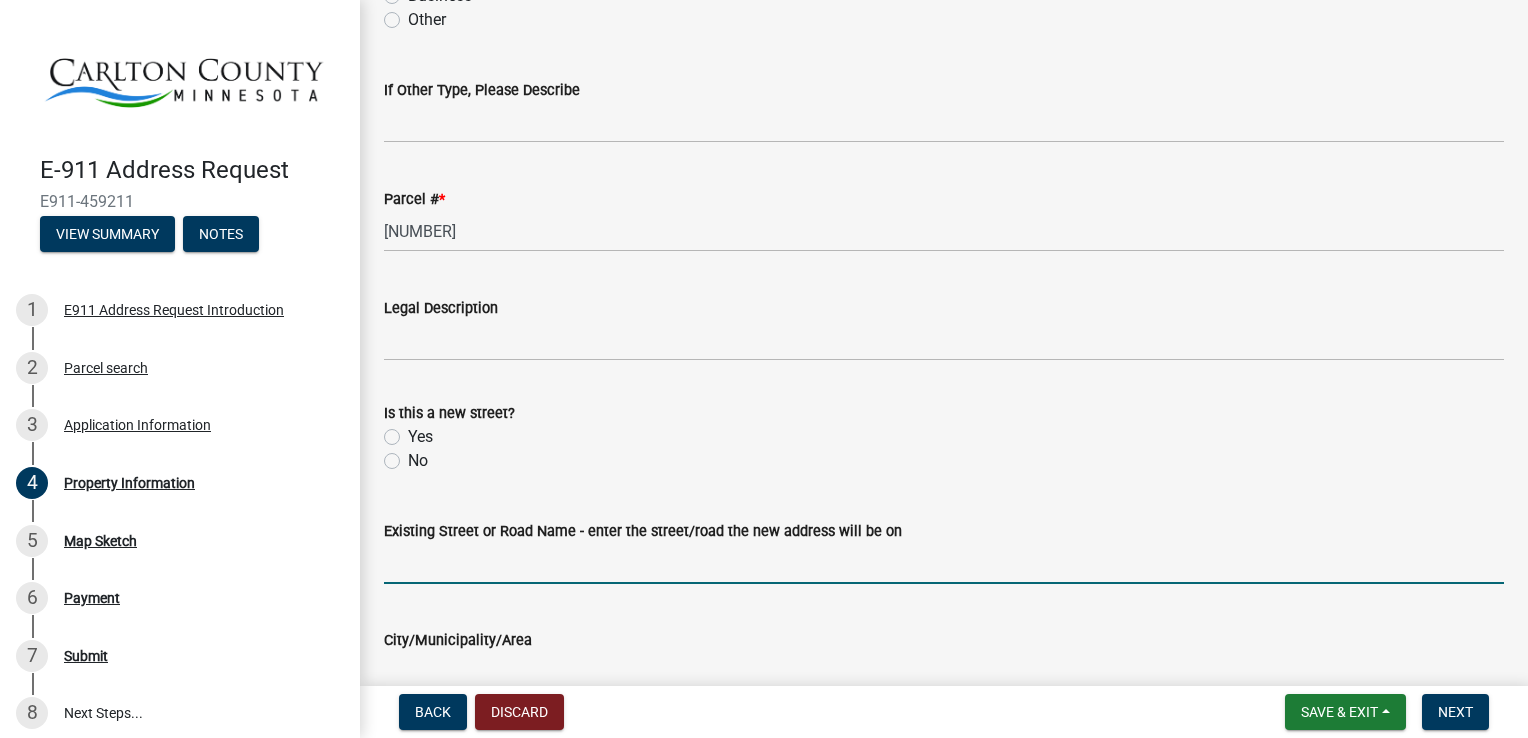 click on "Existing Street or Road Name - enter the street/road the new address will be on" at bounding box center (944, 563) 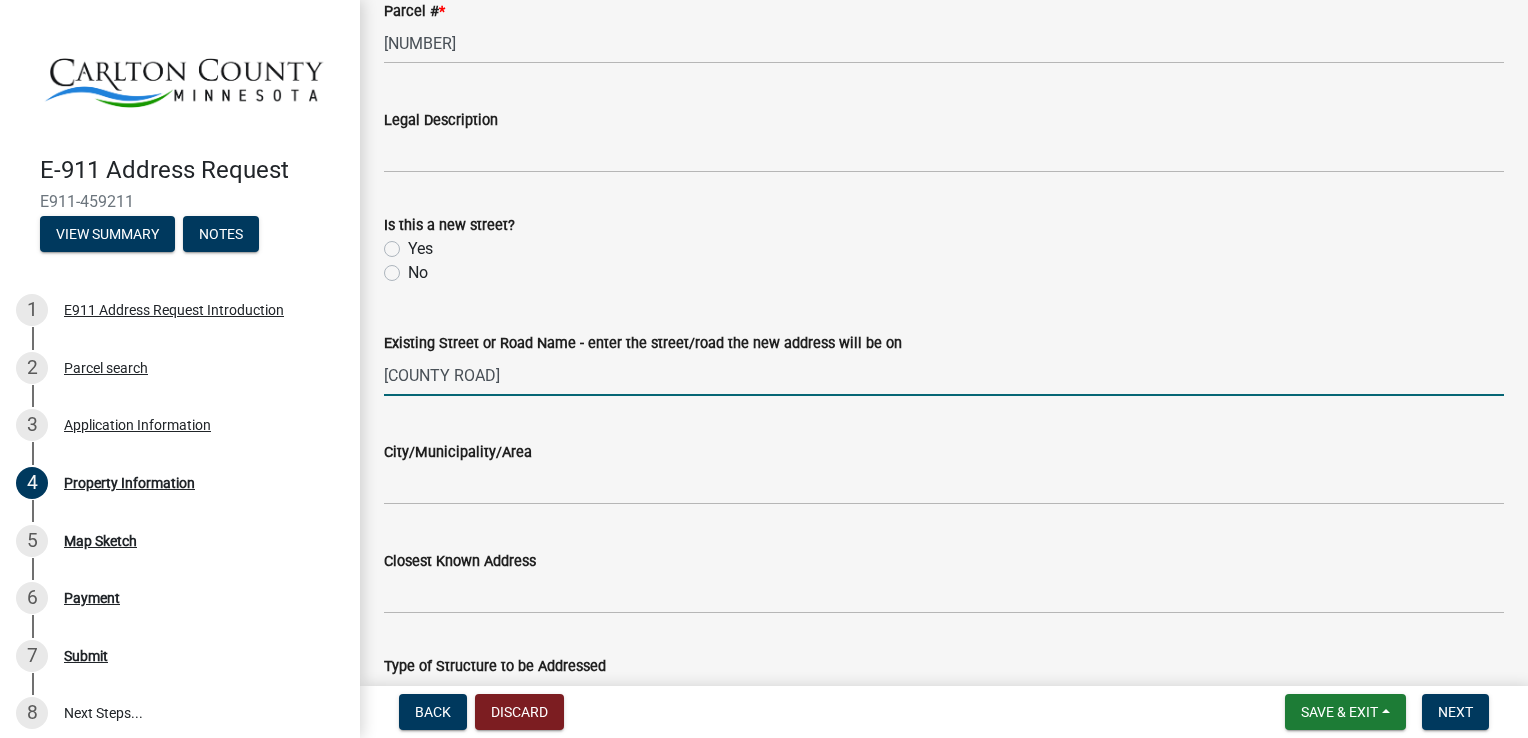 scroll, scrollTop: 400, scrollLeft: 0, axis: vertical 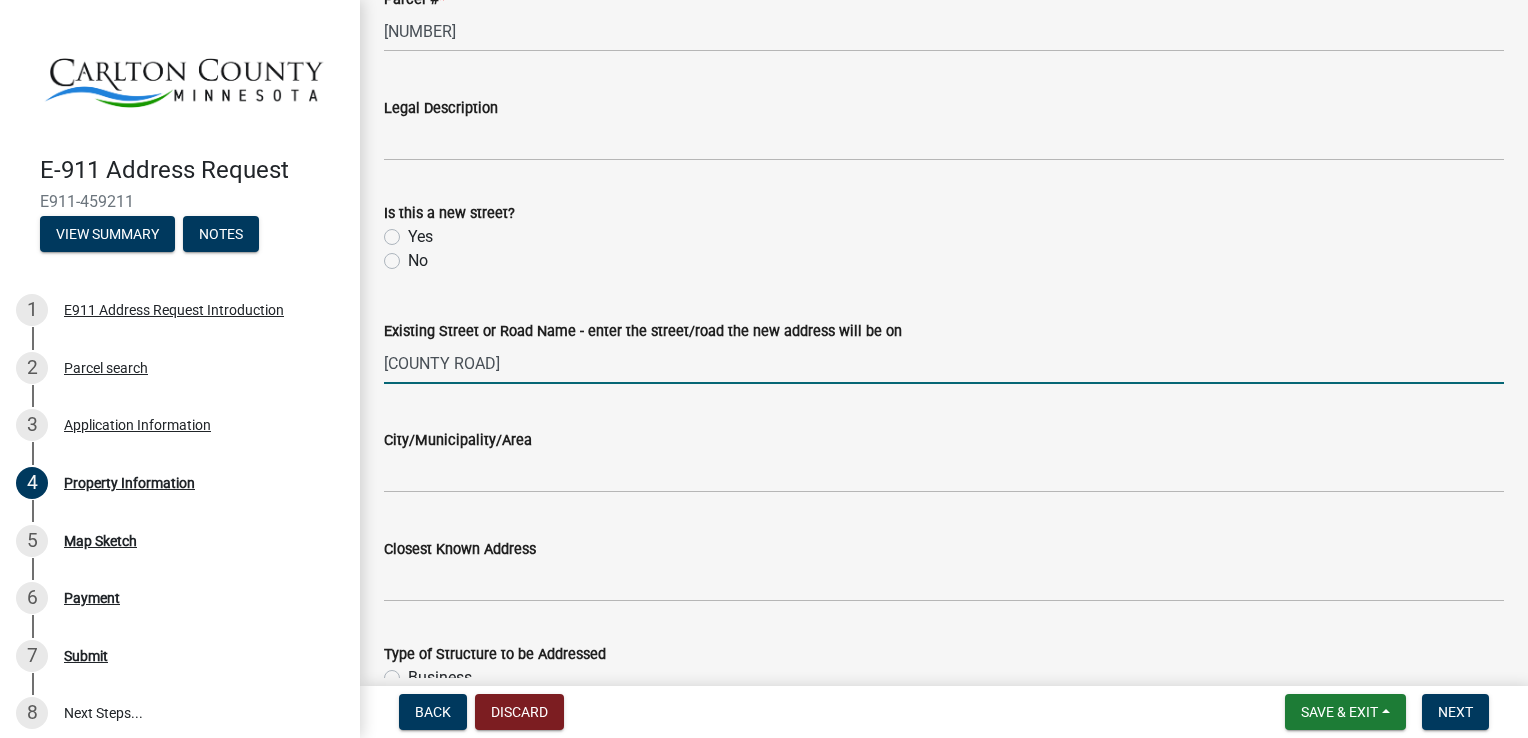 type on "[COUNTY ROAD]" 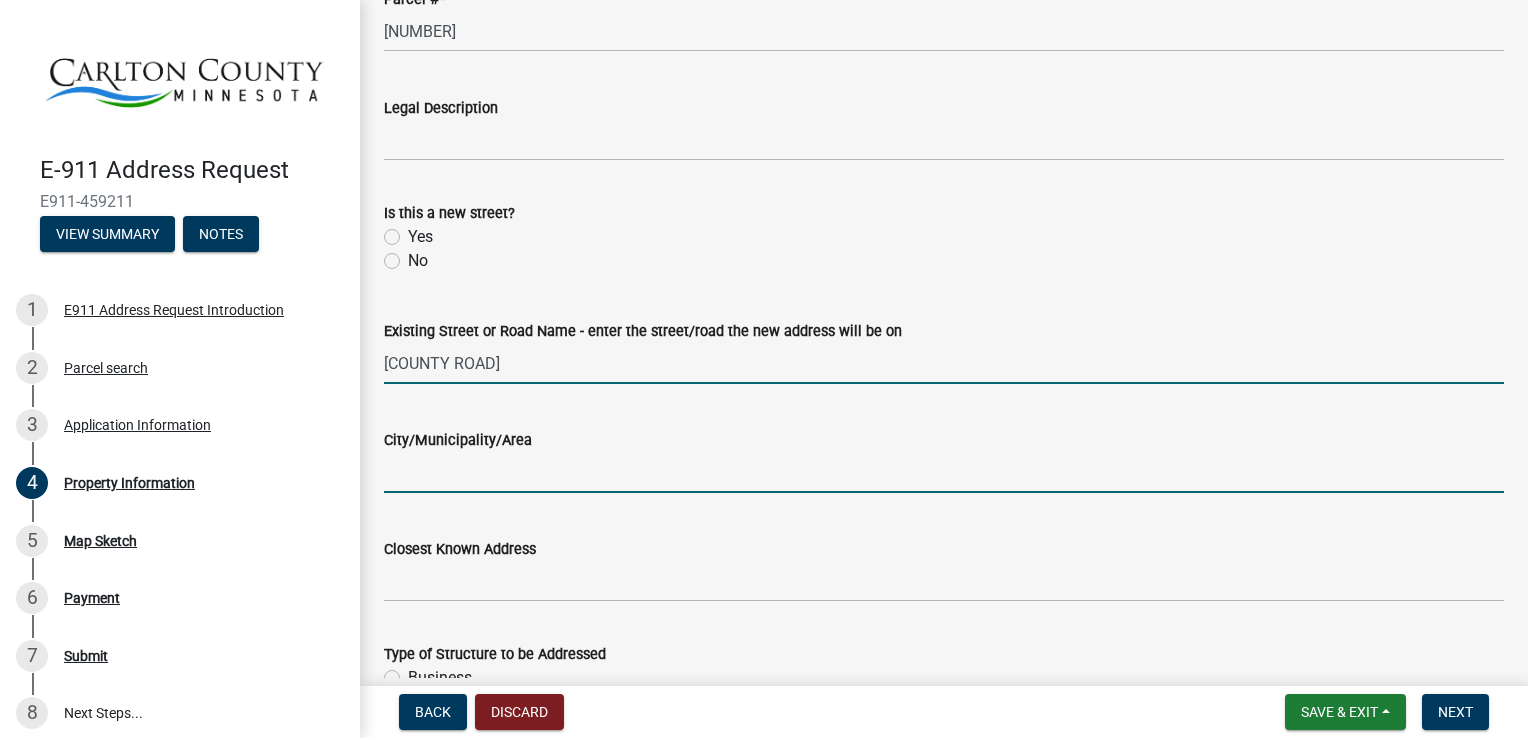 click on "City/Municipality/Area" at bounding box center (944, 472) 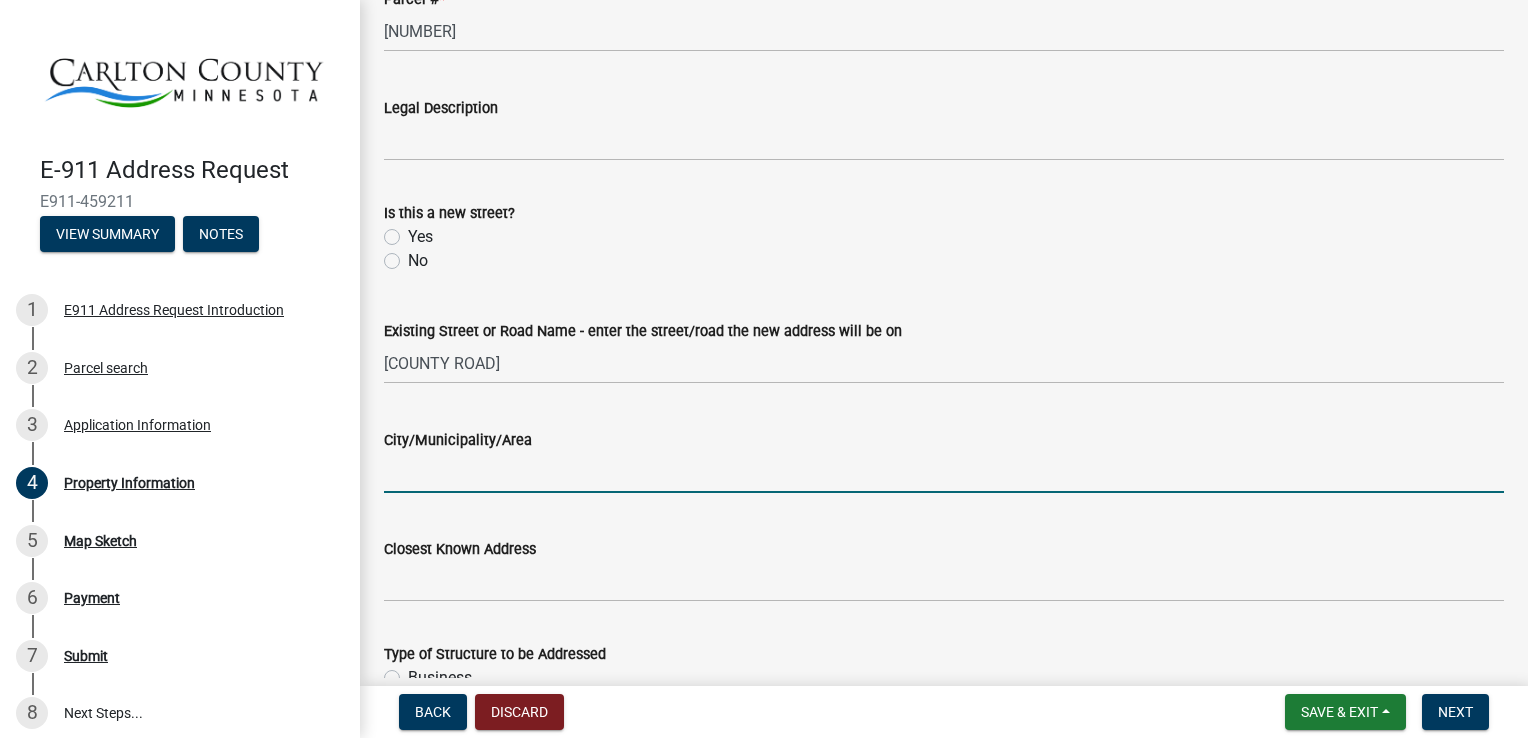 type on "Barnum" 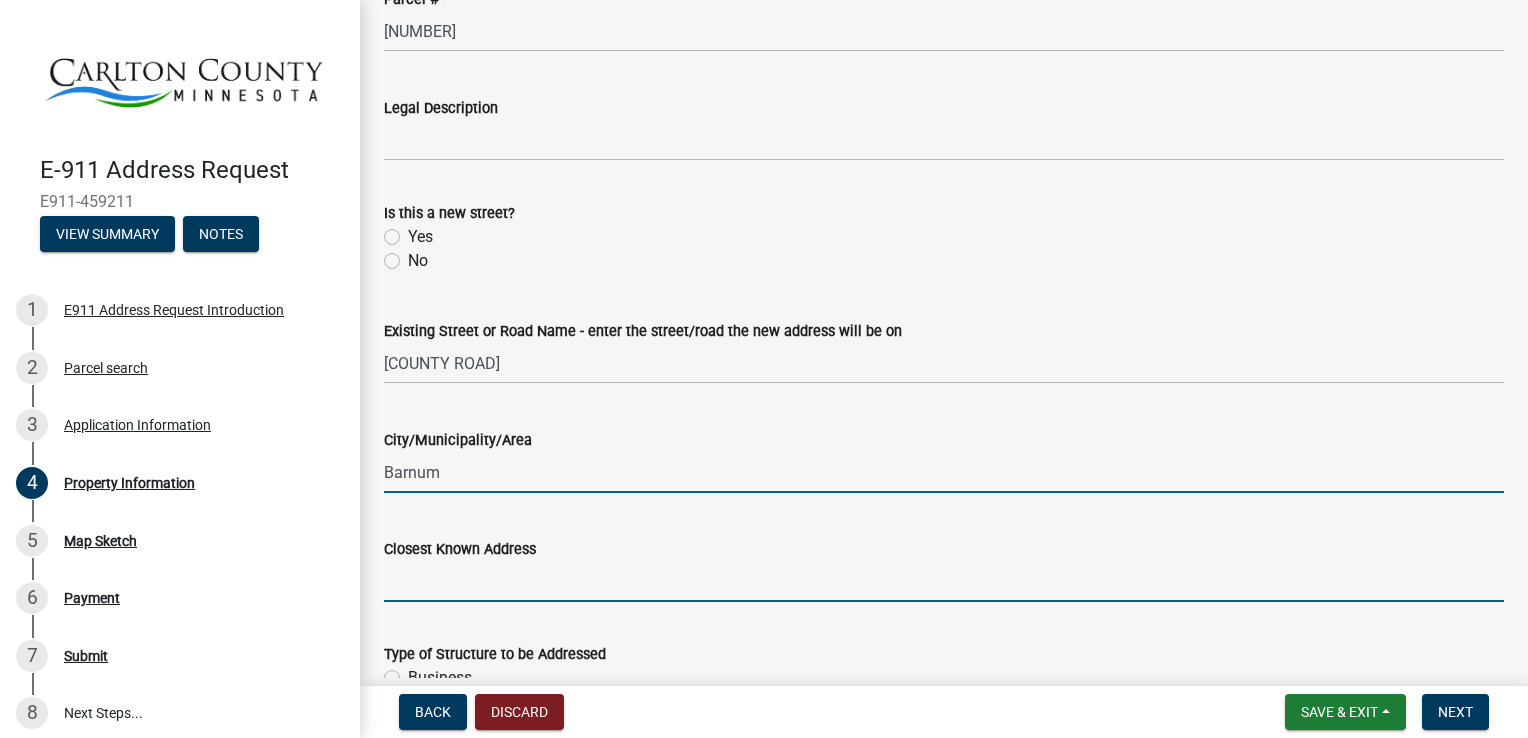 click on "Closest Known Address" at bounding box center (944, 581) 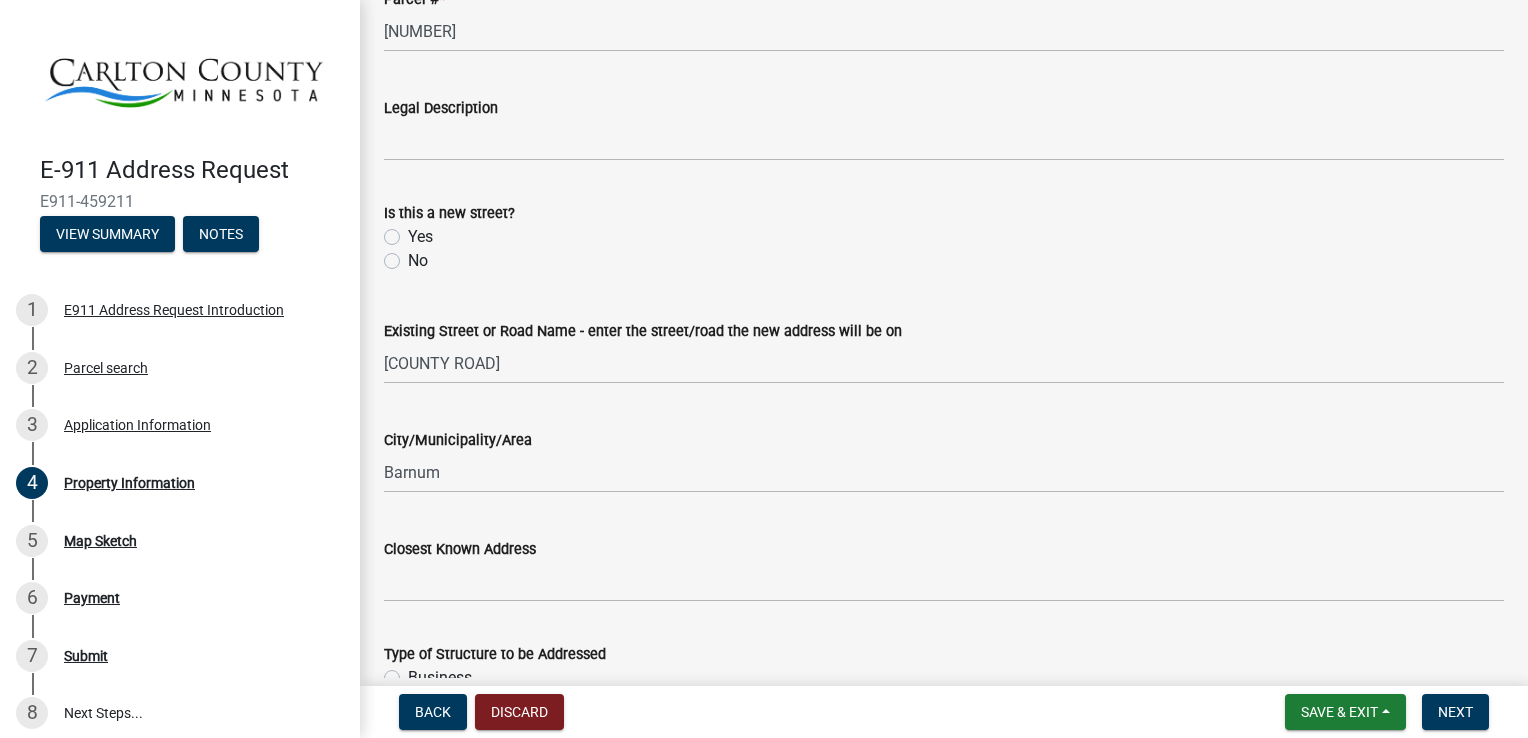 click on "Is this a new street?   Yes   No" 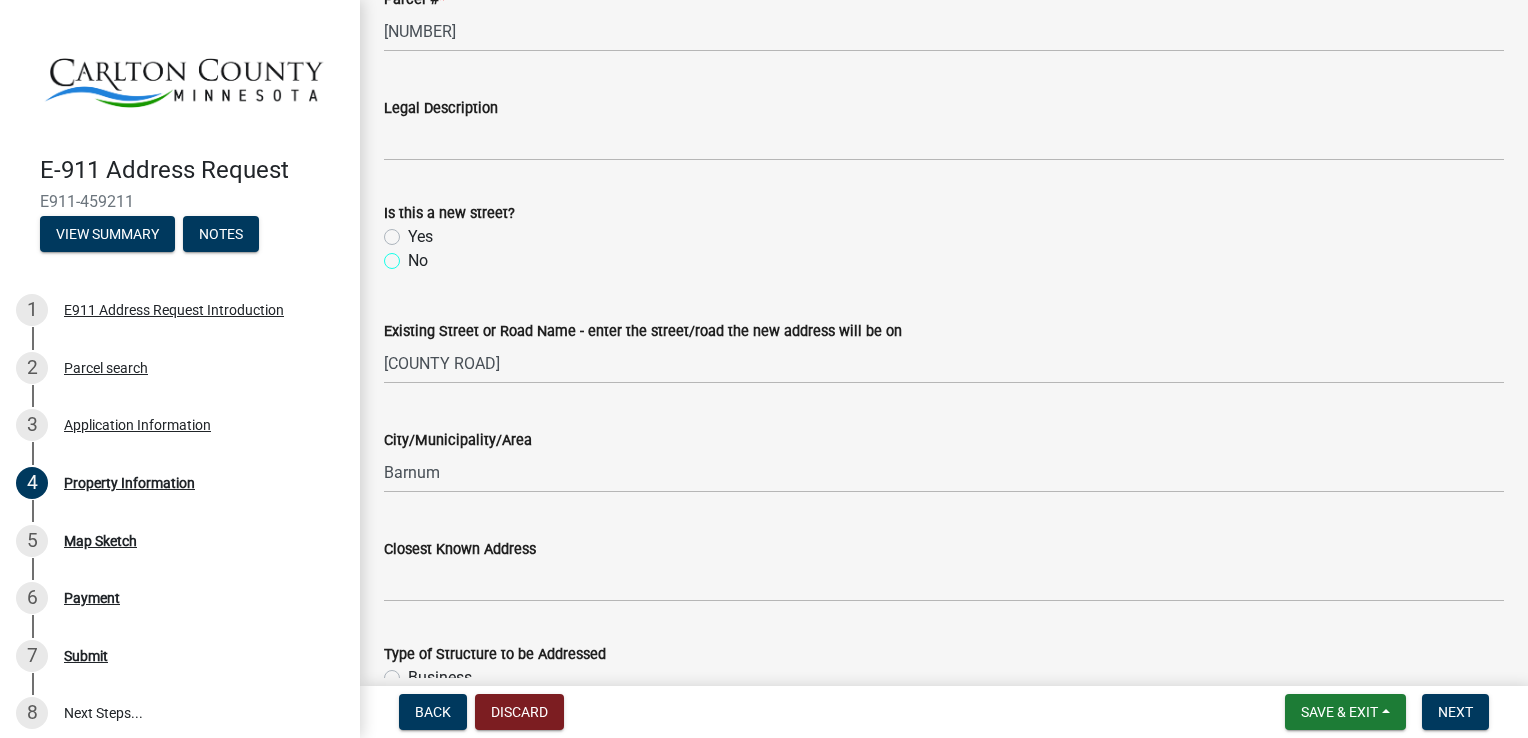 click on "No" at bounding box center [414, 255] 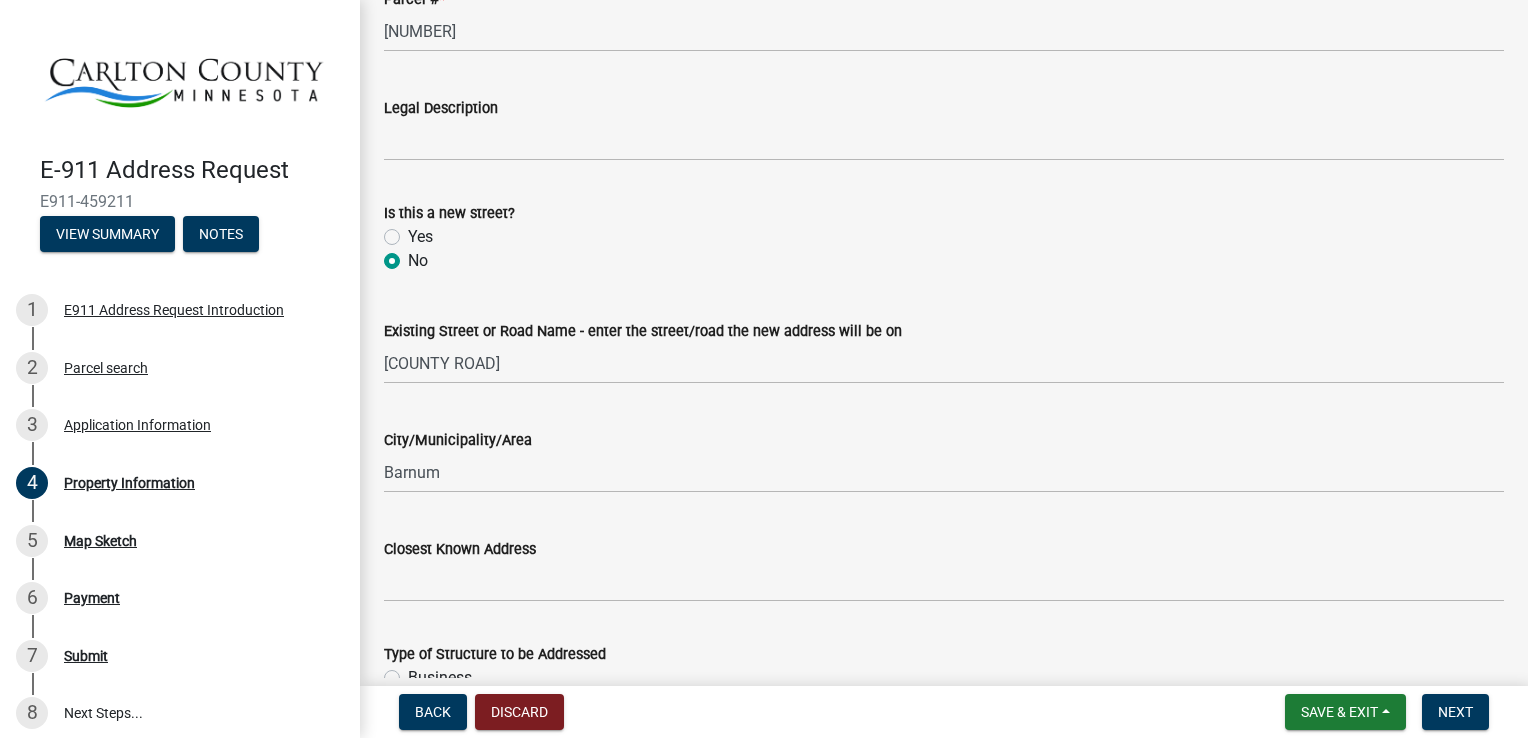 radio on "true" 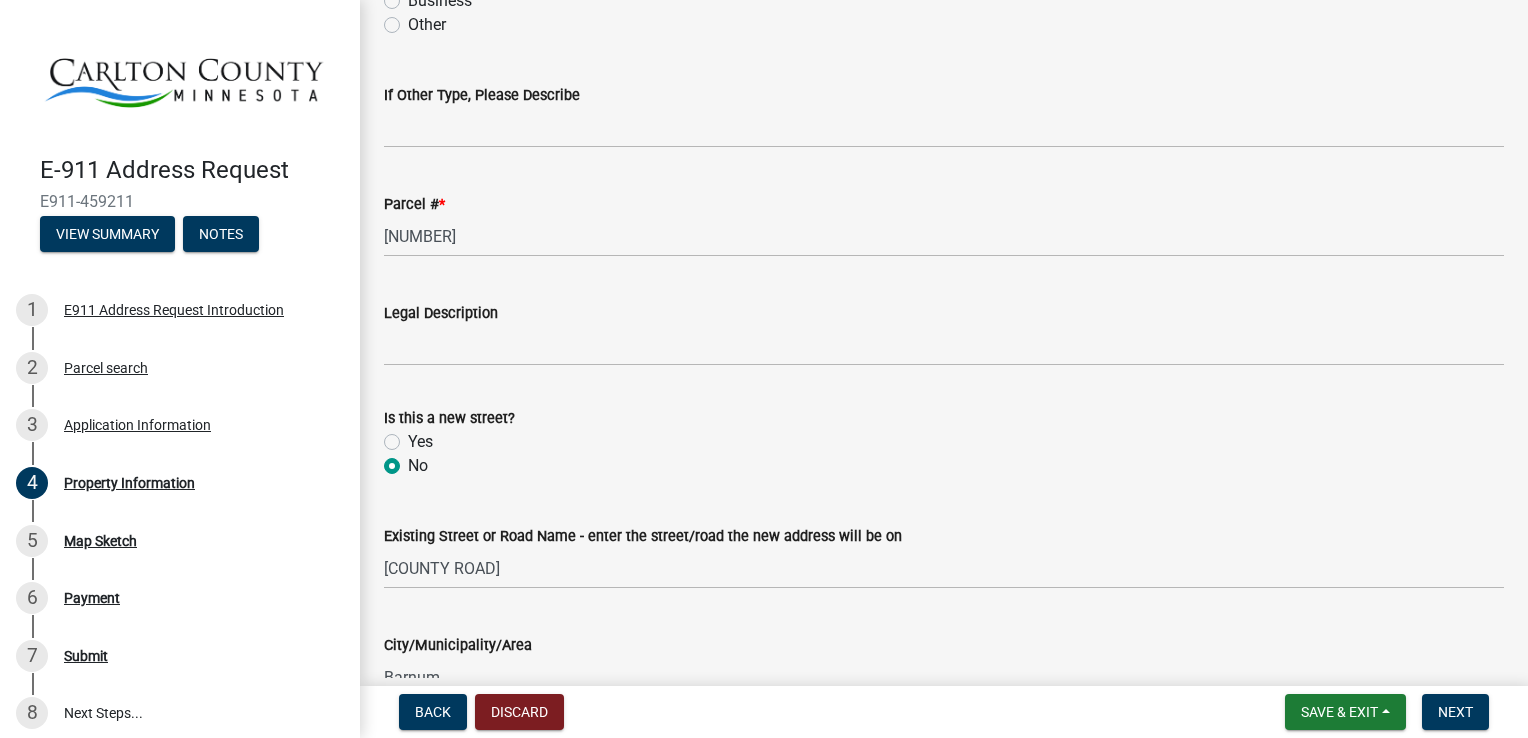 scroll, scrollTop: 200, scrollLeft: 0, axis: vertical 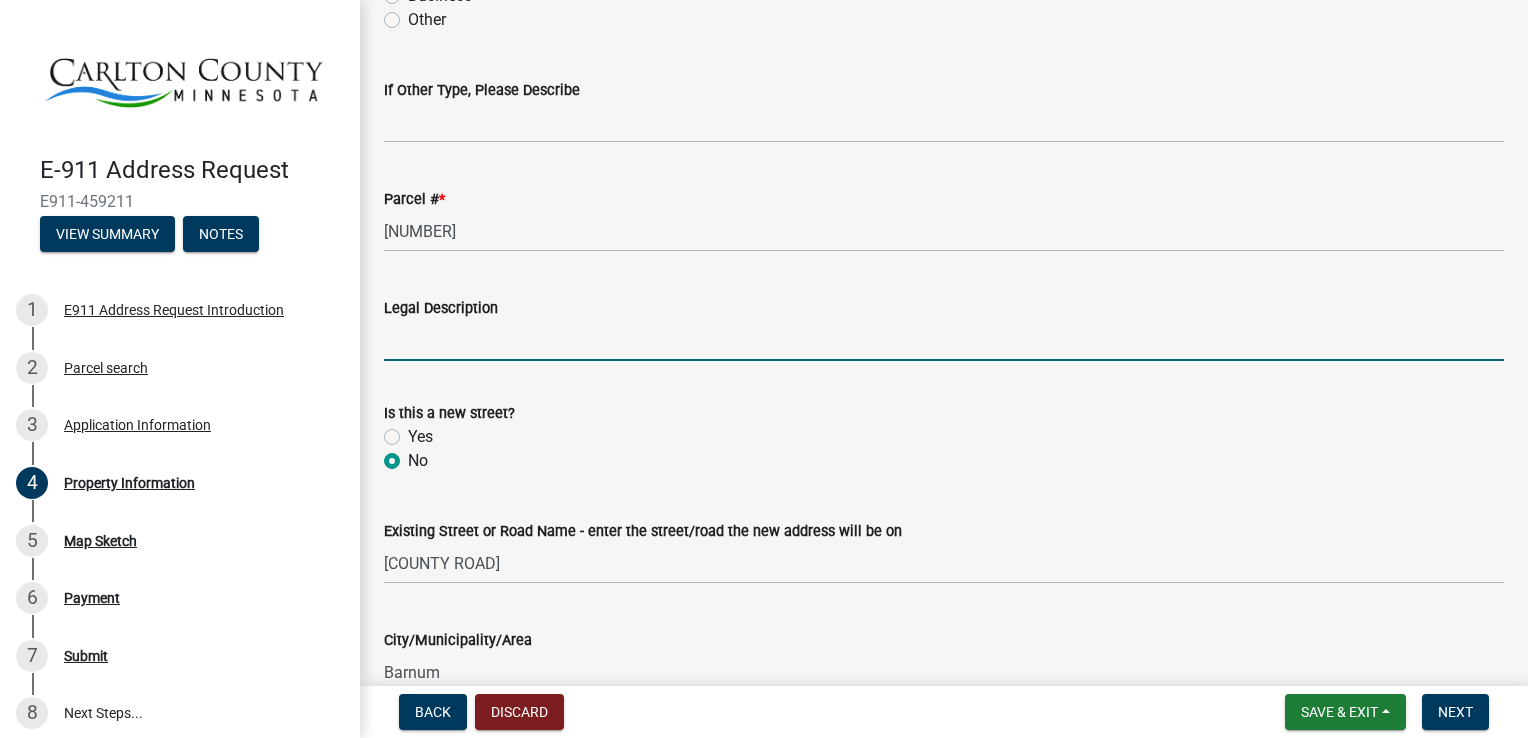 click on "Legal Description" at bounding box center [944, 340] 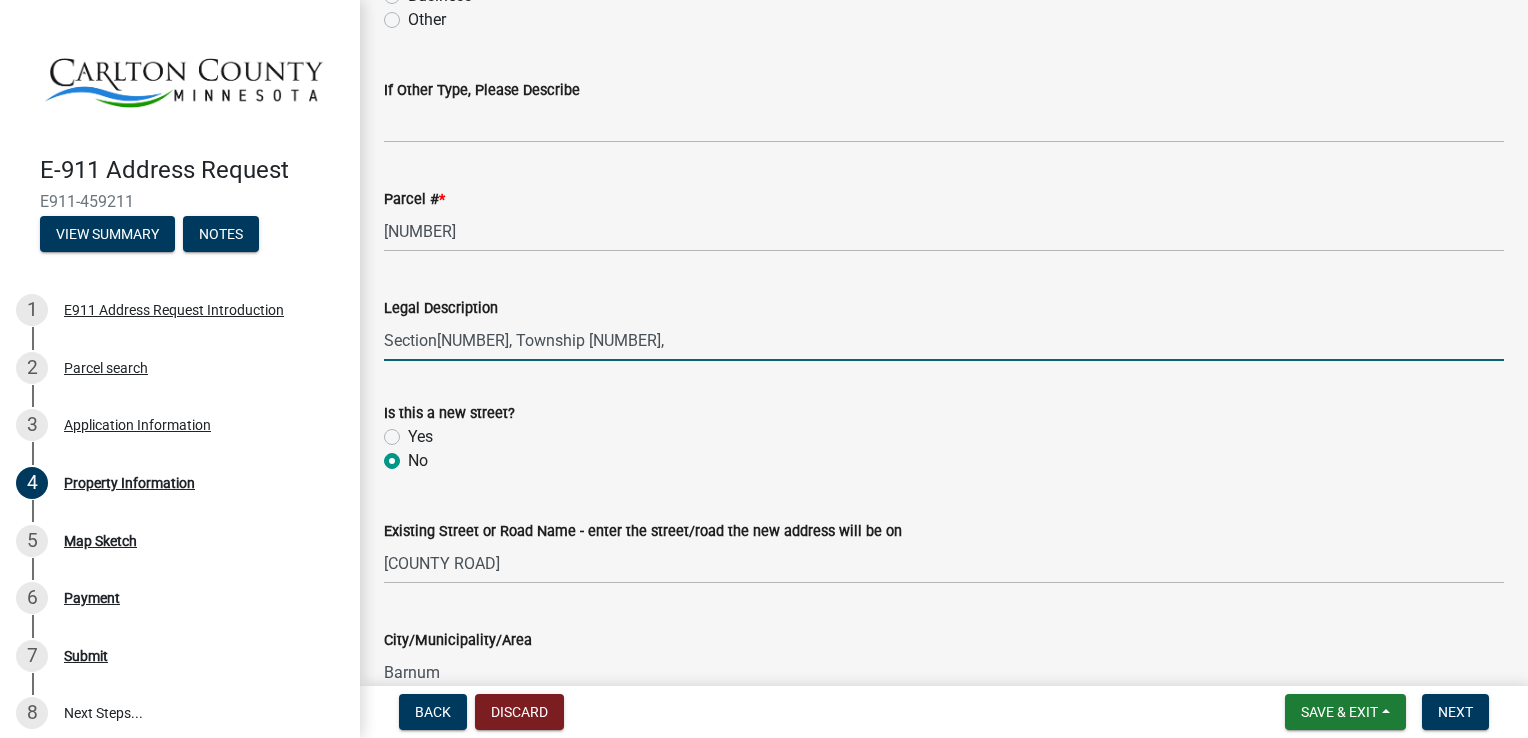 click on "Section[NUMBER], Township [NUMBER]," at bounding box center (944, 340) 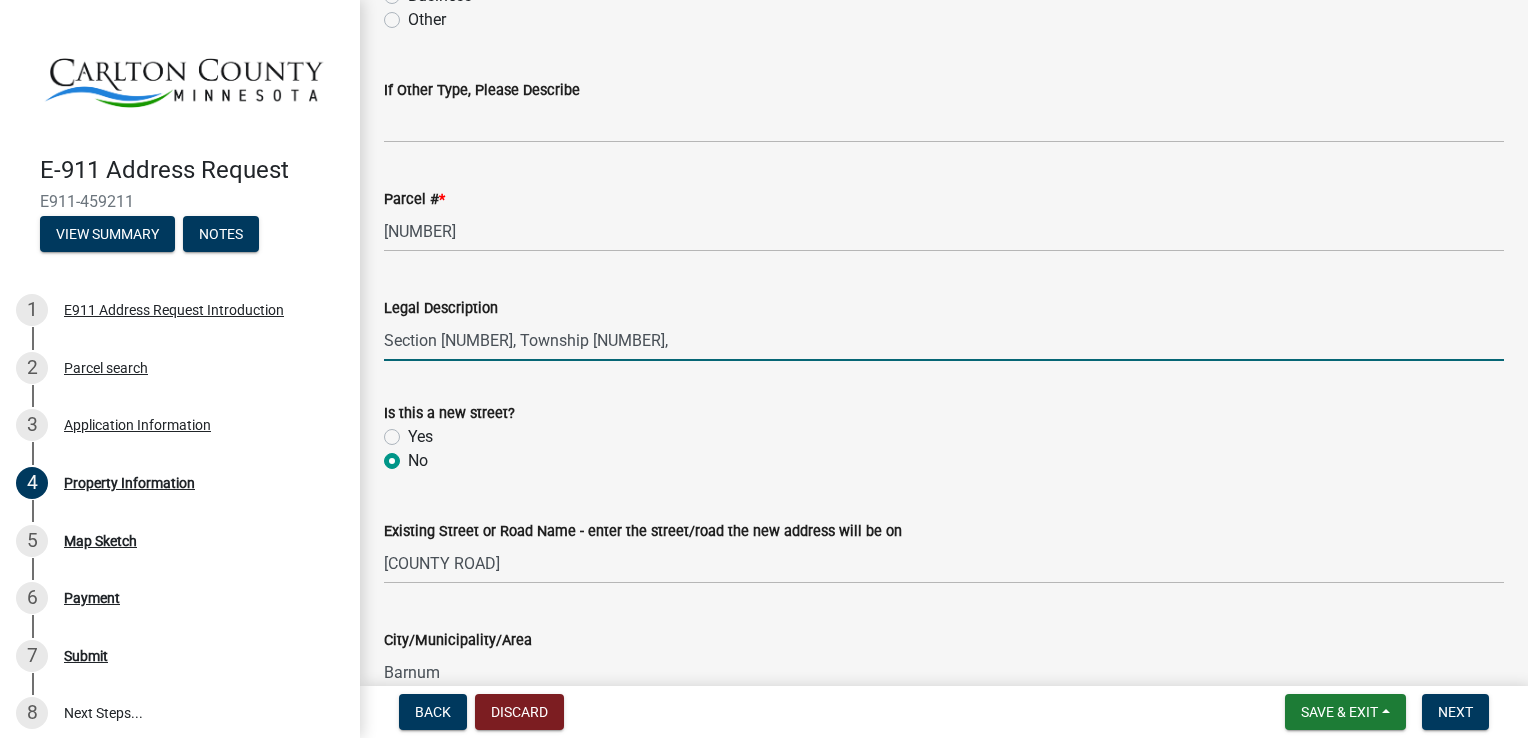 click on "Section [NUMBER], Township [NUMBER]," at bounding box center (944, 340) 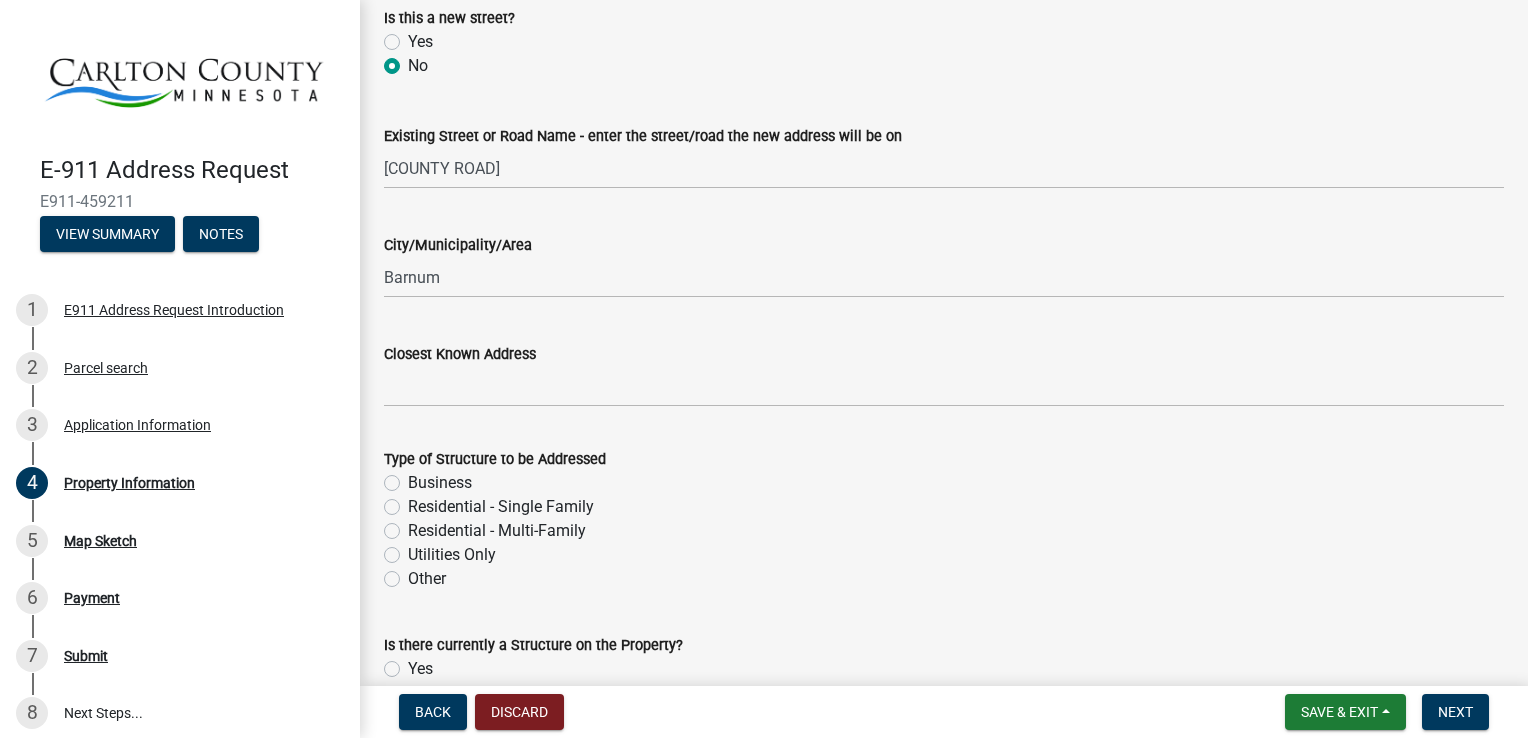 scroll, scrollTop: 600, scrollLeft: 0, axis: vertical 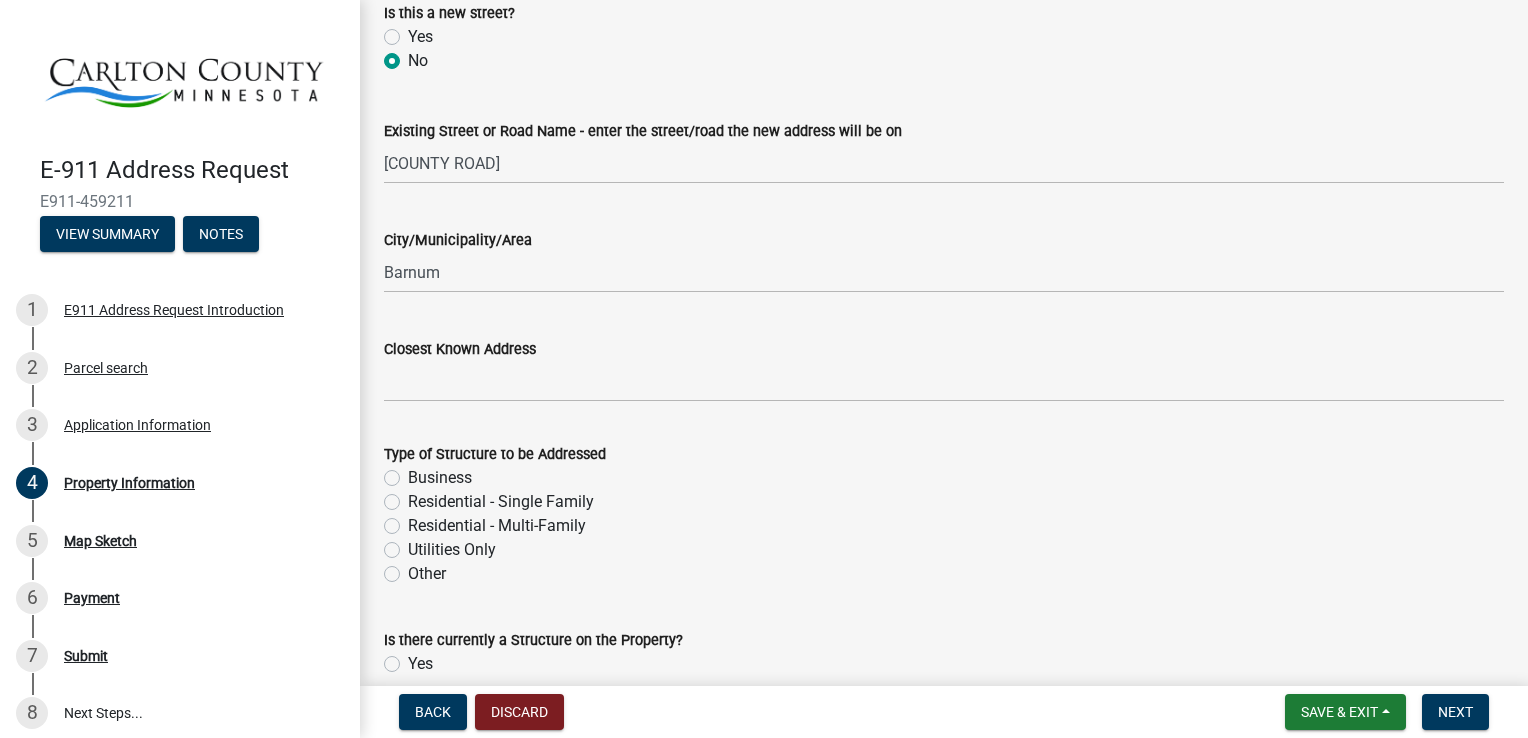 type on "[SECTION], [TOWNSHIP], [RANGE], [LOT], [LAKEWOOD ACRES]" 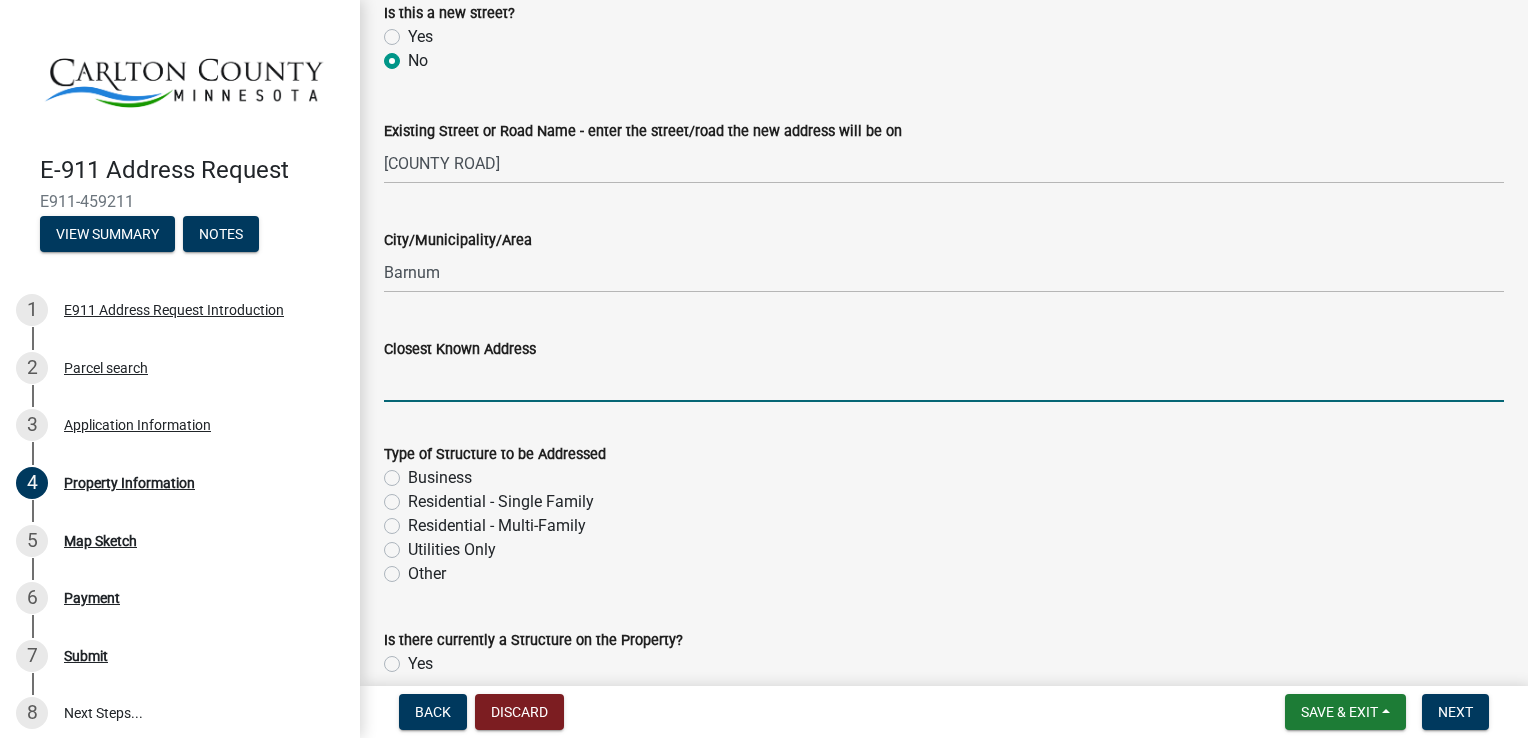 click on "Closest Known Address" at bounding box center [944, 381] 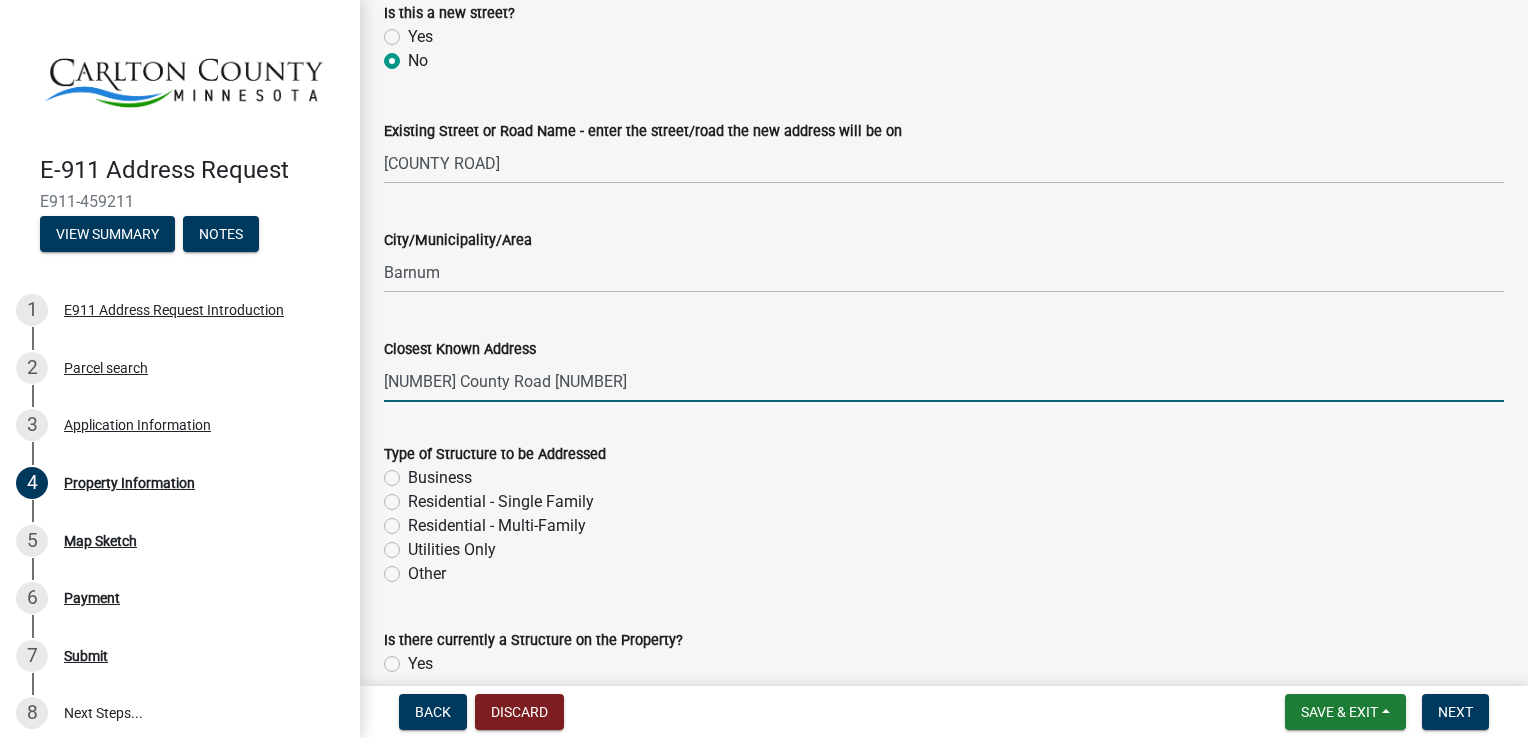 type on "[NUMBER] County Road [NUMBER]" 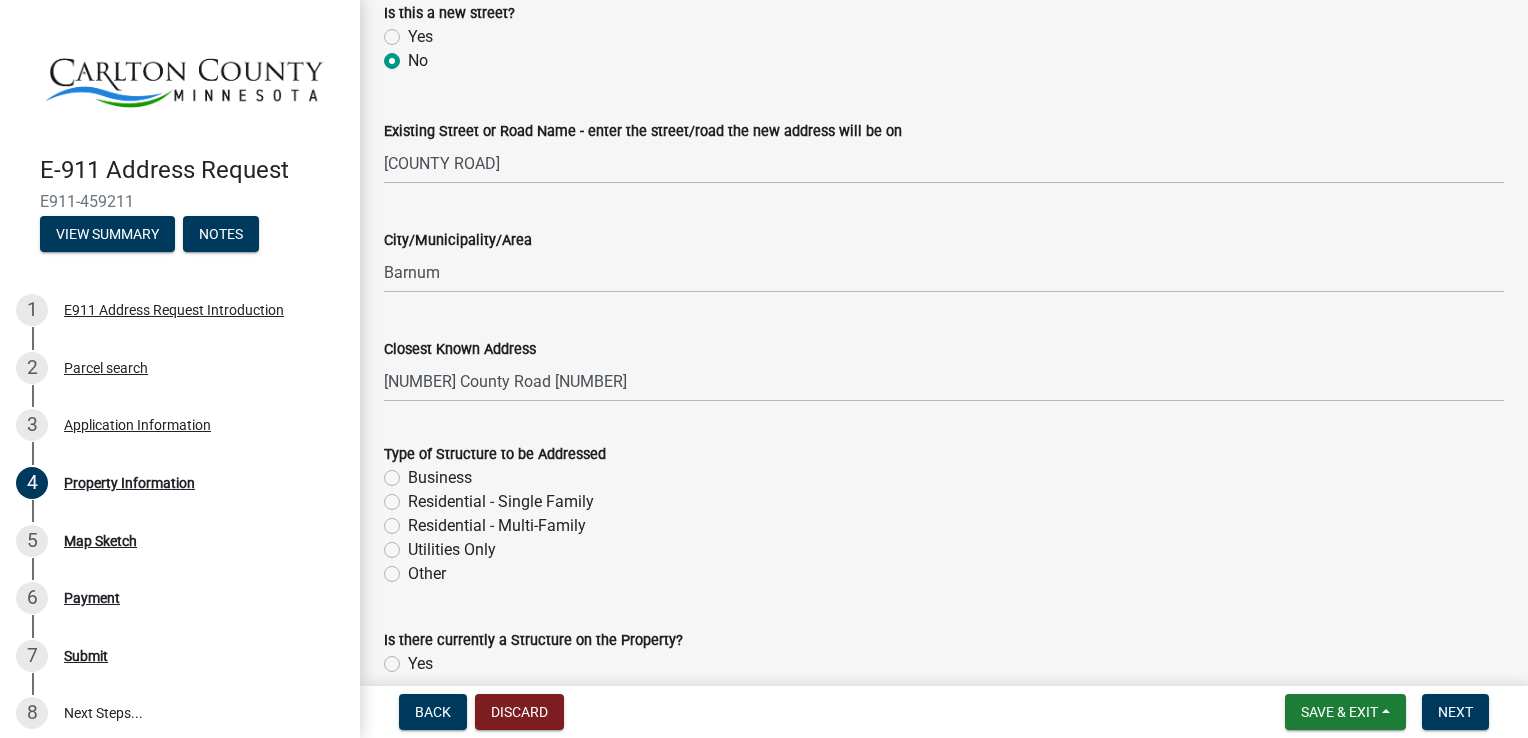 click on "Residential - Single Family" 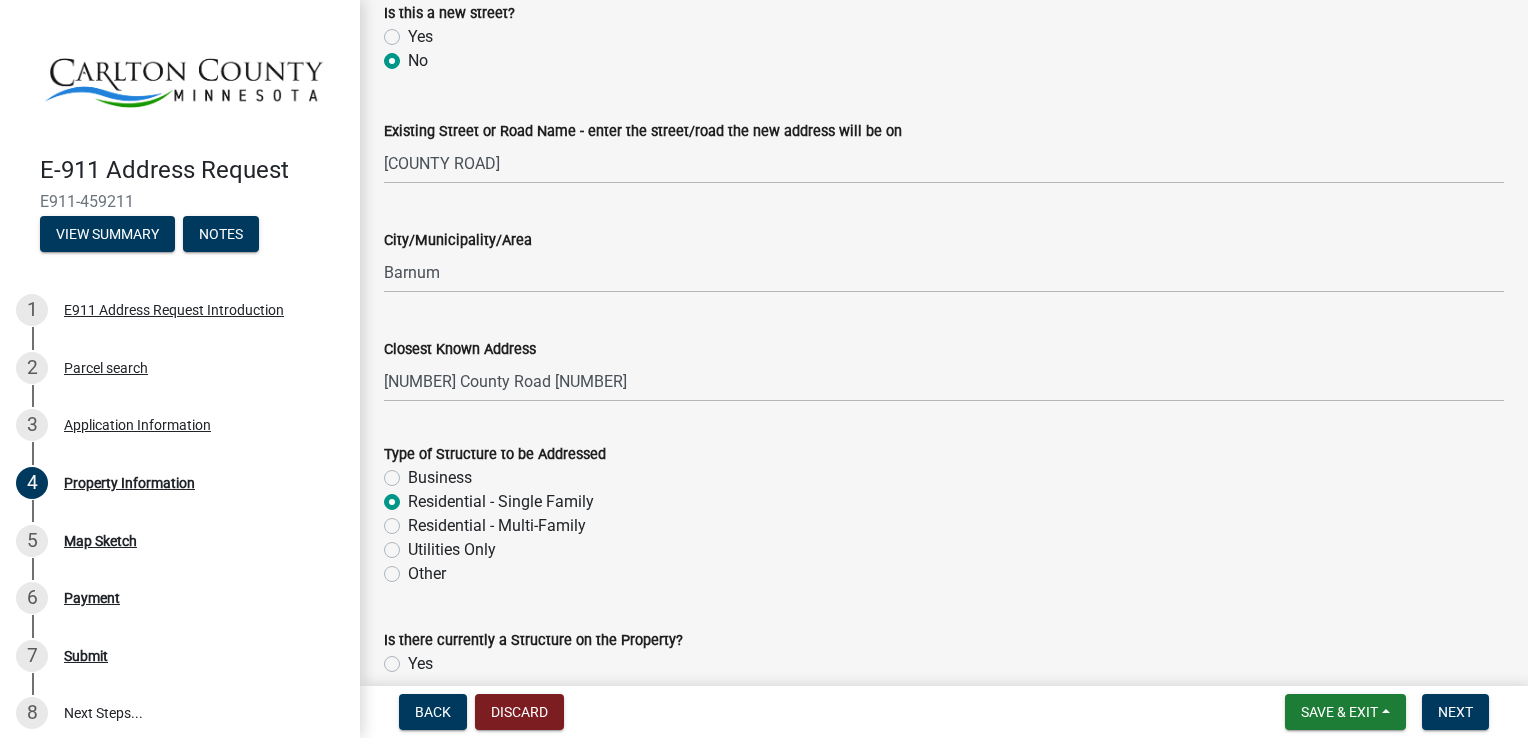 radio on "true" 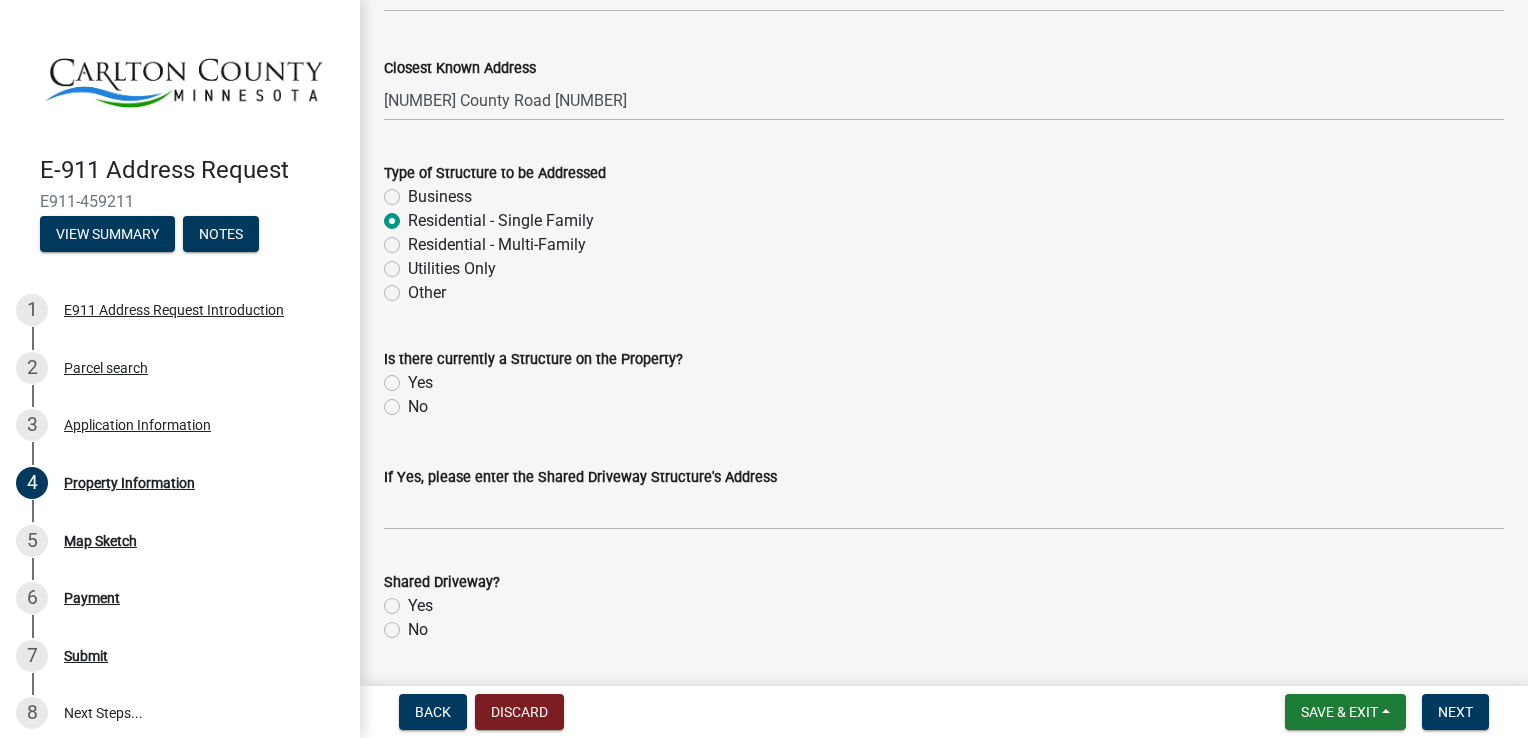 scroll, scrollTop: 900, scrollLeft: 0, axis: vertical 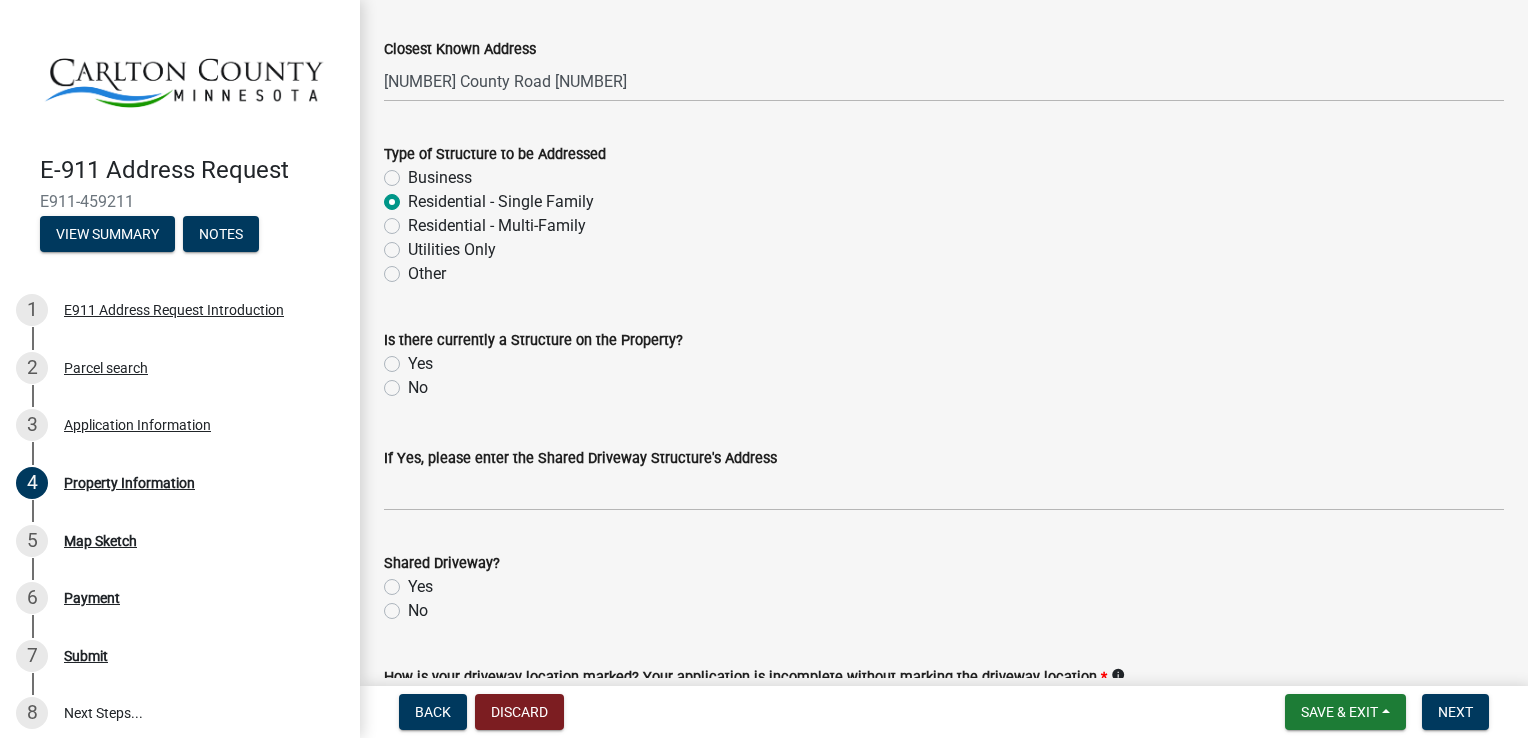 click on "No" 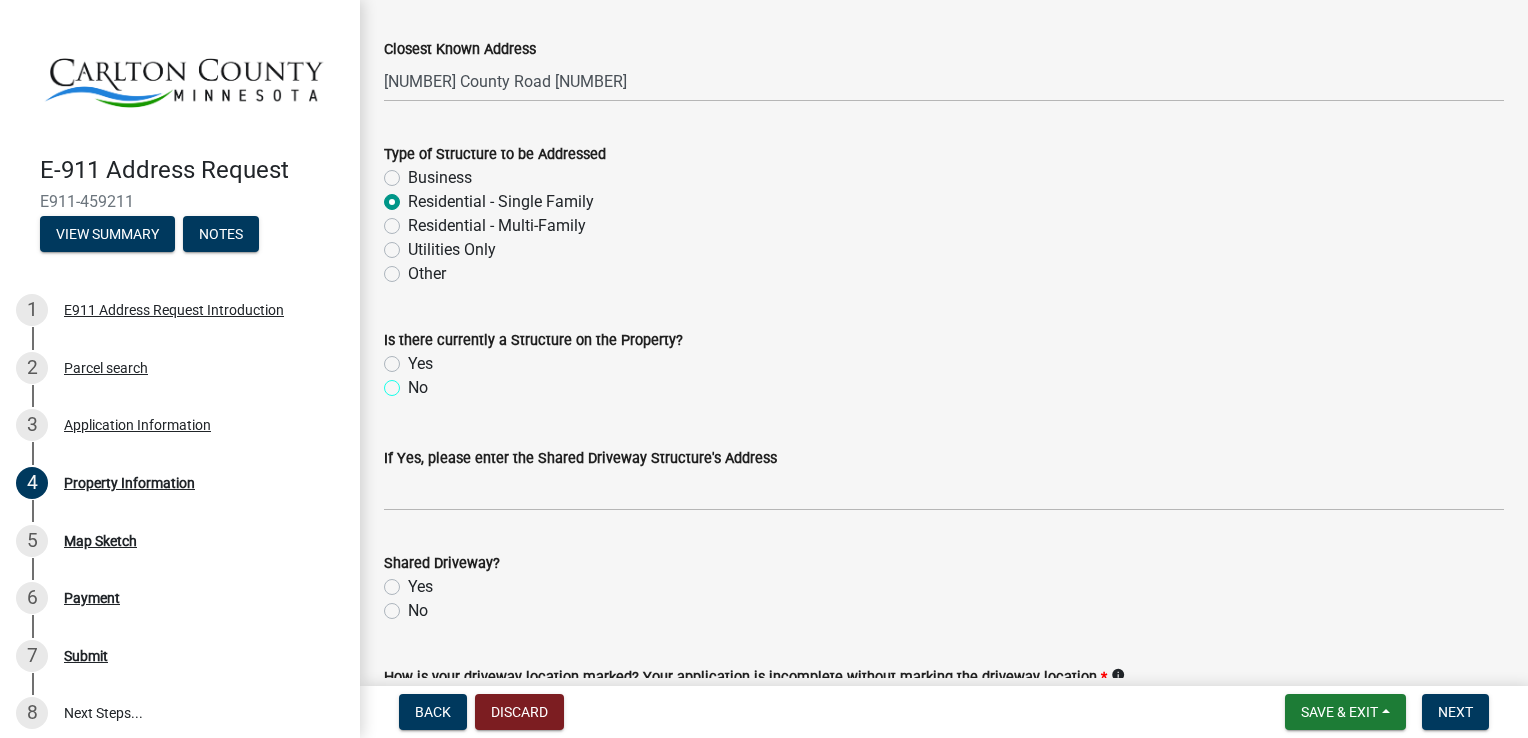 click on "No" at bounding box center (414, 382) 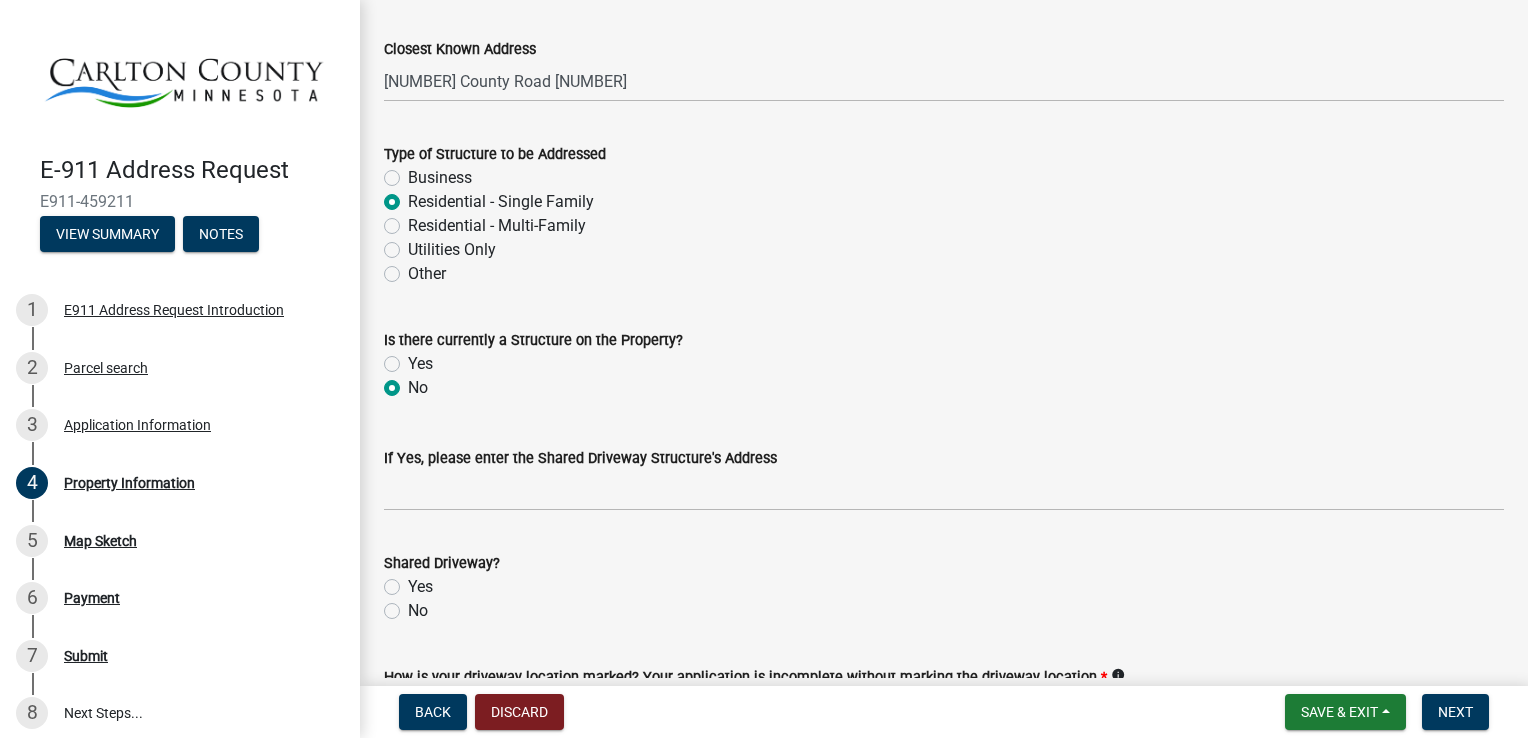 radio on "true" 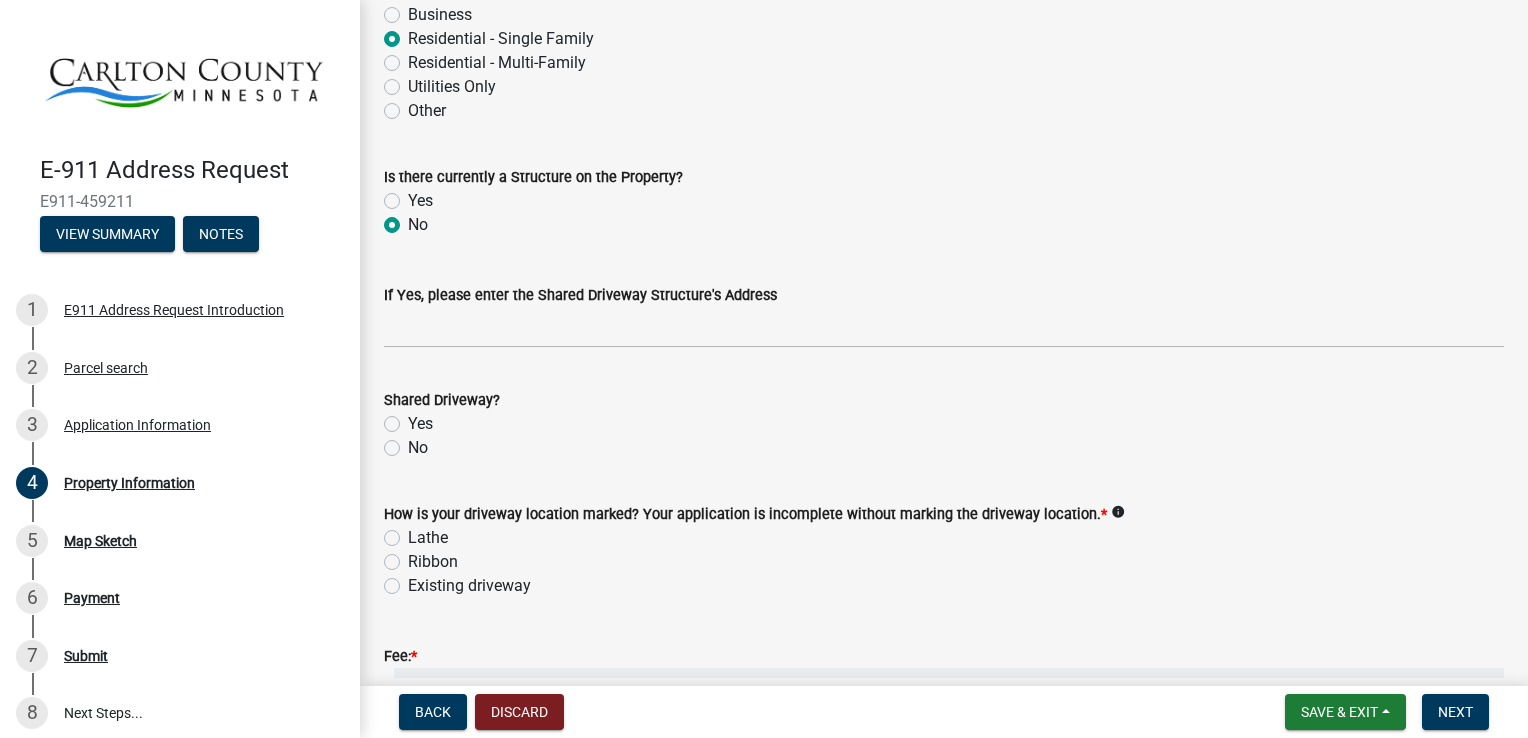 scroll, scrollTop: 1100, scrollLeft: 0, axis: vertical 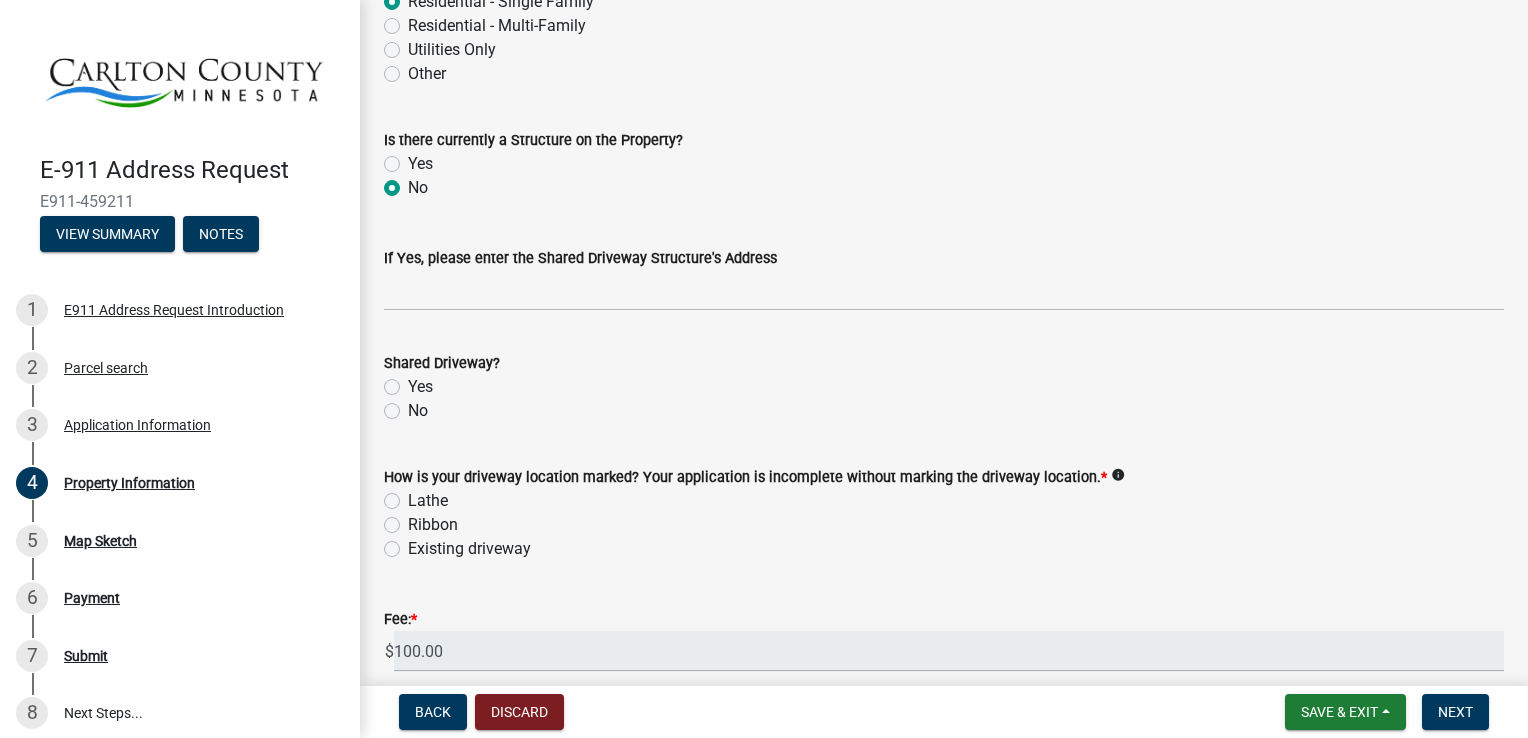 click on "No" 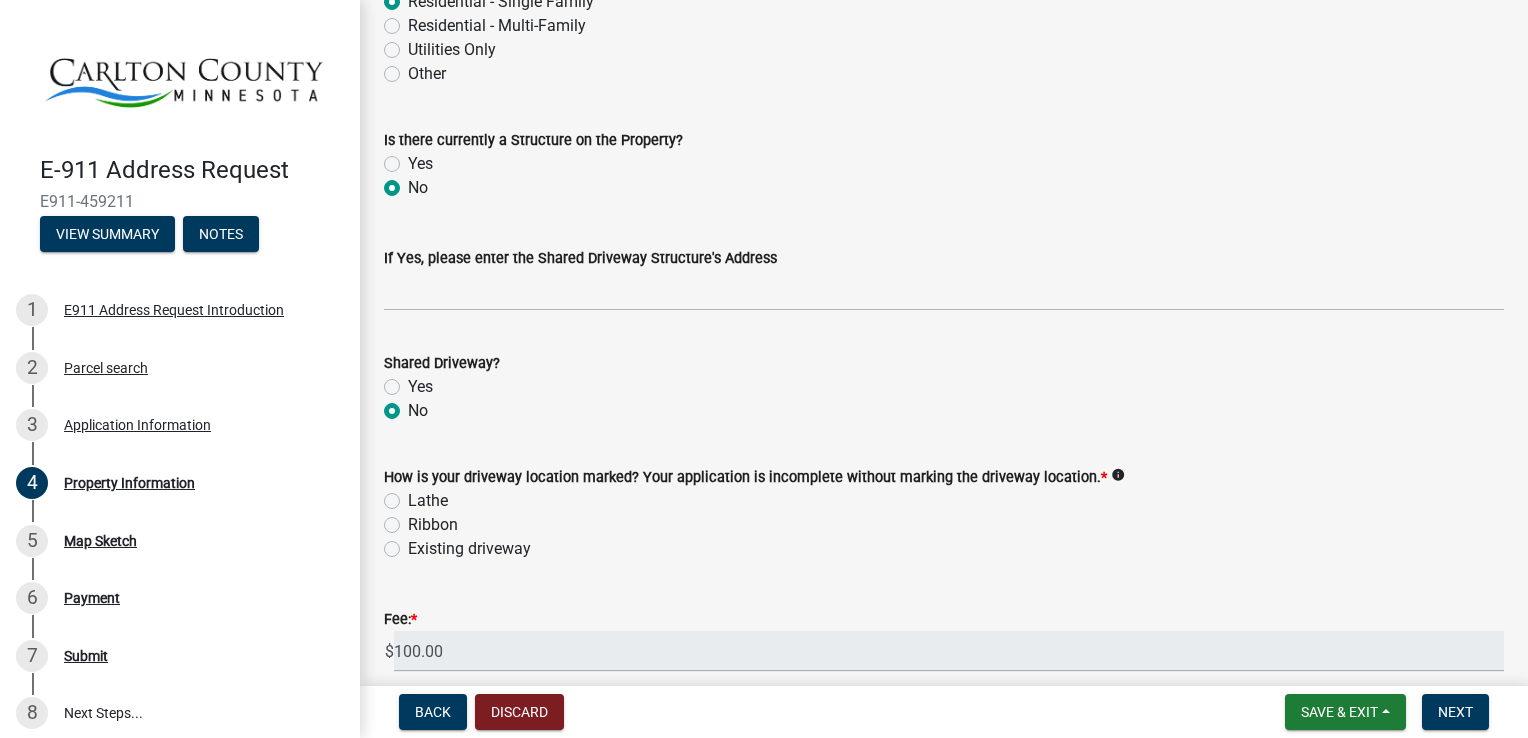 radio on "true" 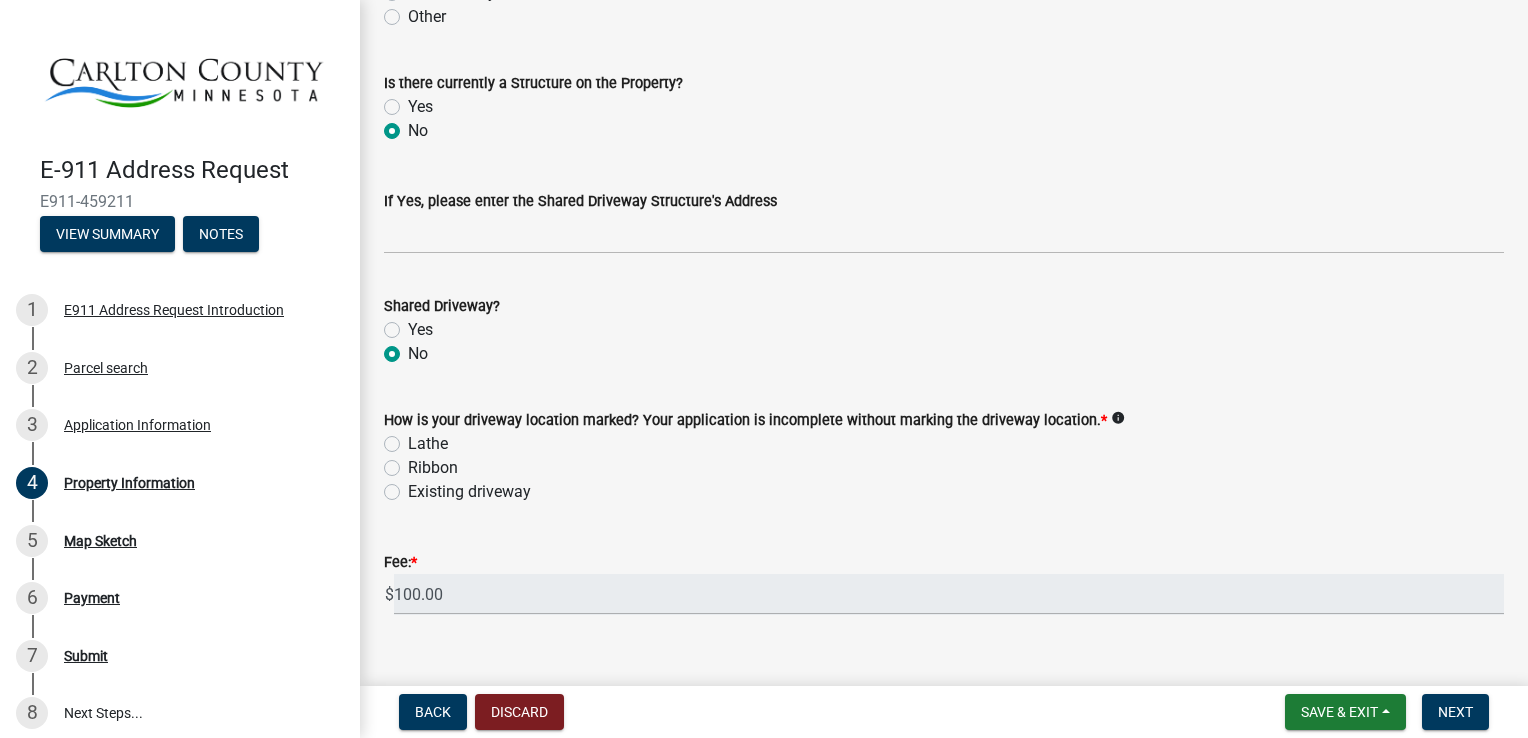 scroll, scrollTop: 1189, scrollLeft: 0, axis: vertical 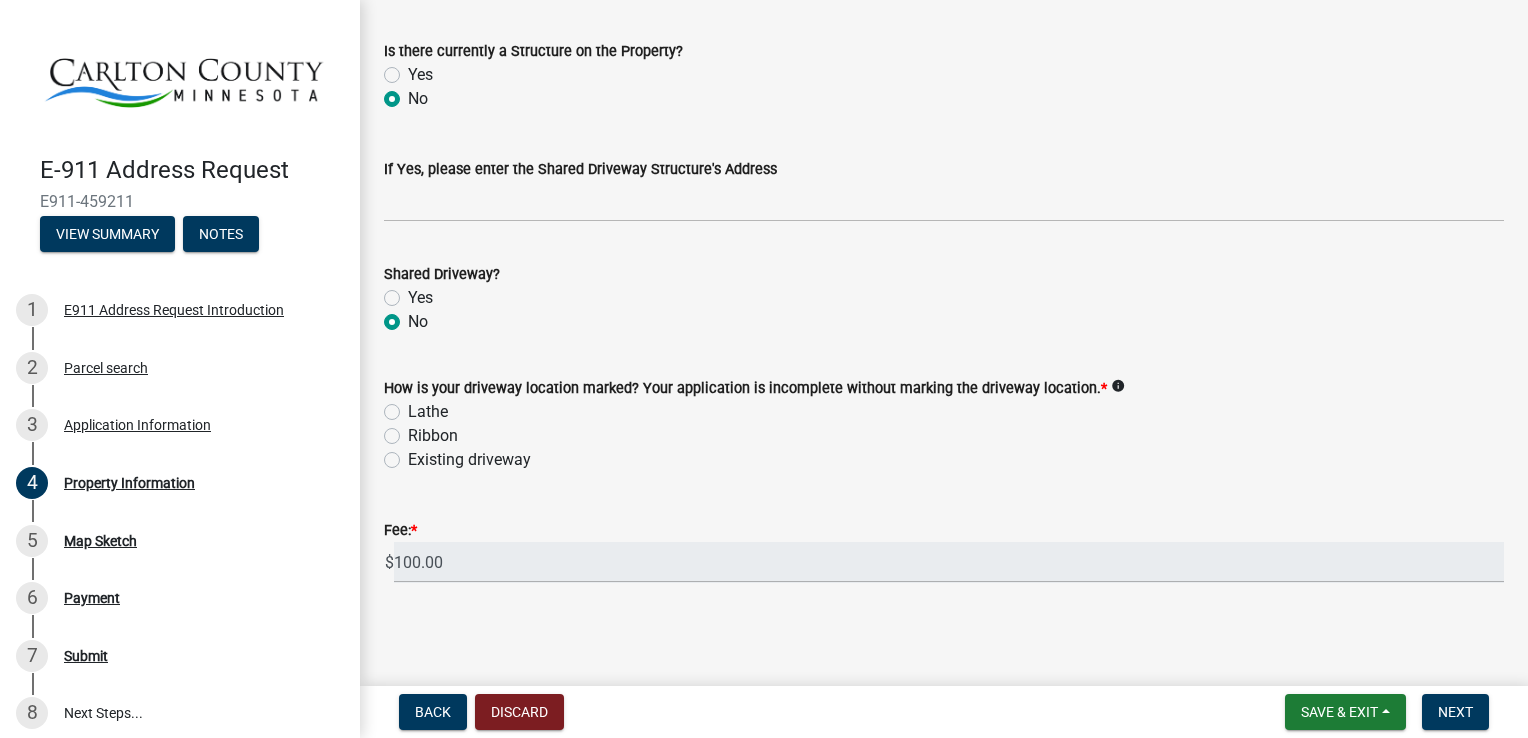 click on "Lathe" 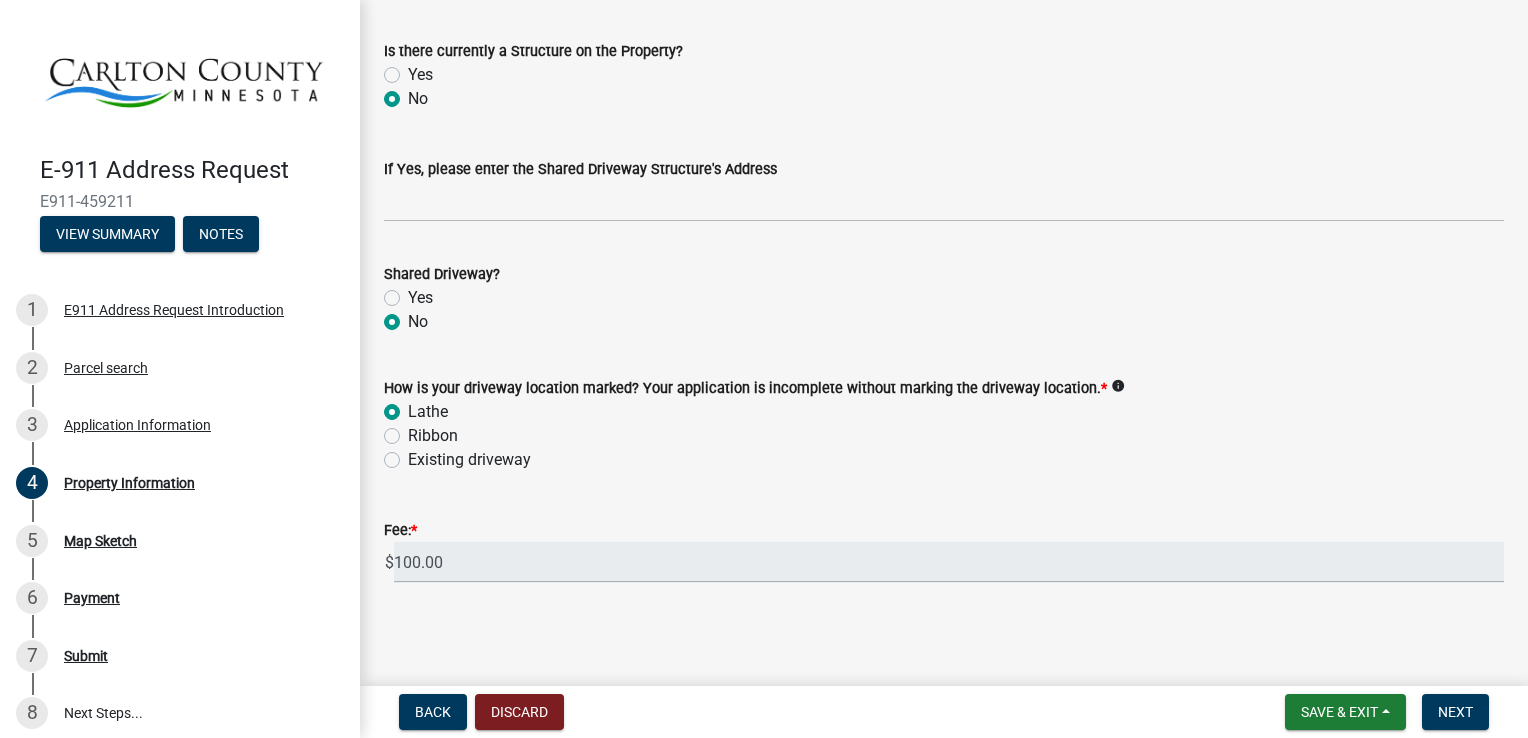 radio on "true" 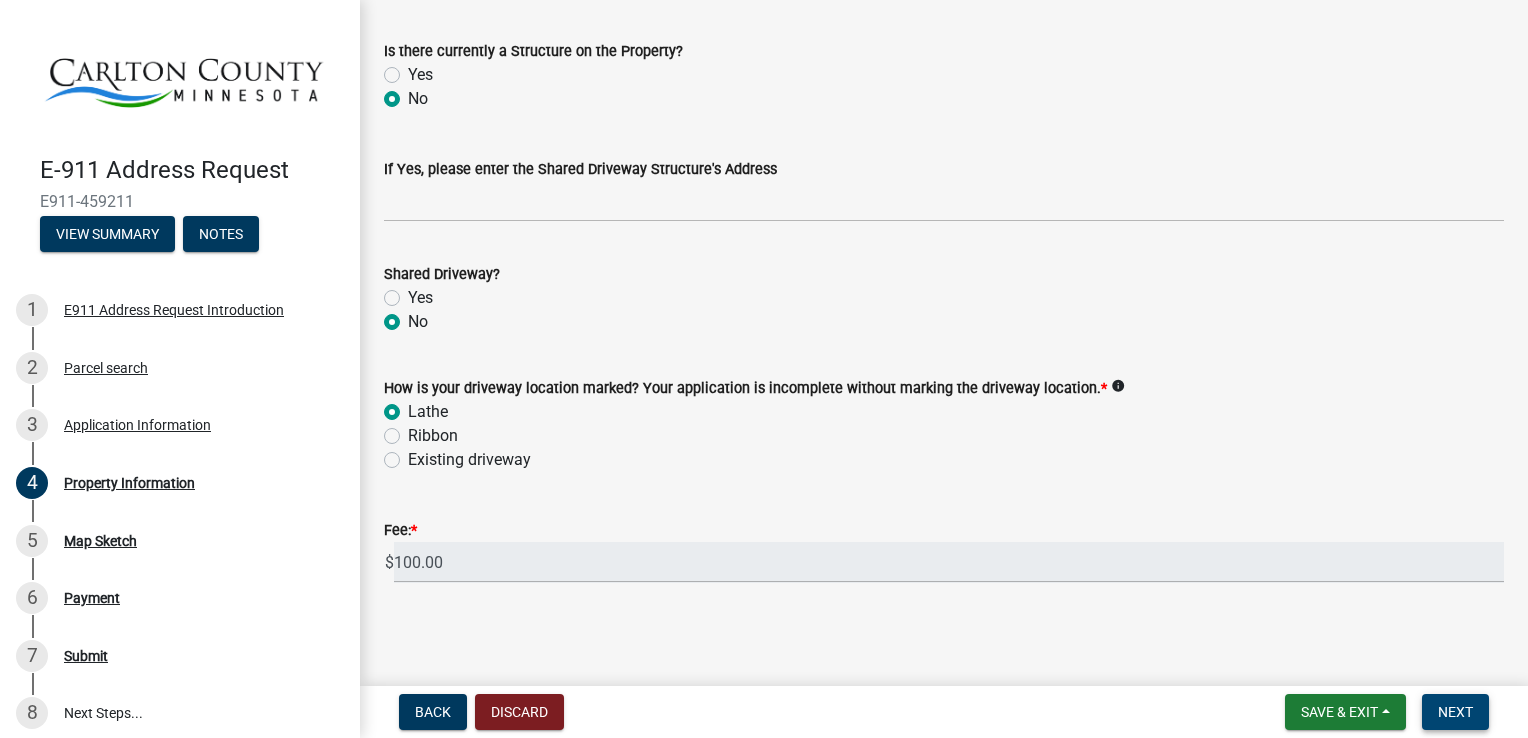 click on "Next" at bounding box center [1455, 712] 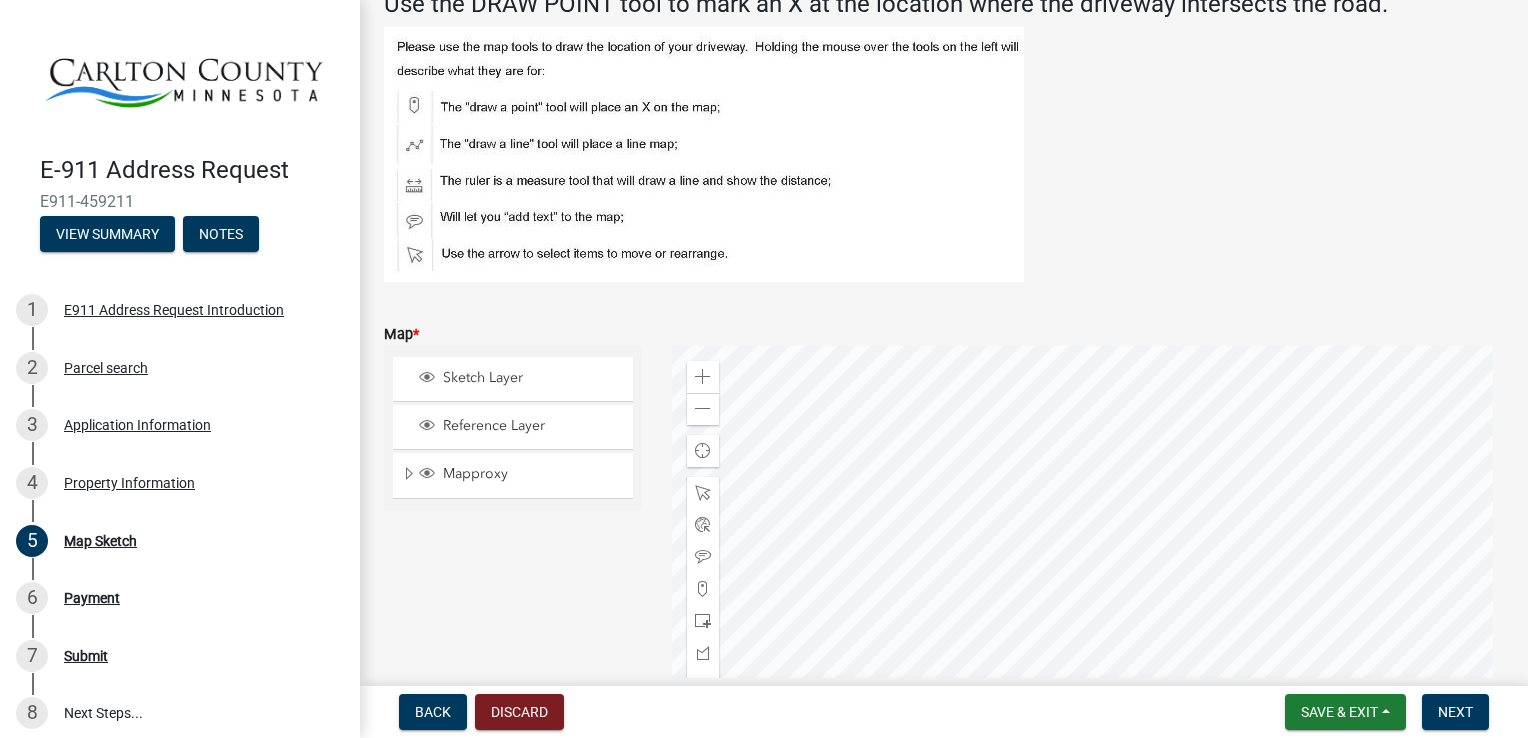 scroll, scrollTop: 100, scrollLeft: 0, axis: vertical 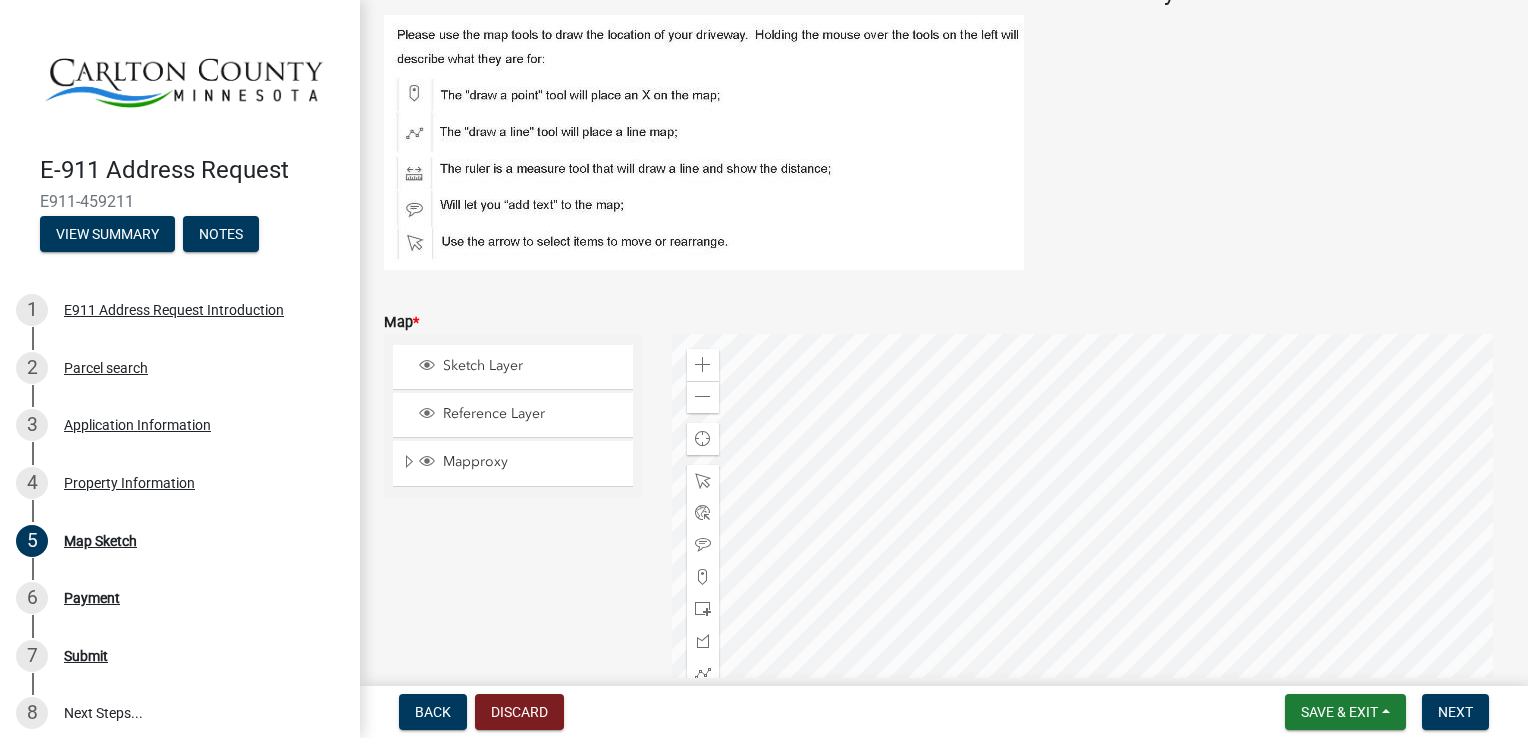 click 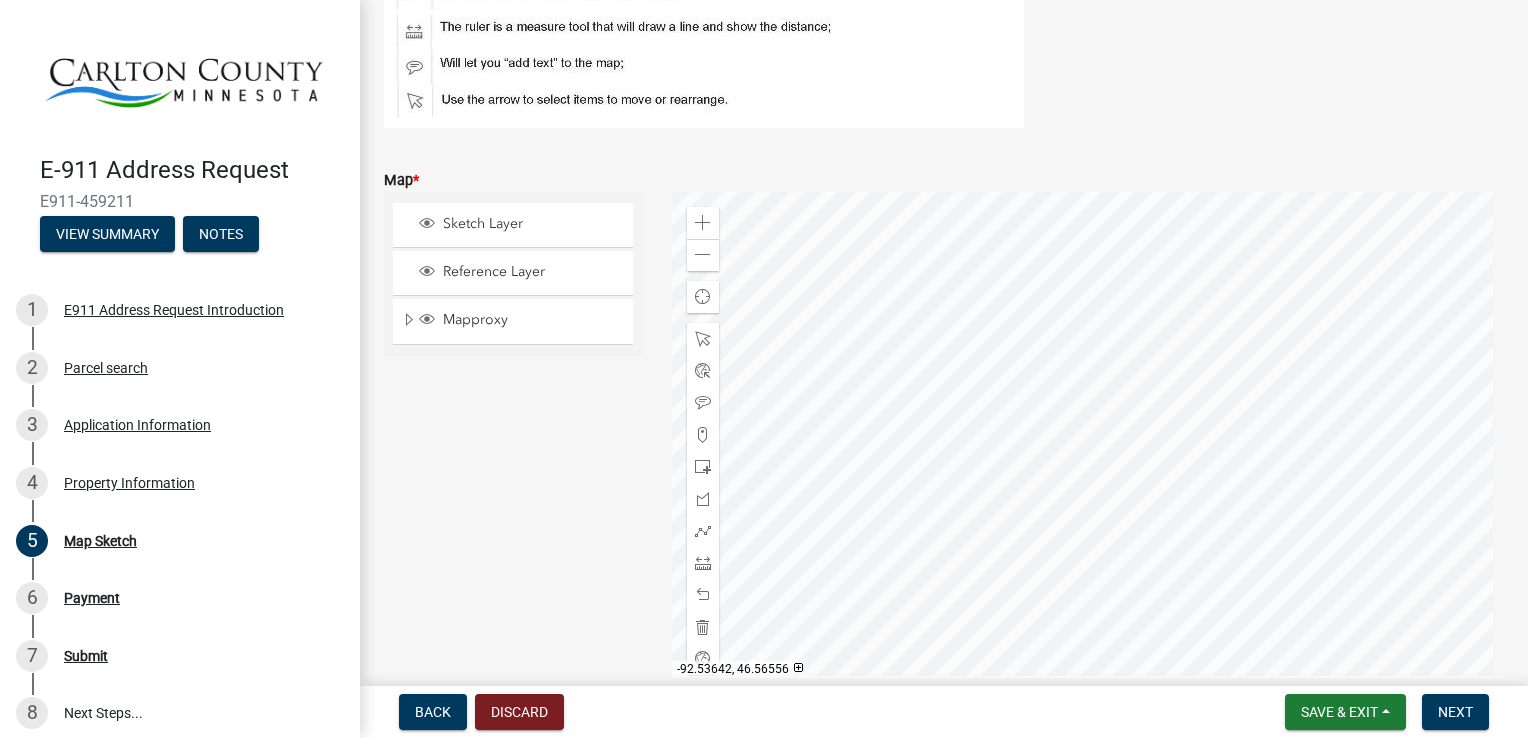 scroll, scrollTop: 326, scrollLeft: 0, axis: vertical 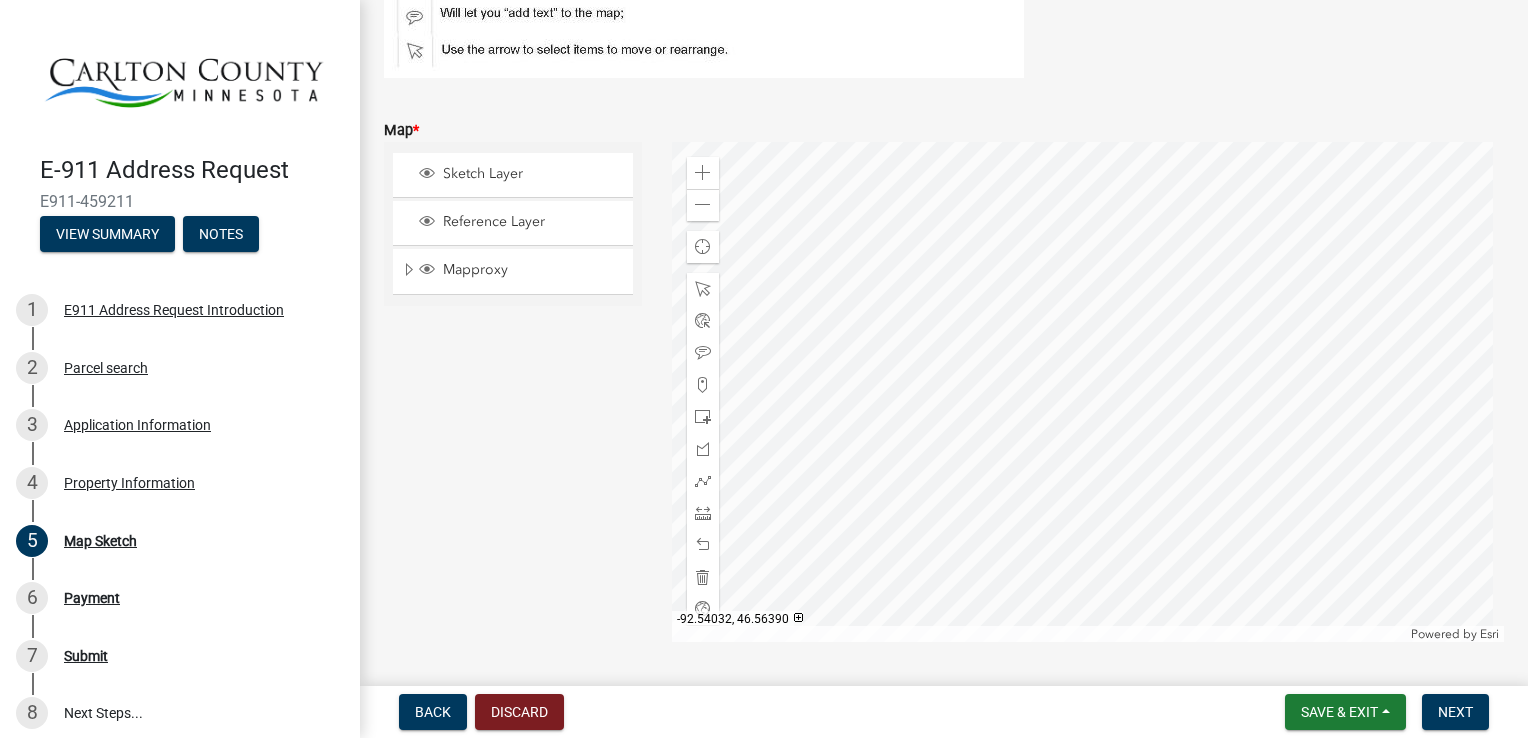 click 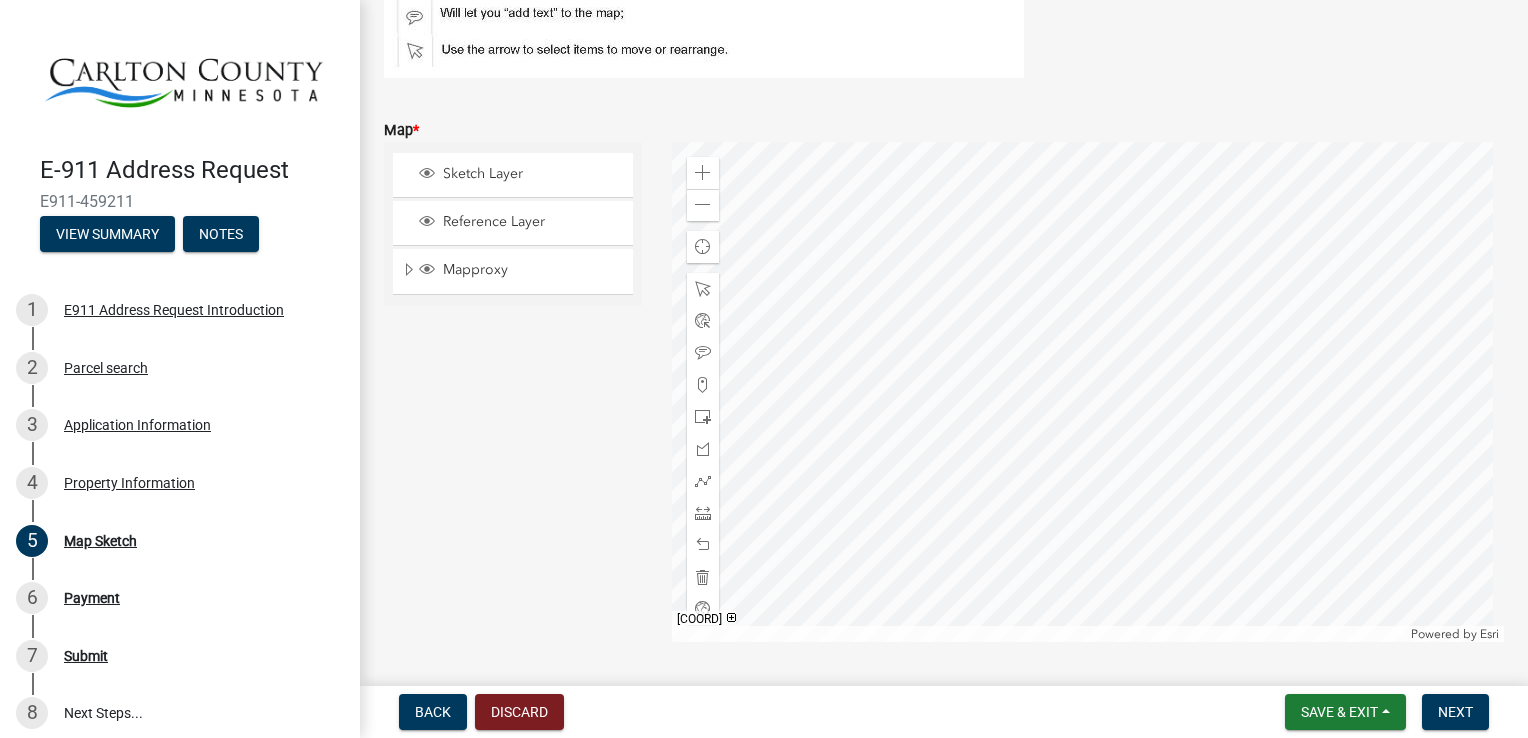 click 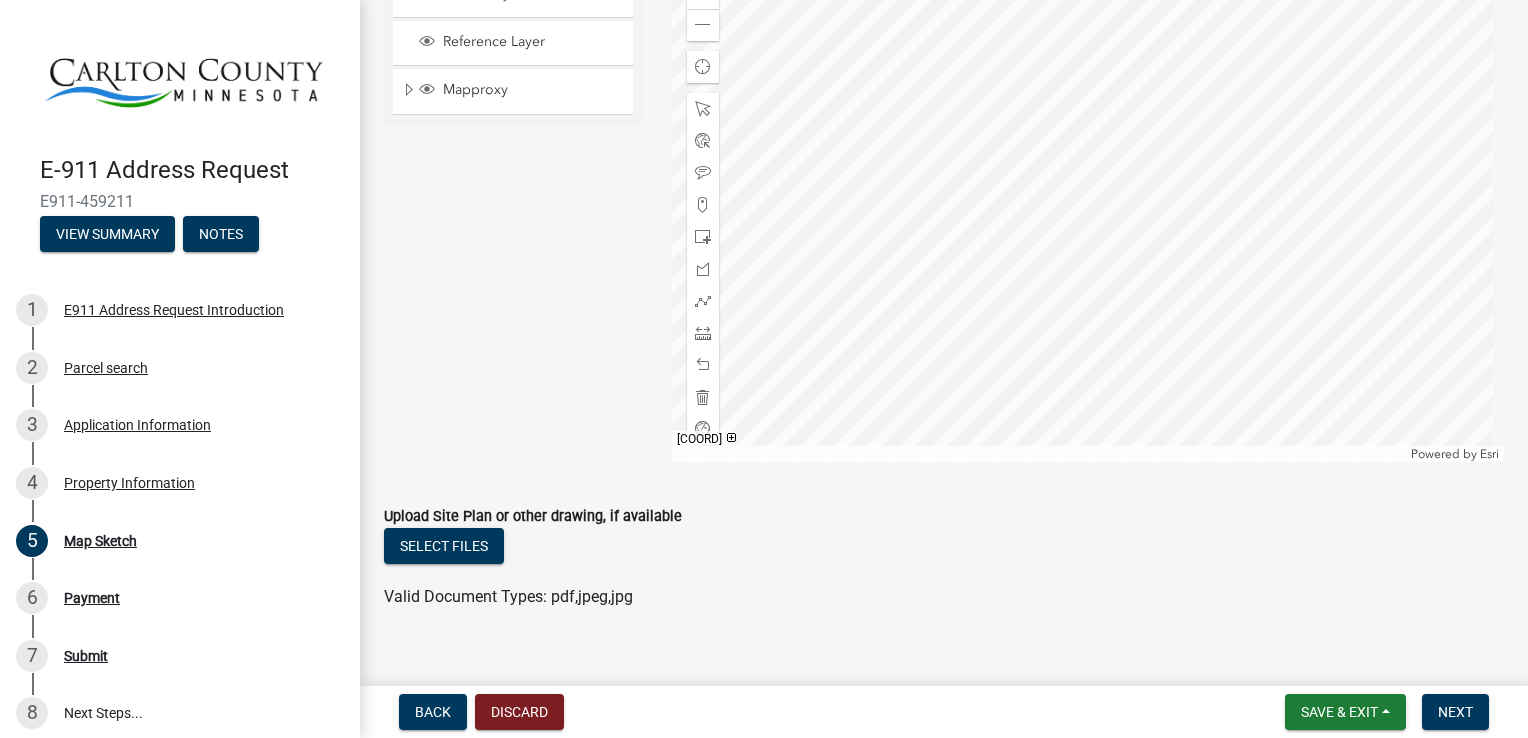 scroll, scrollTop: 523, scrollLeft: 0, axis: vertical 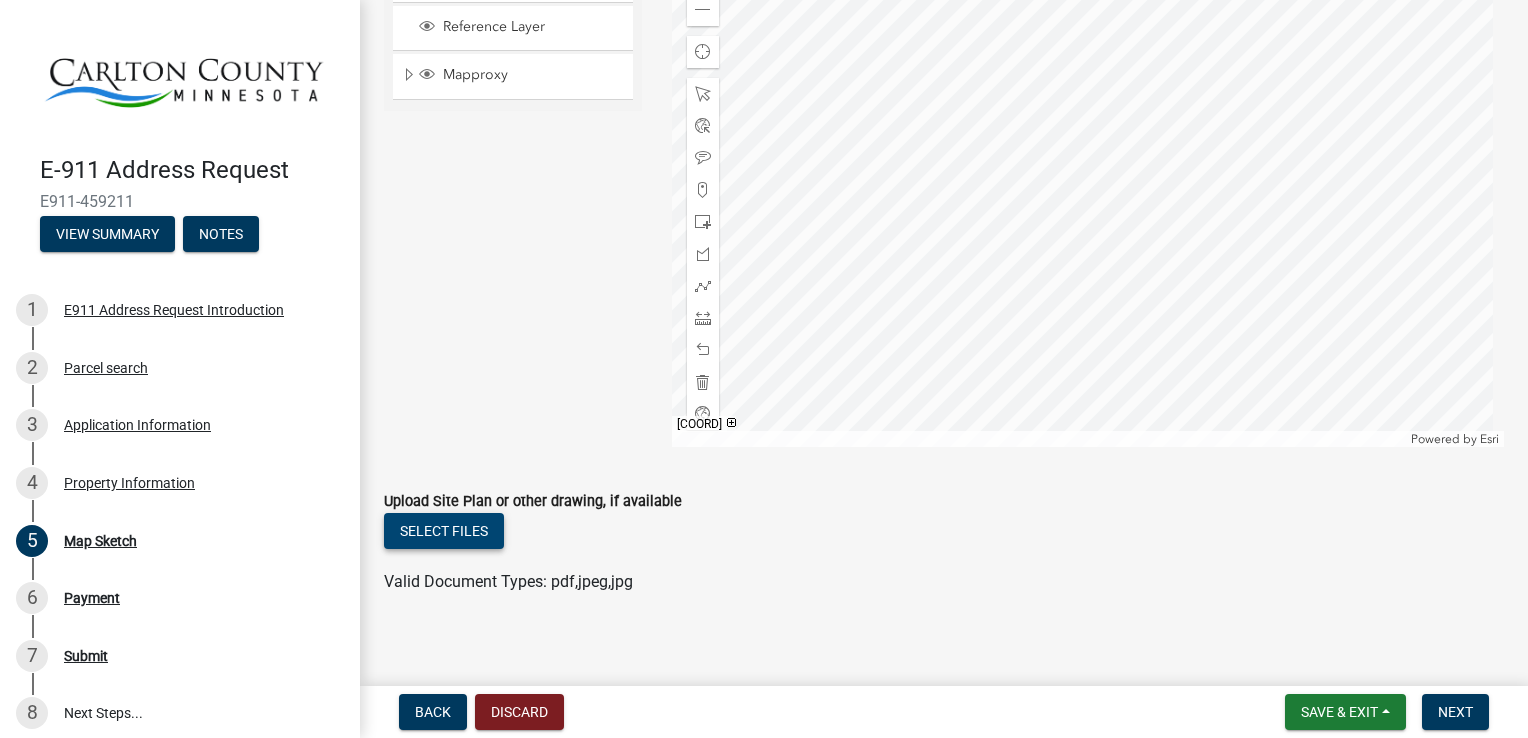 click on "Select files" 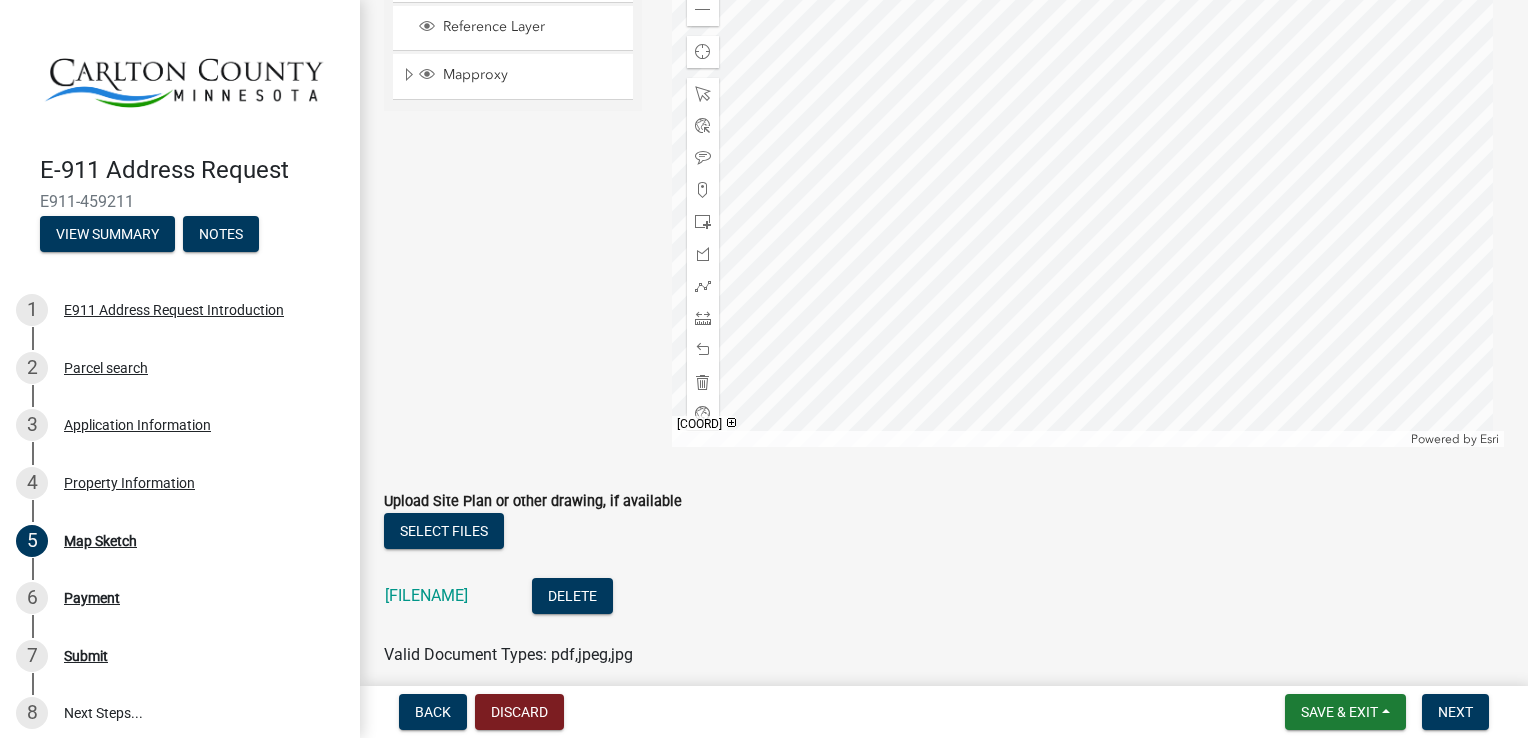 click on "[FILENAME] Delete" 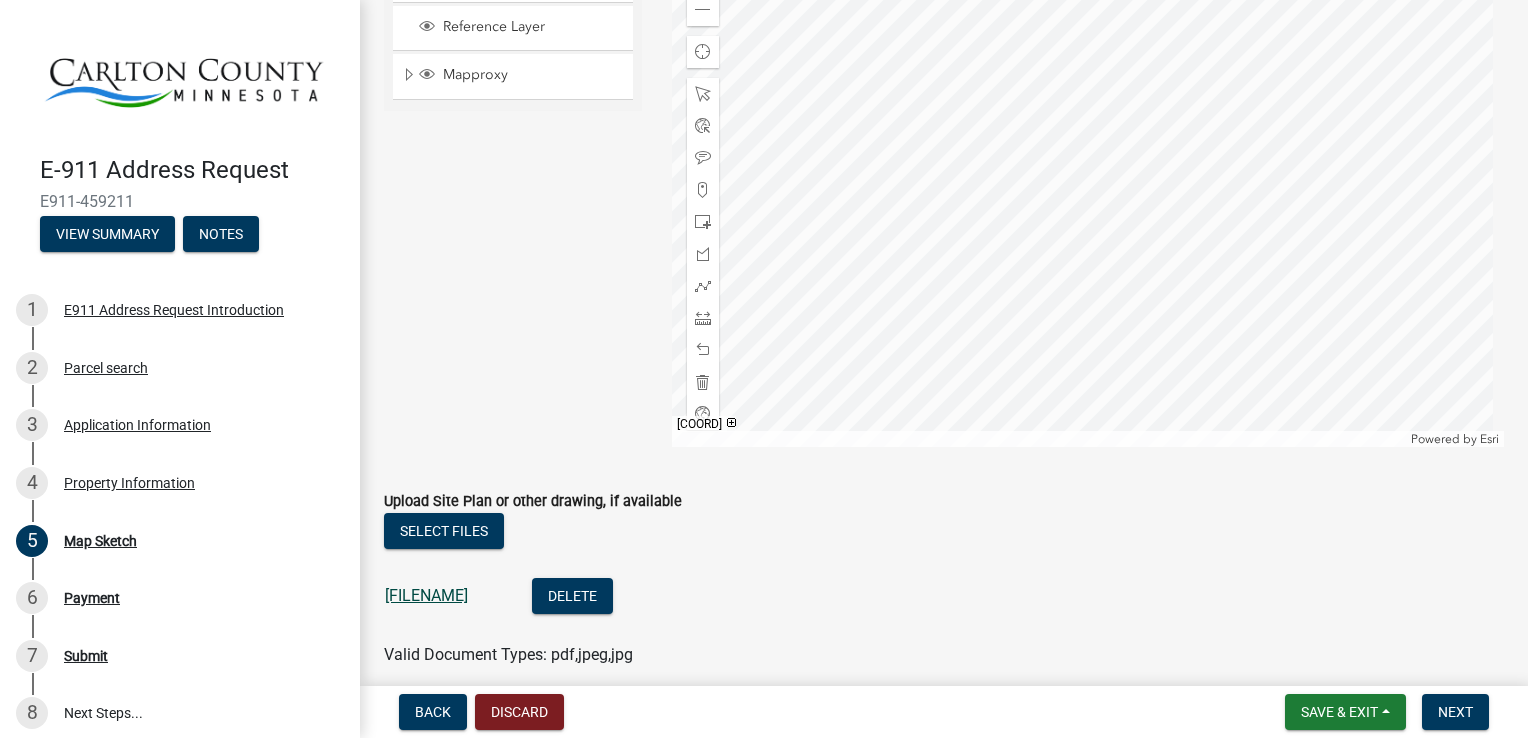 click on "[FILENAME]" 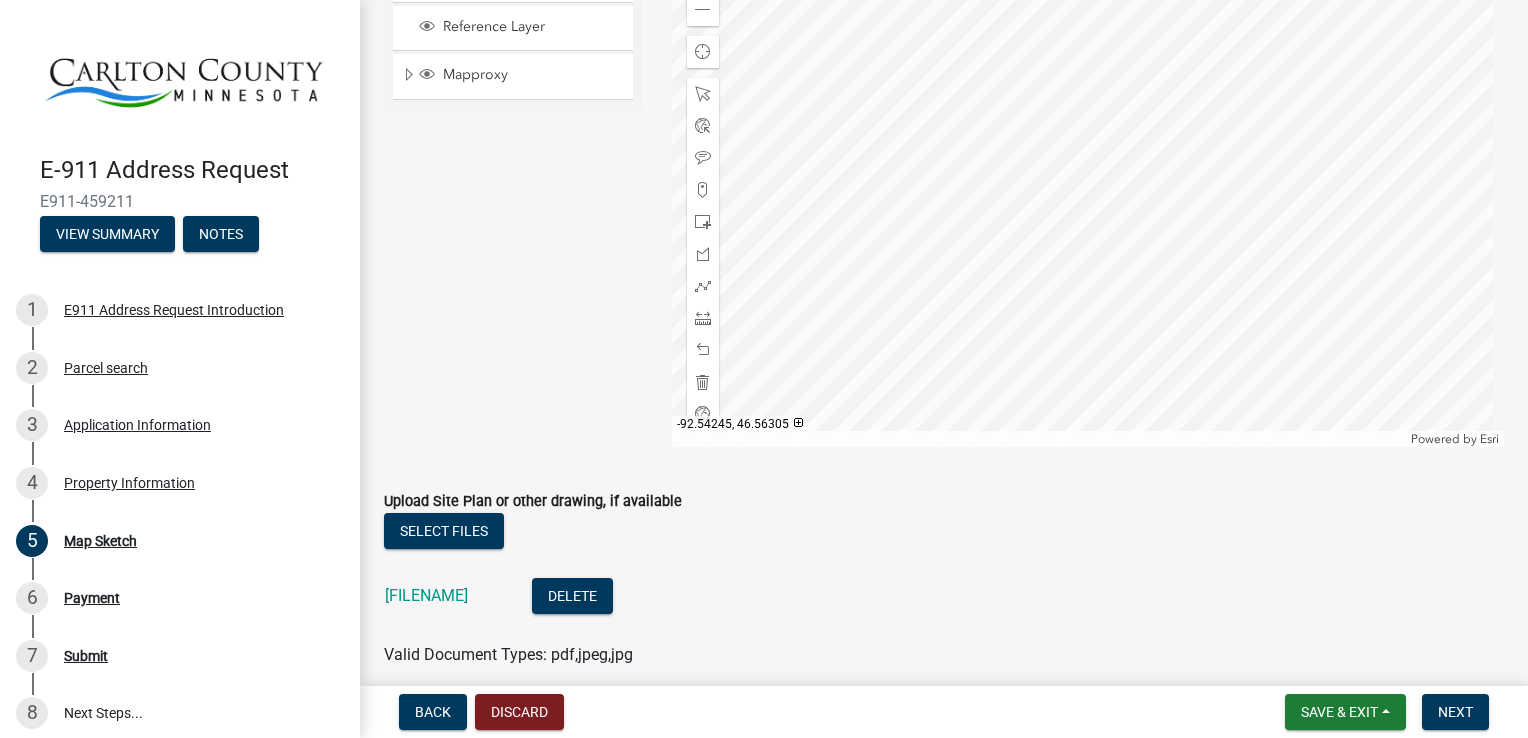 scroll, scrollTop: 605, scrollLeft: 0, axis: vertical 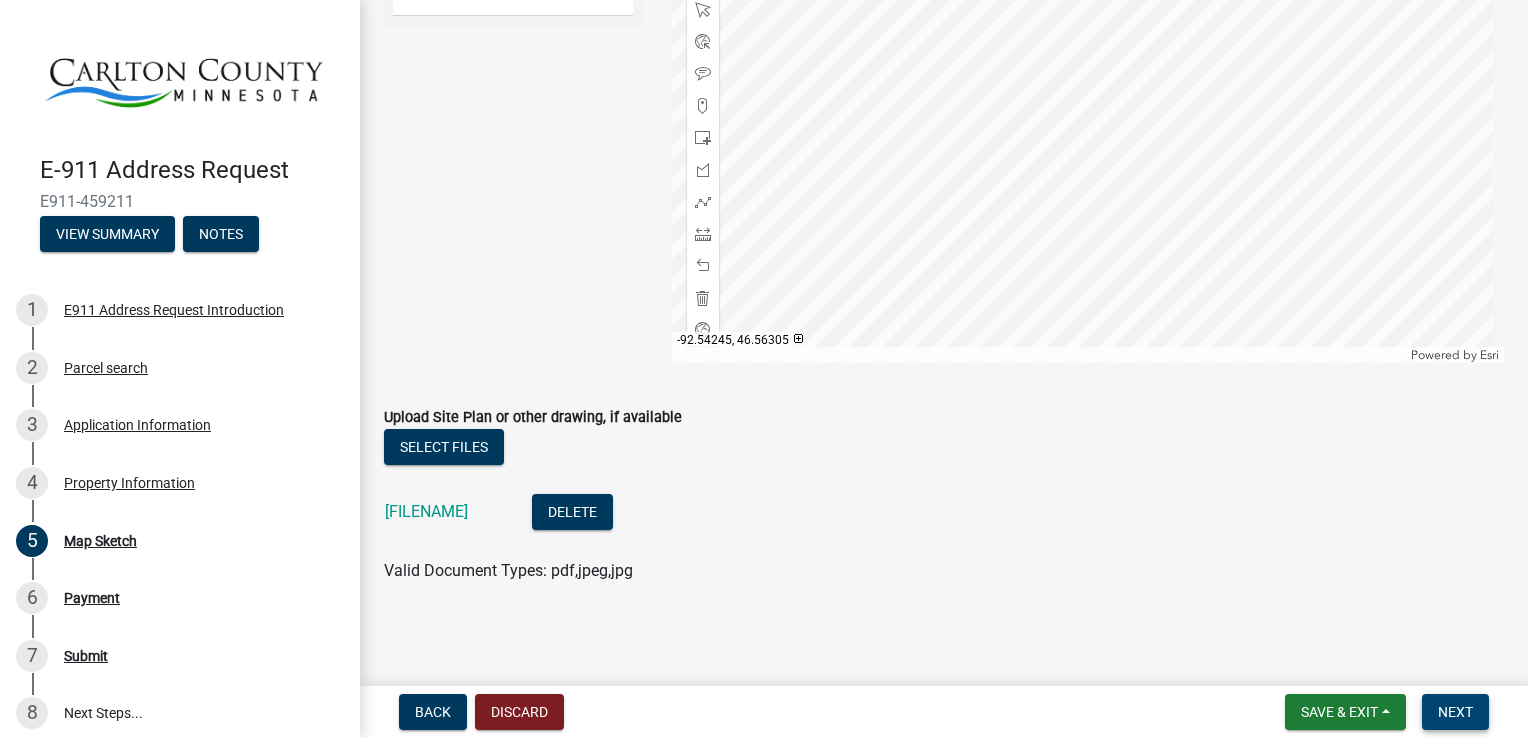click on "Next" at bounding box center (1455, 712) 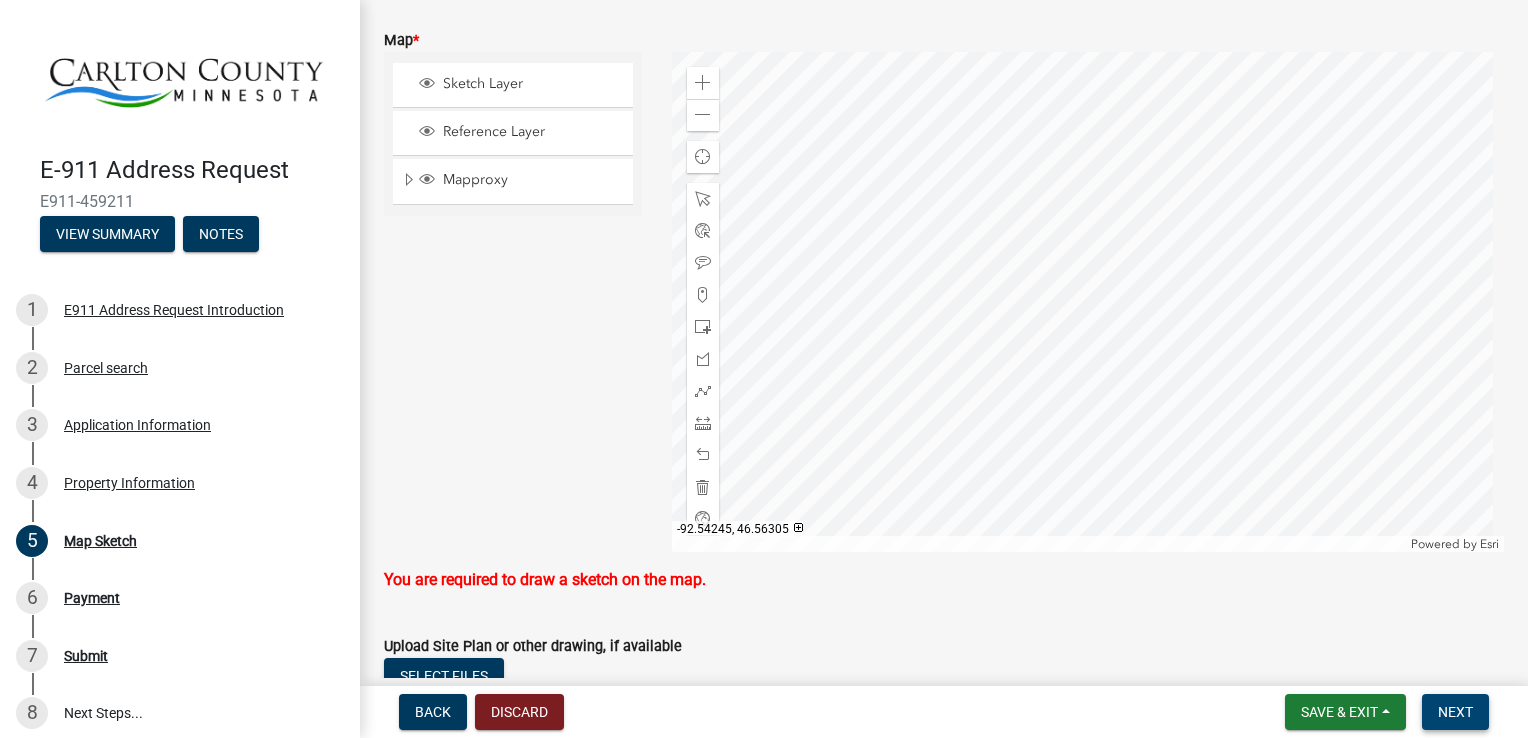 scroll, scrollTop: 405, scrollLeft: 0, axis: vertical 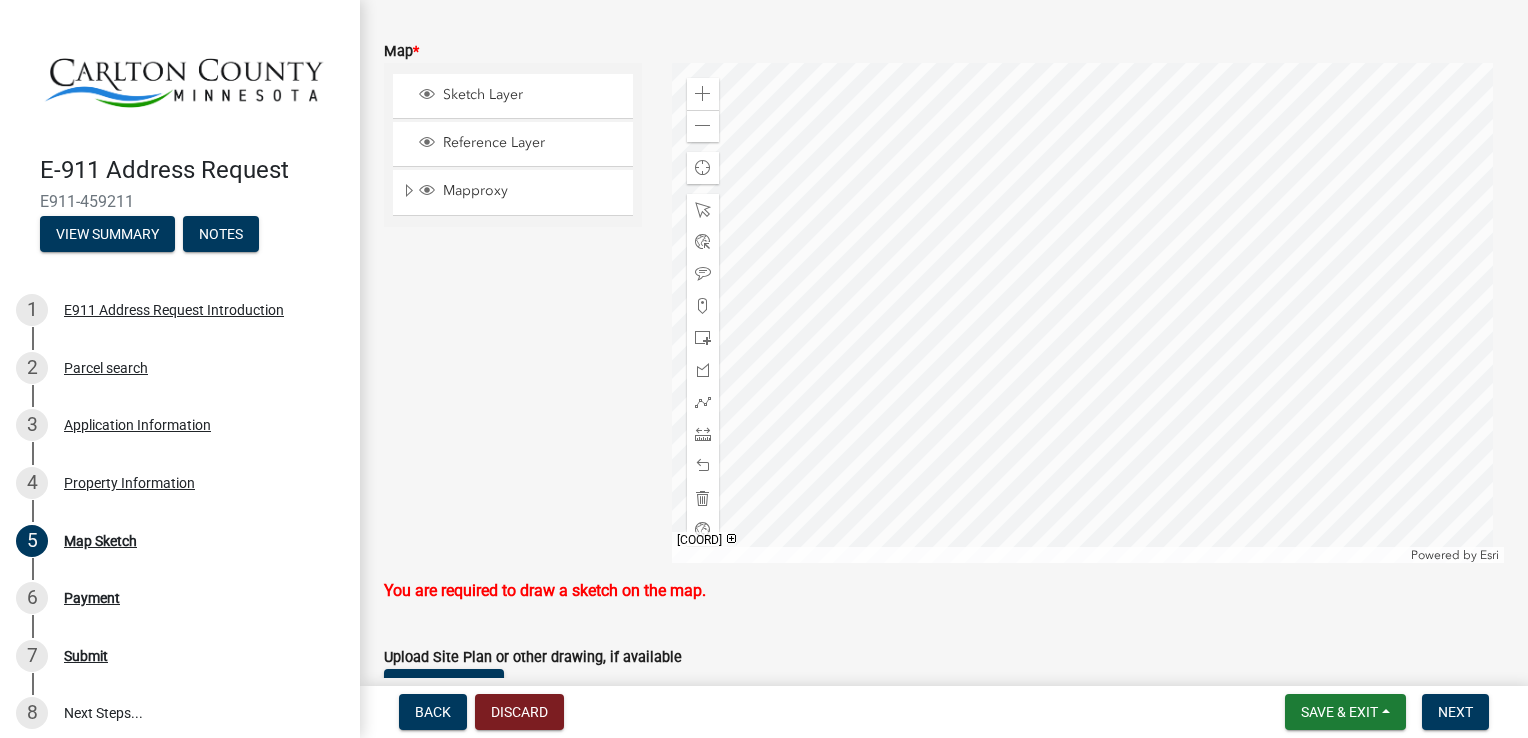 click 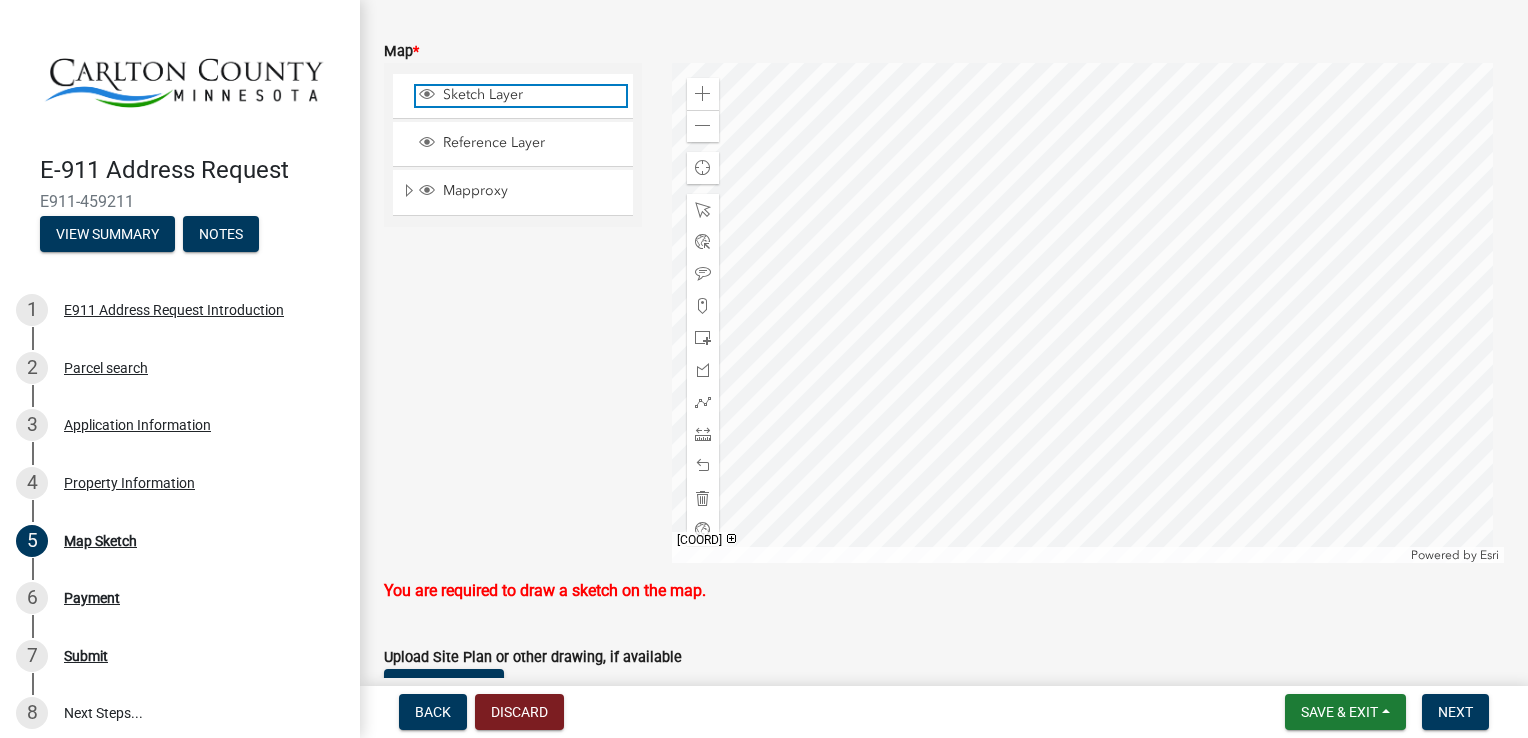 click on "Sketch Layer" at bounding box center (532, 95) 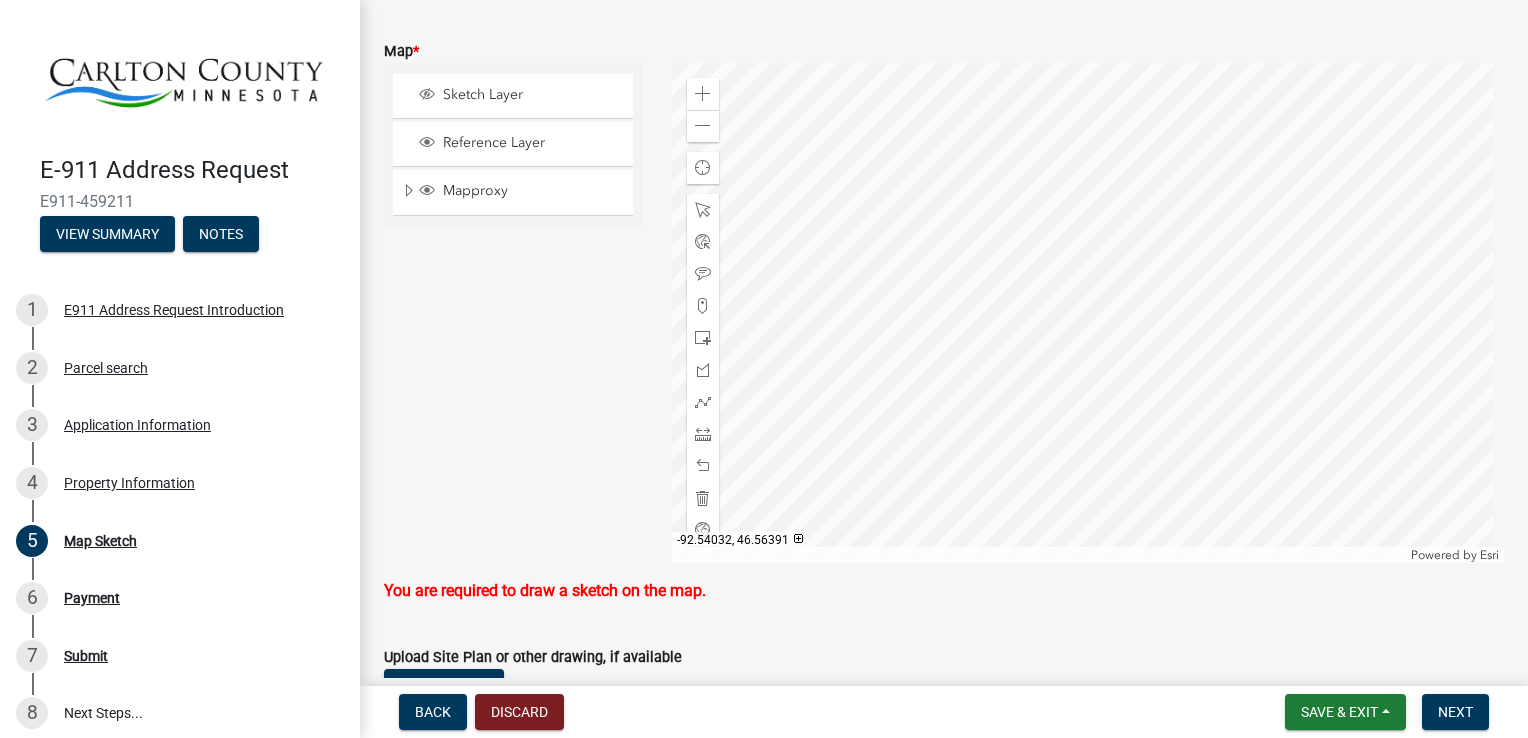 click 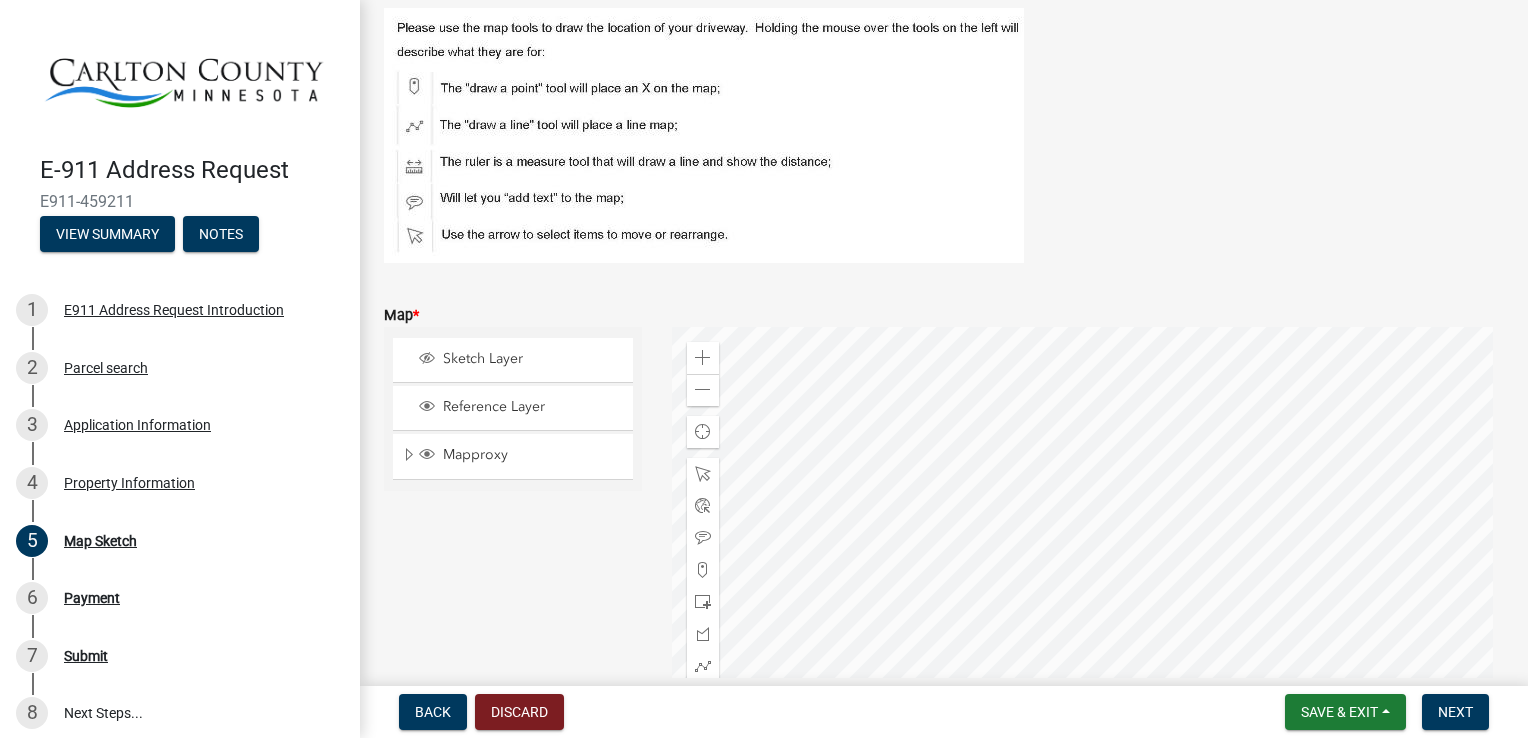 scroll, scrollTop: 134, scrollLeft: 0, axis: vertical 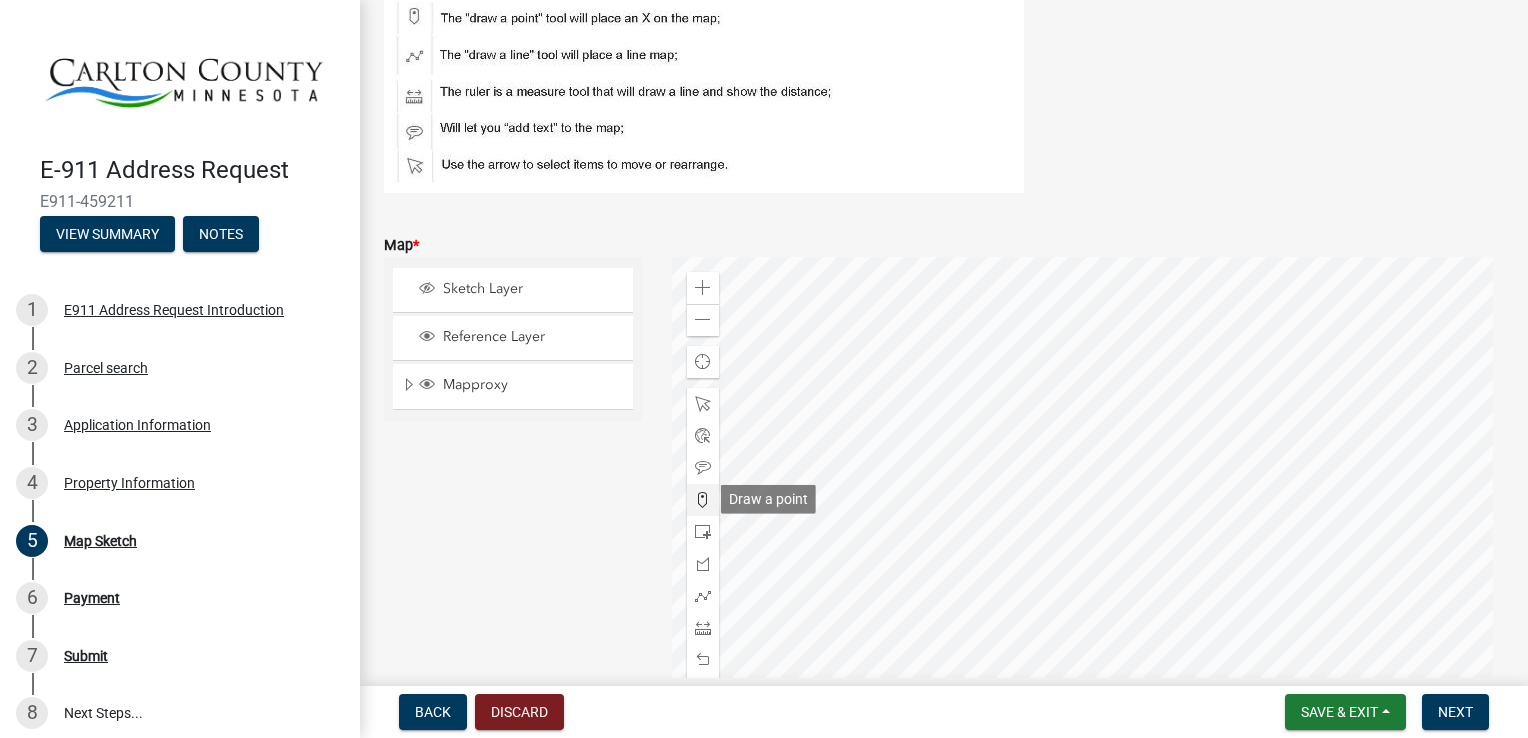 click 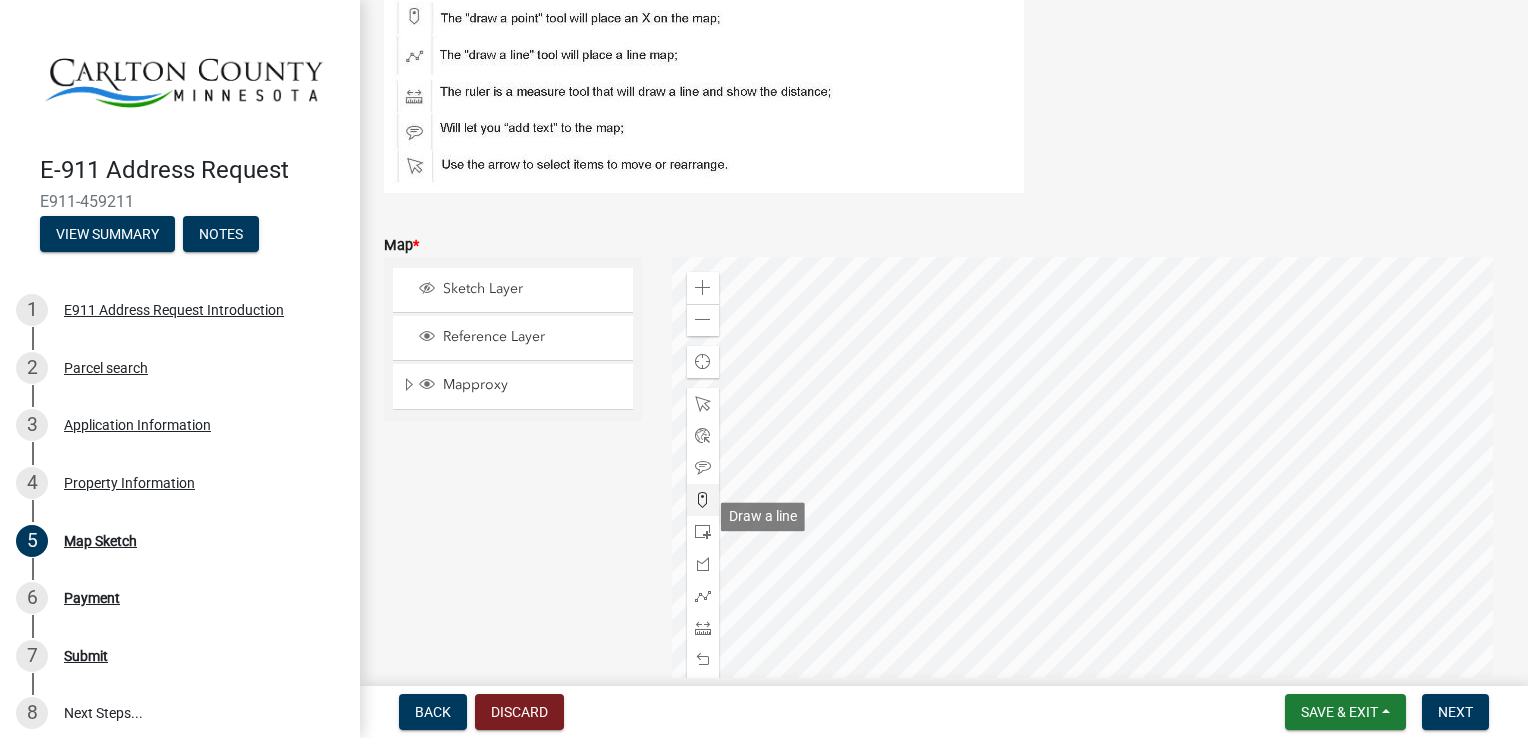 scroll, scrollTop: 289, scrollLeft: 0, axis: vertical 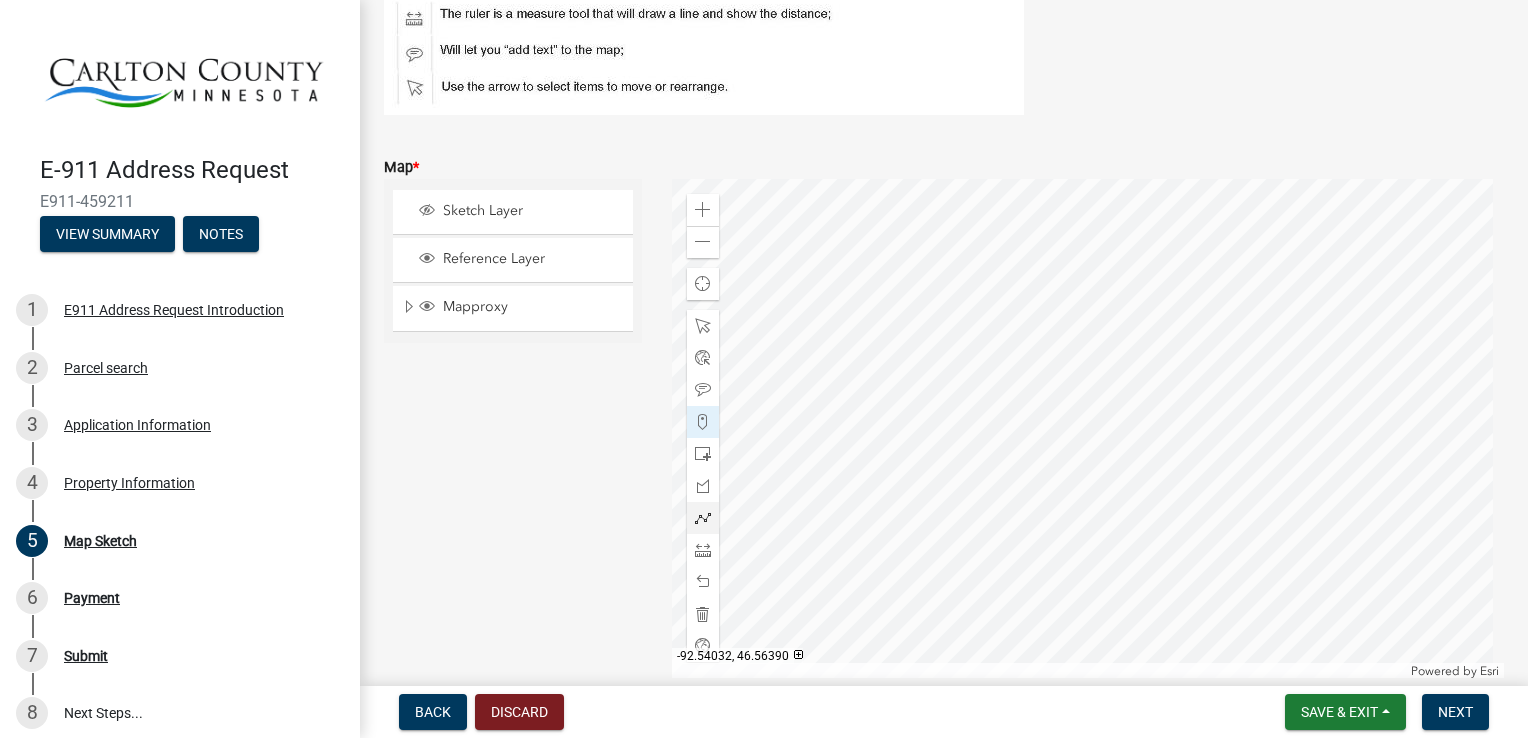 click 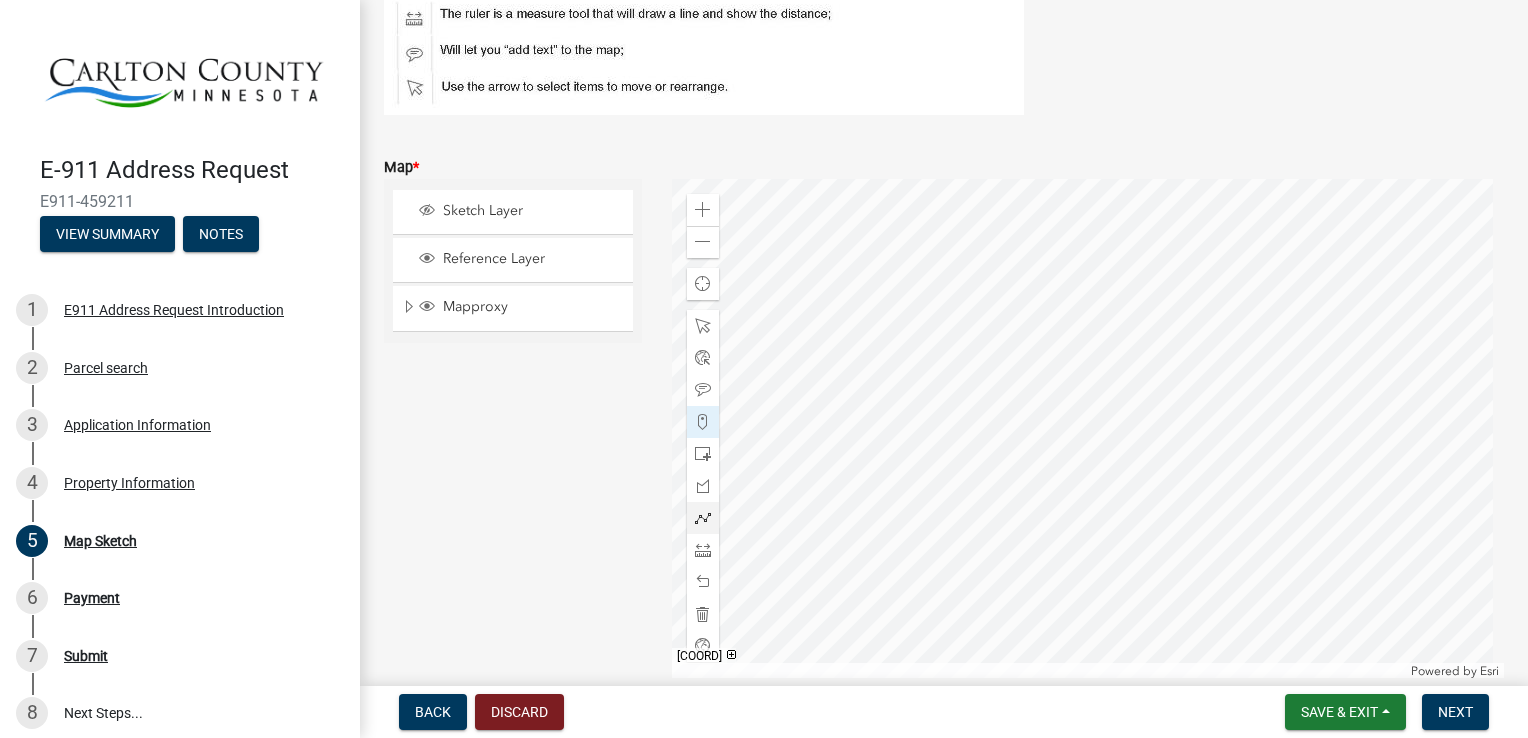 click 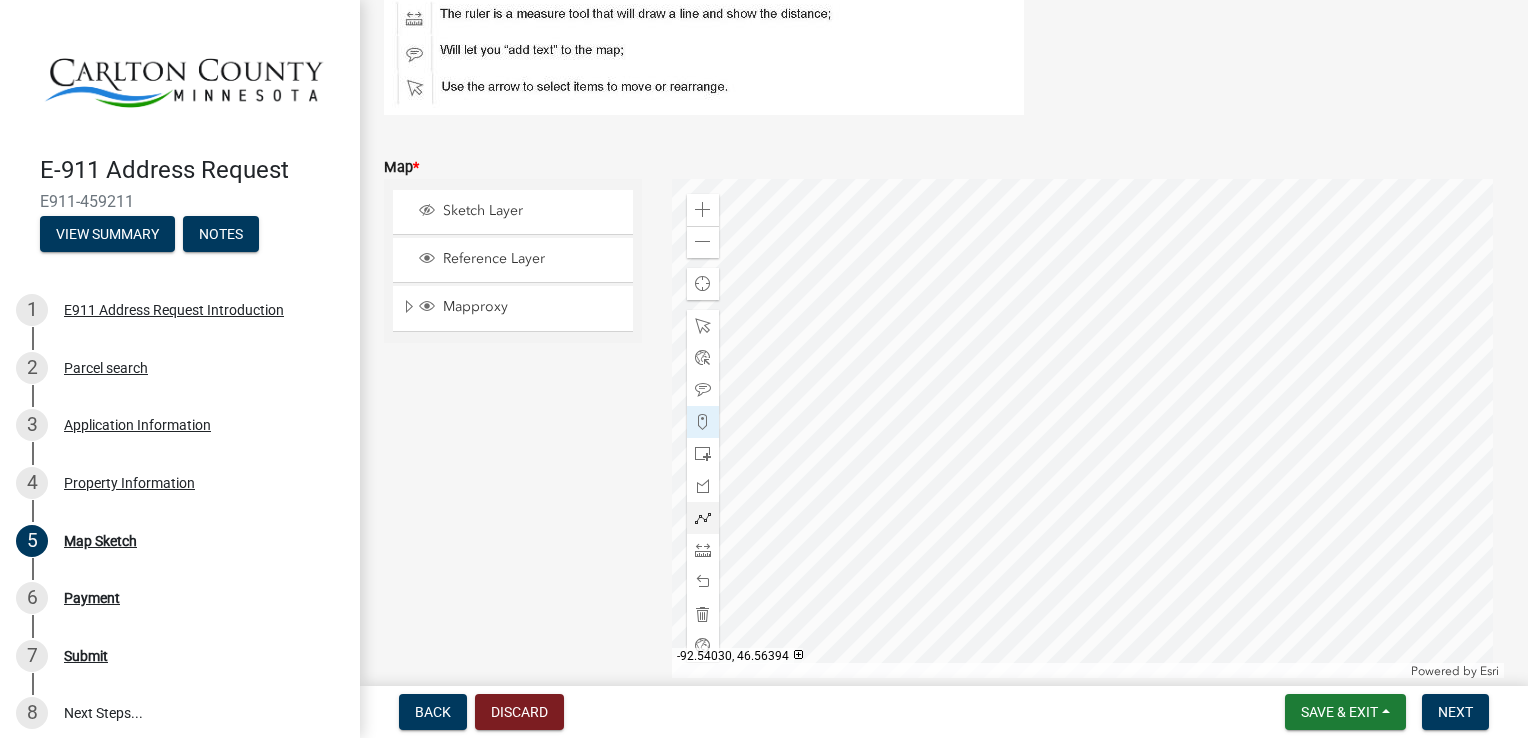 click 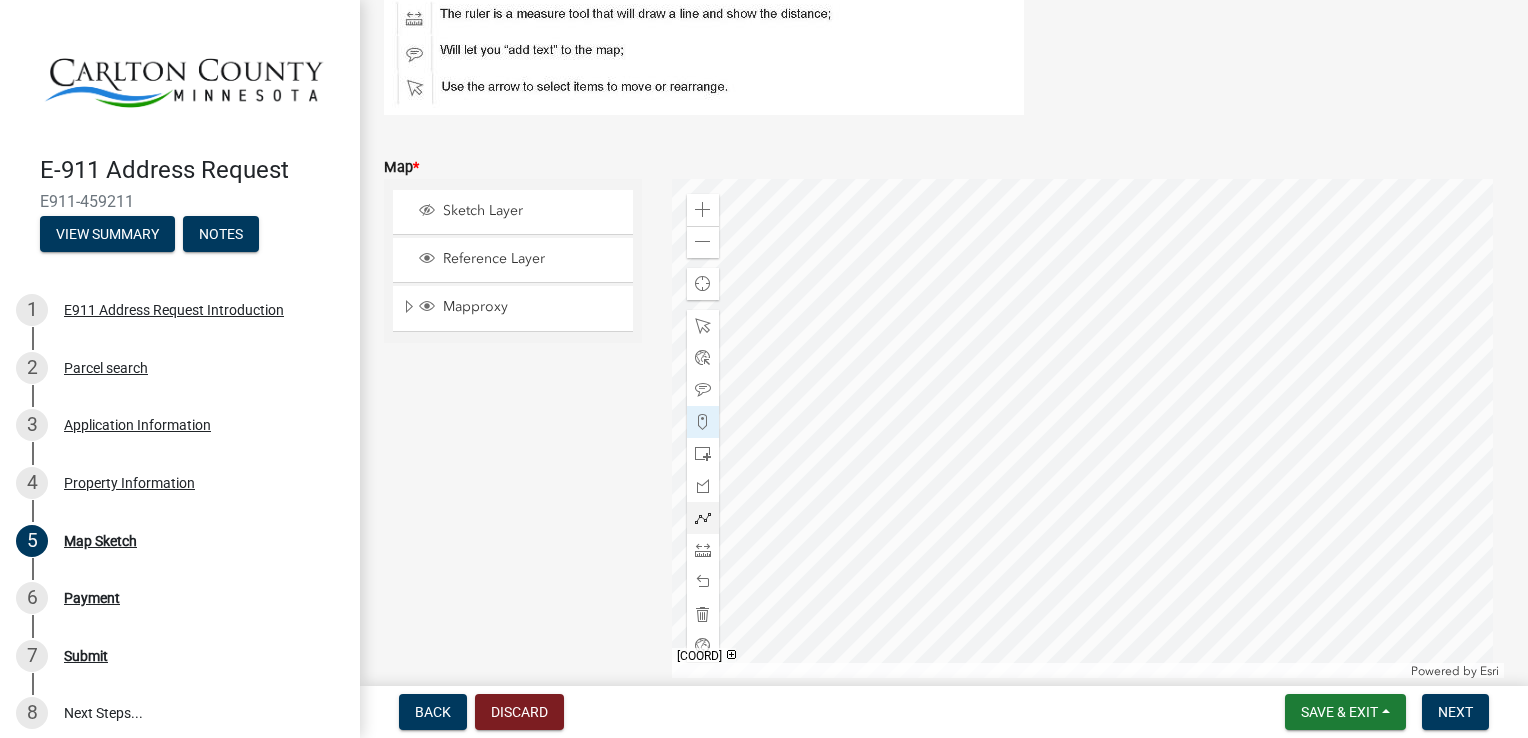 click 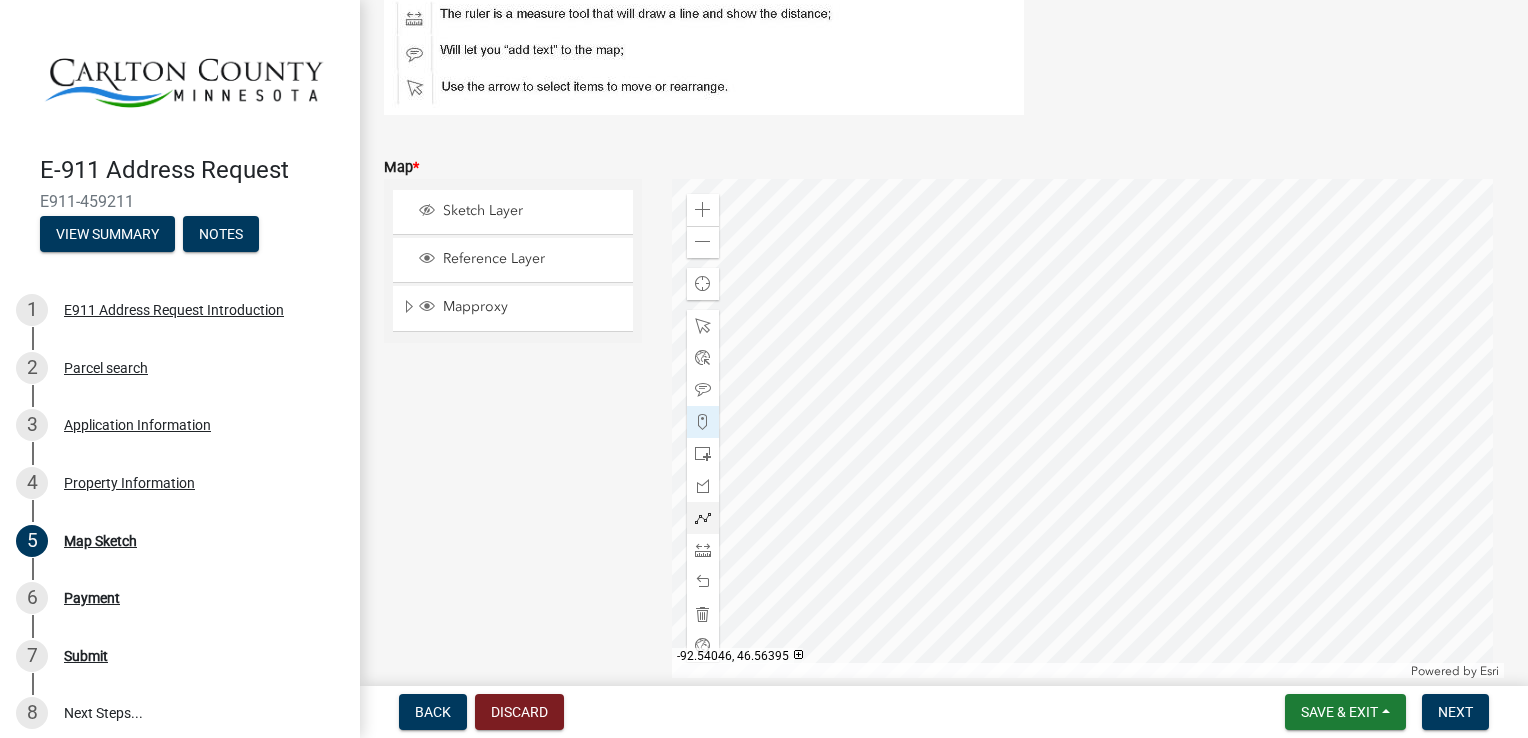 click 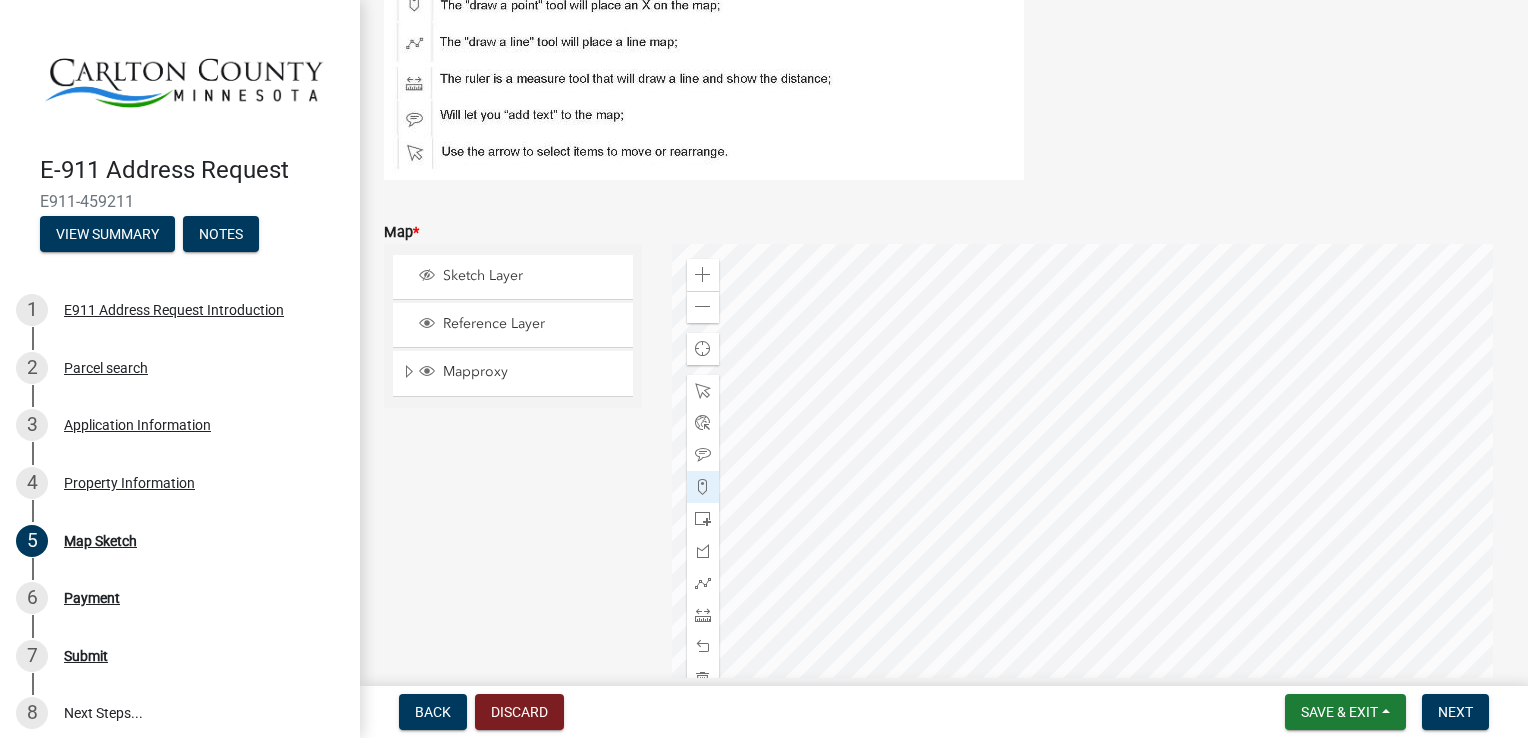 scroll, scrollTop: 189, scrollLeft: 0, axis: vertical 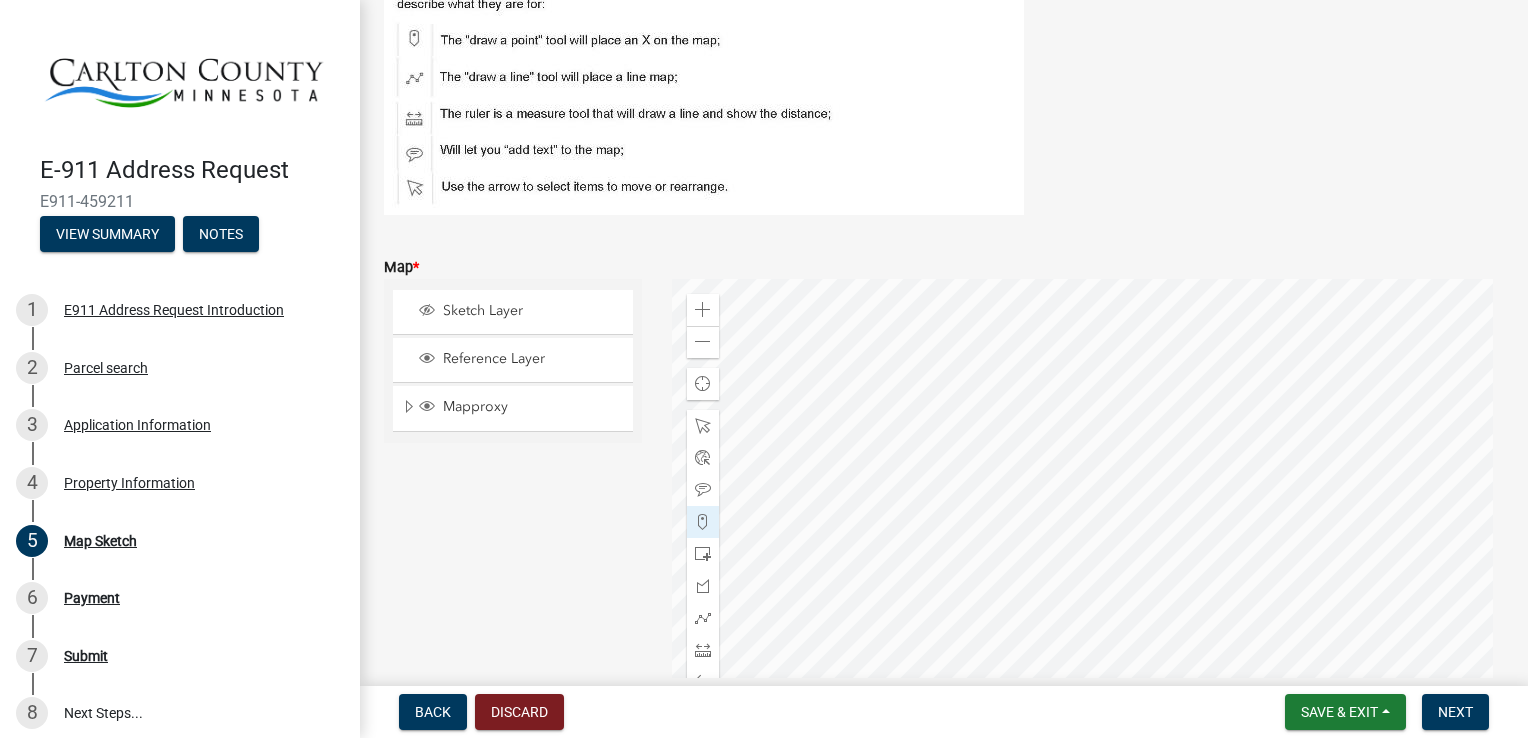 click 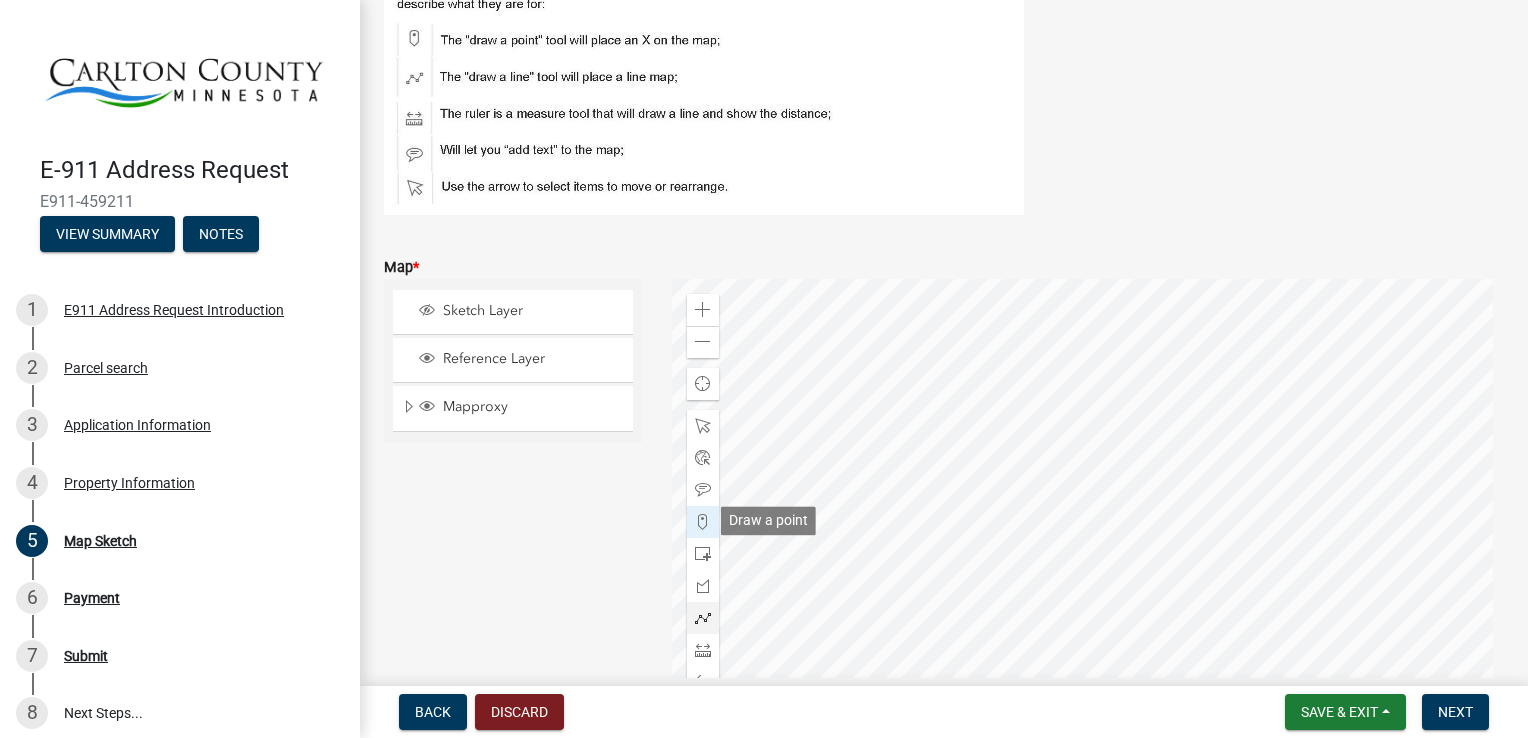 click 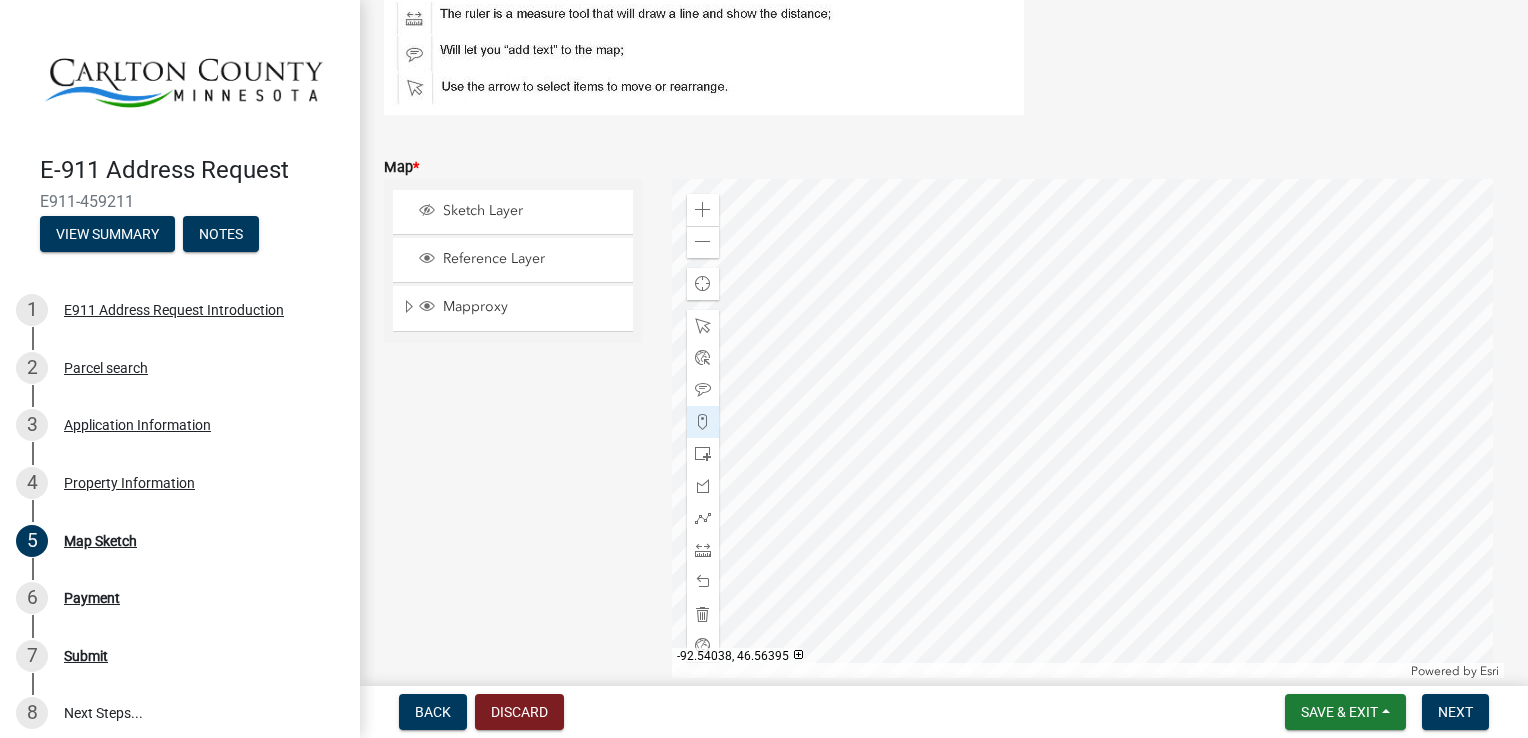 click 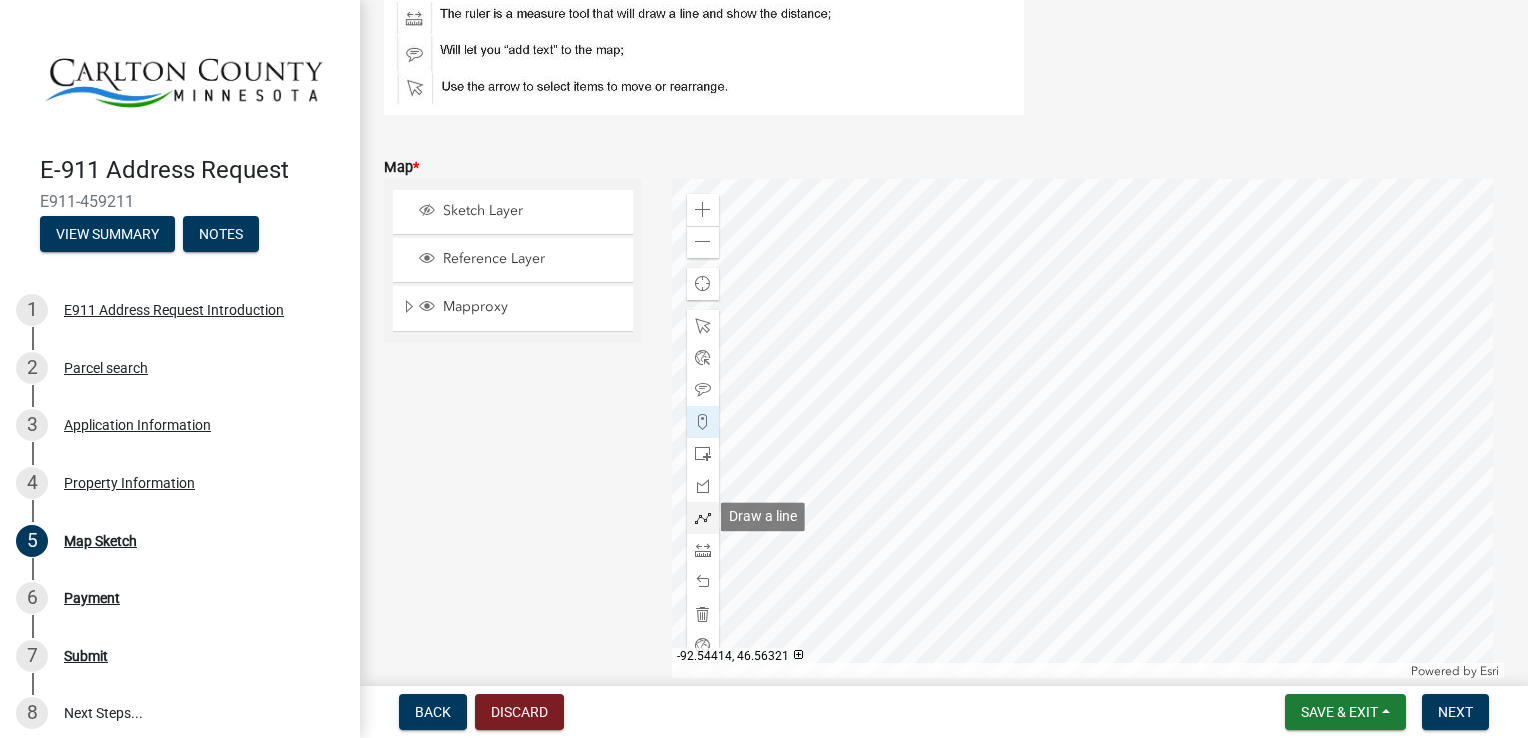 click 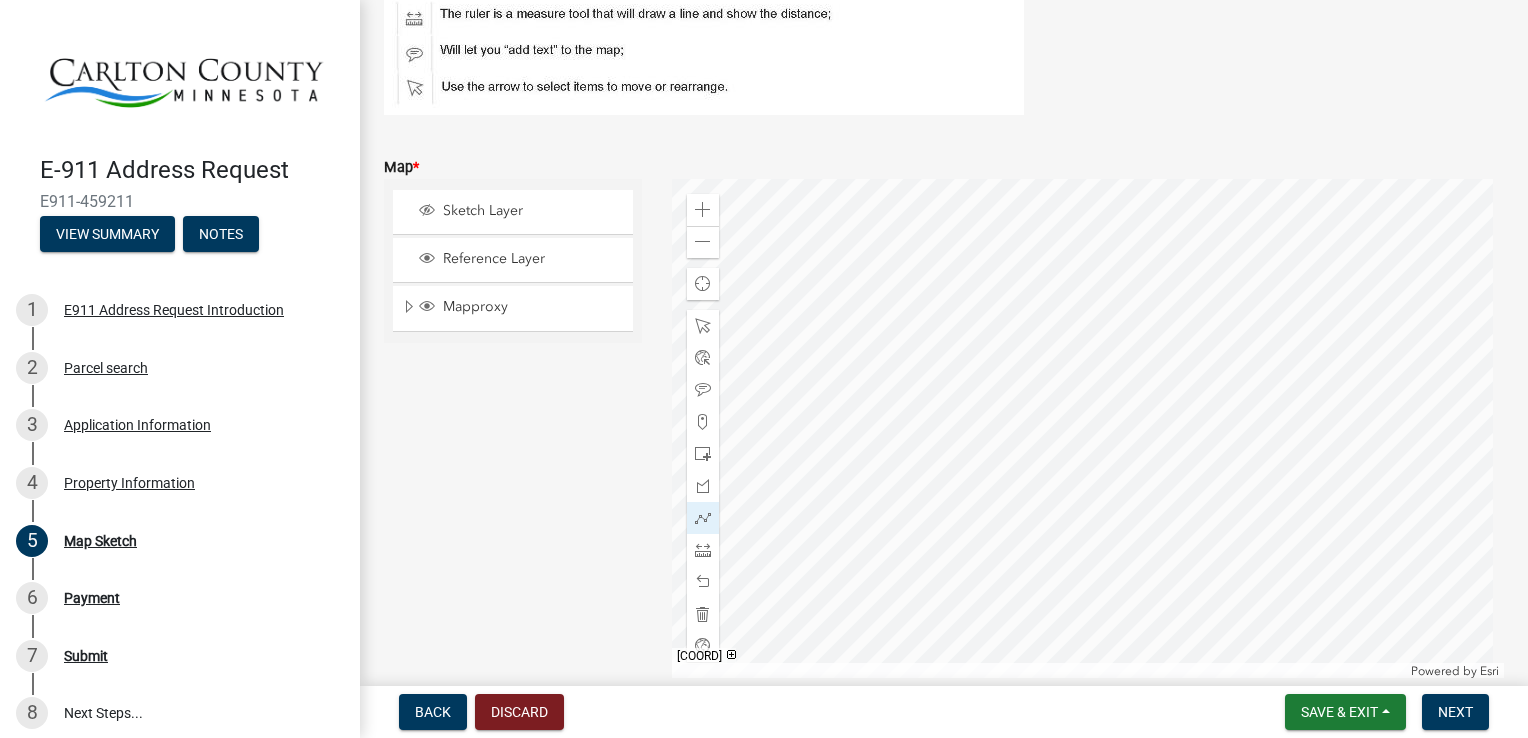 click 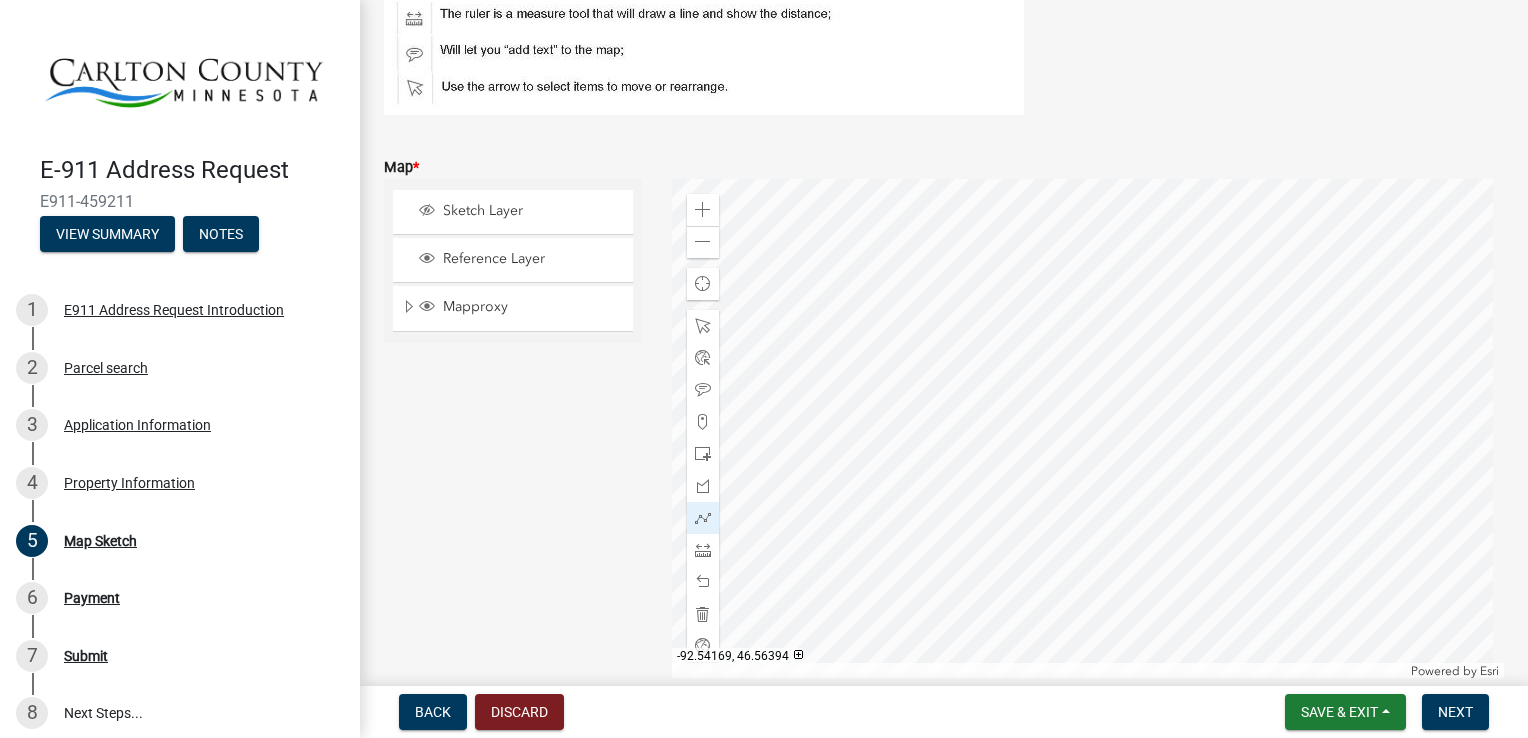 click 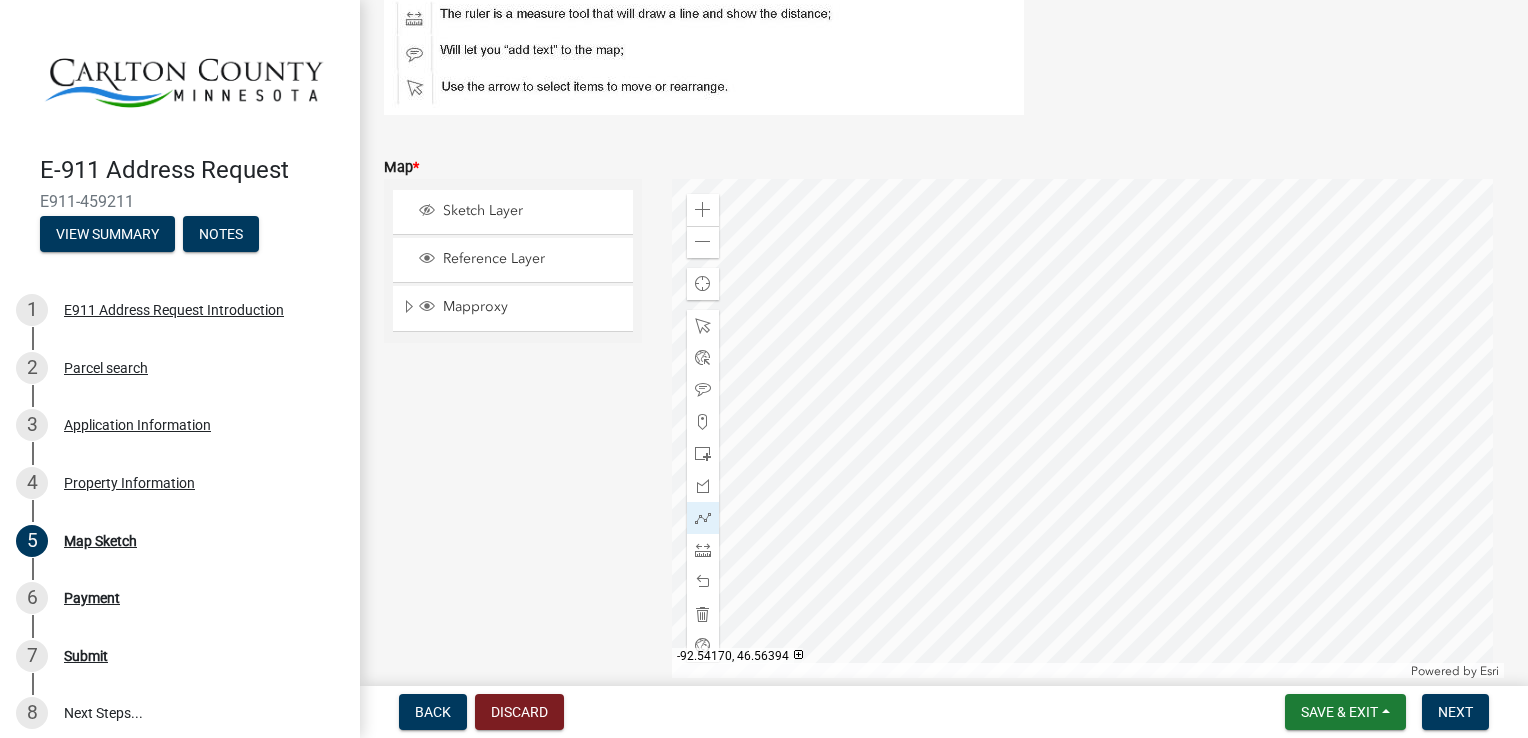 click 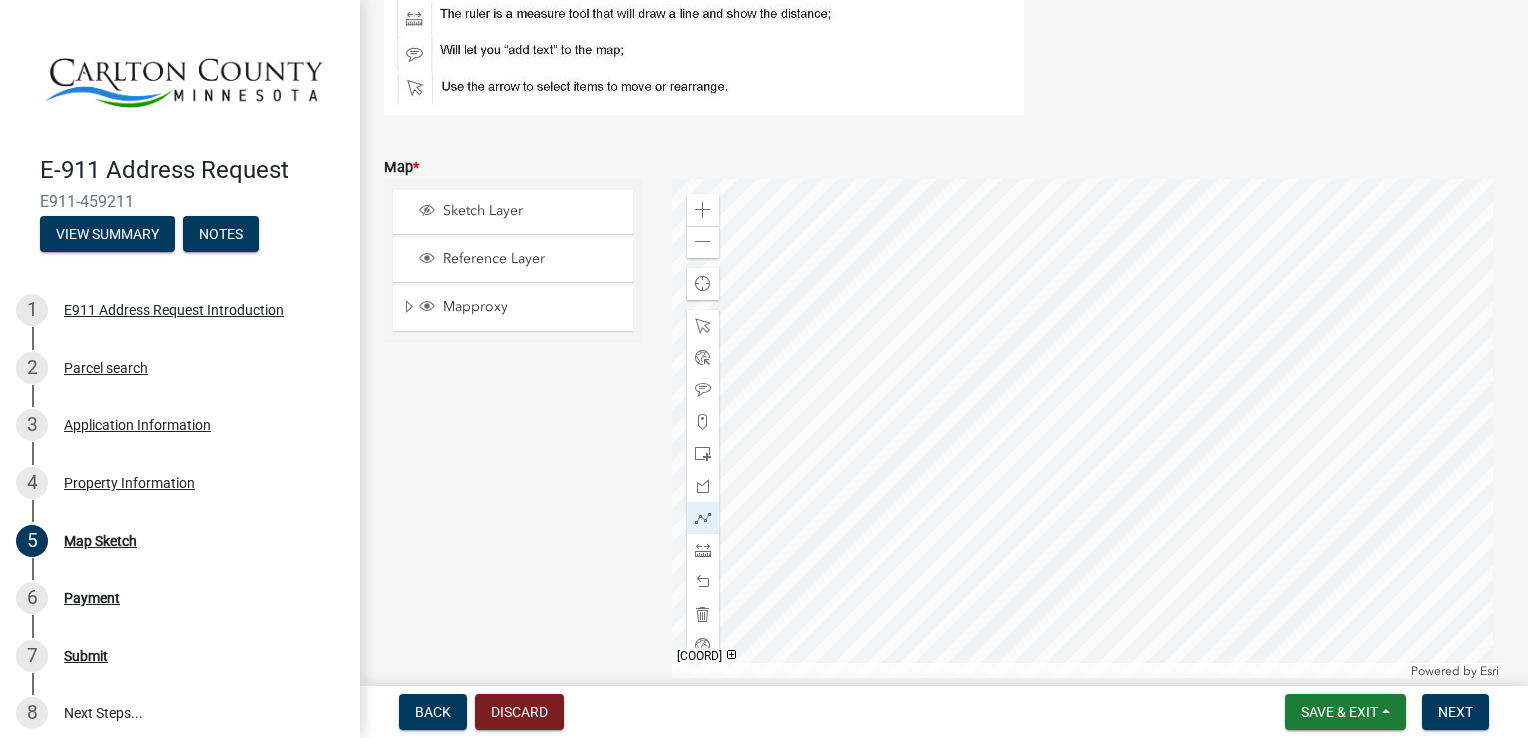 click 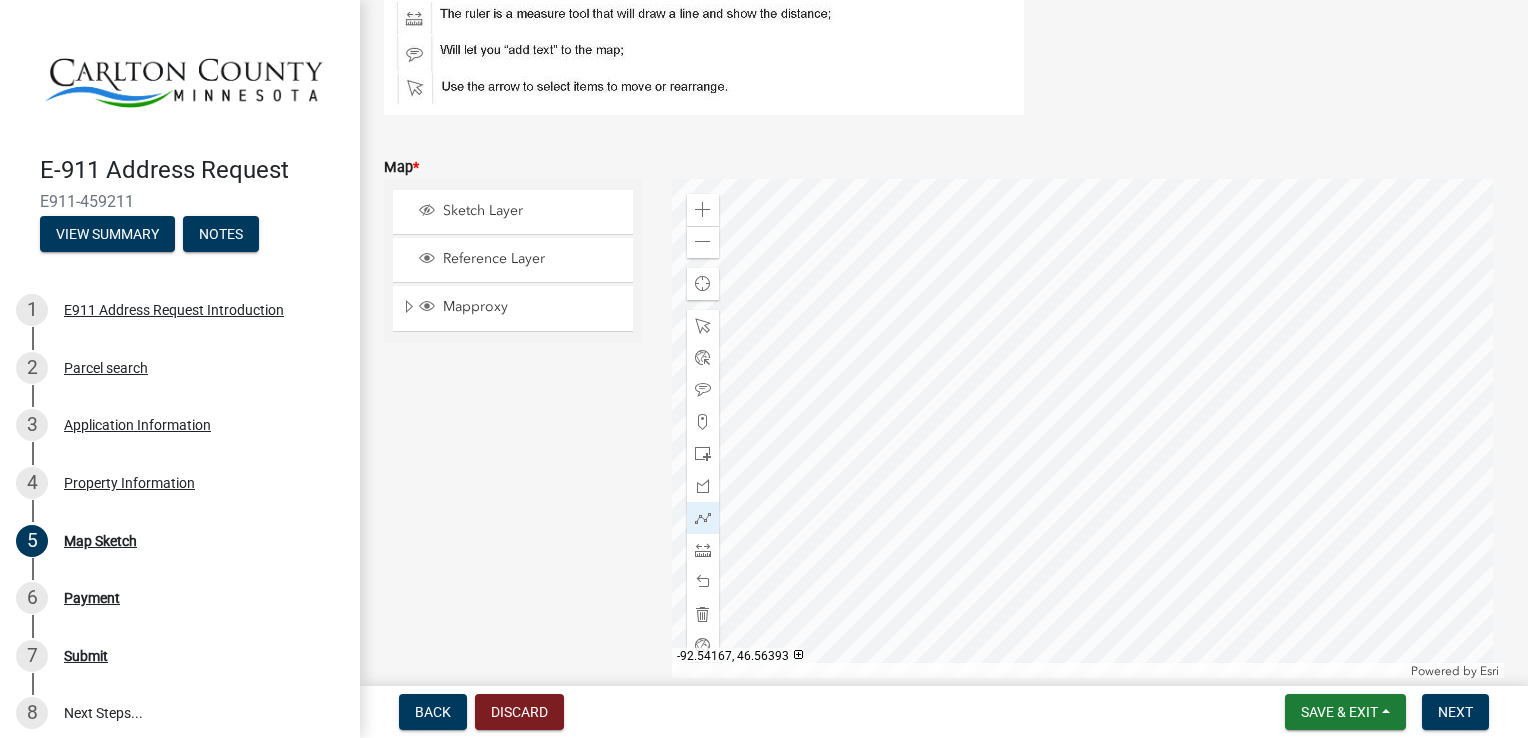 click 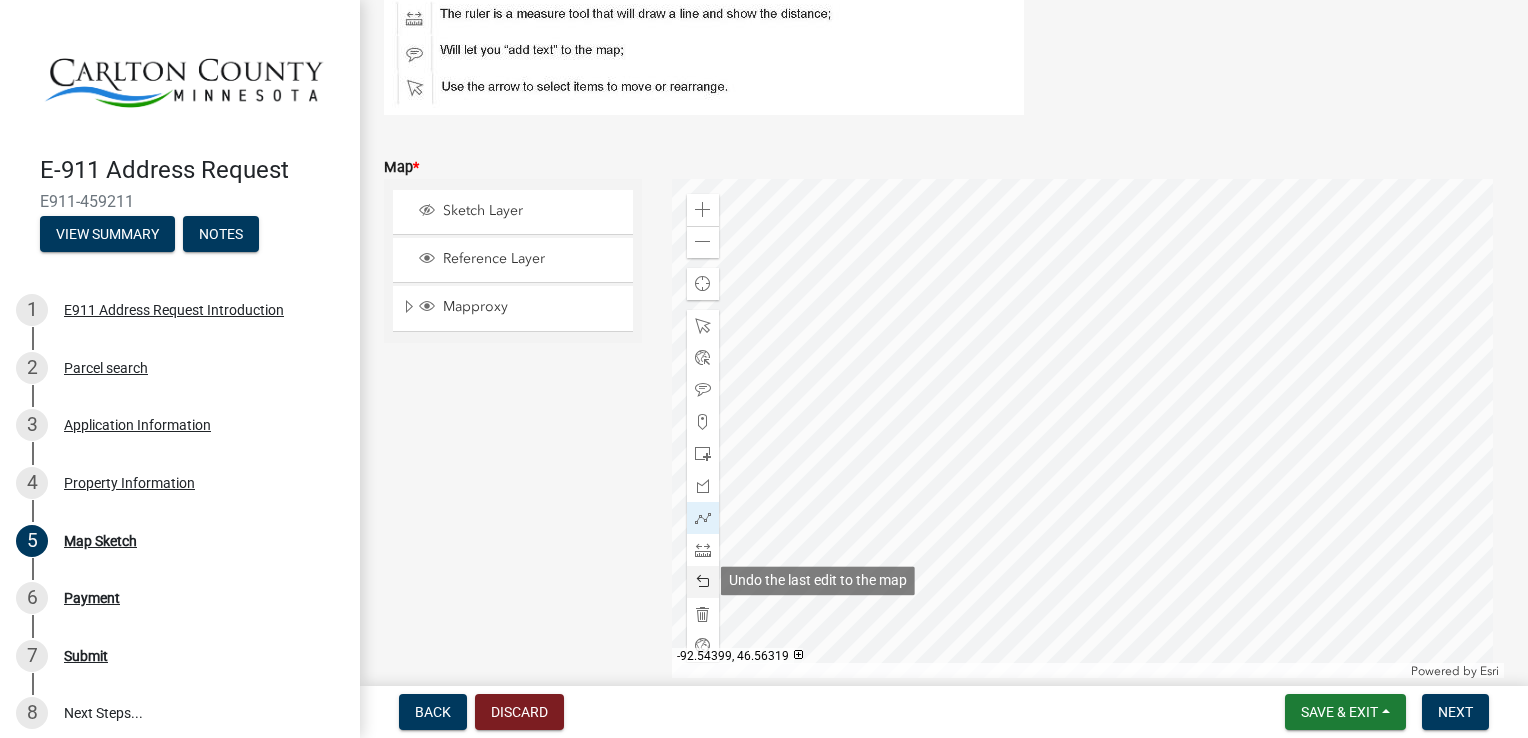 click 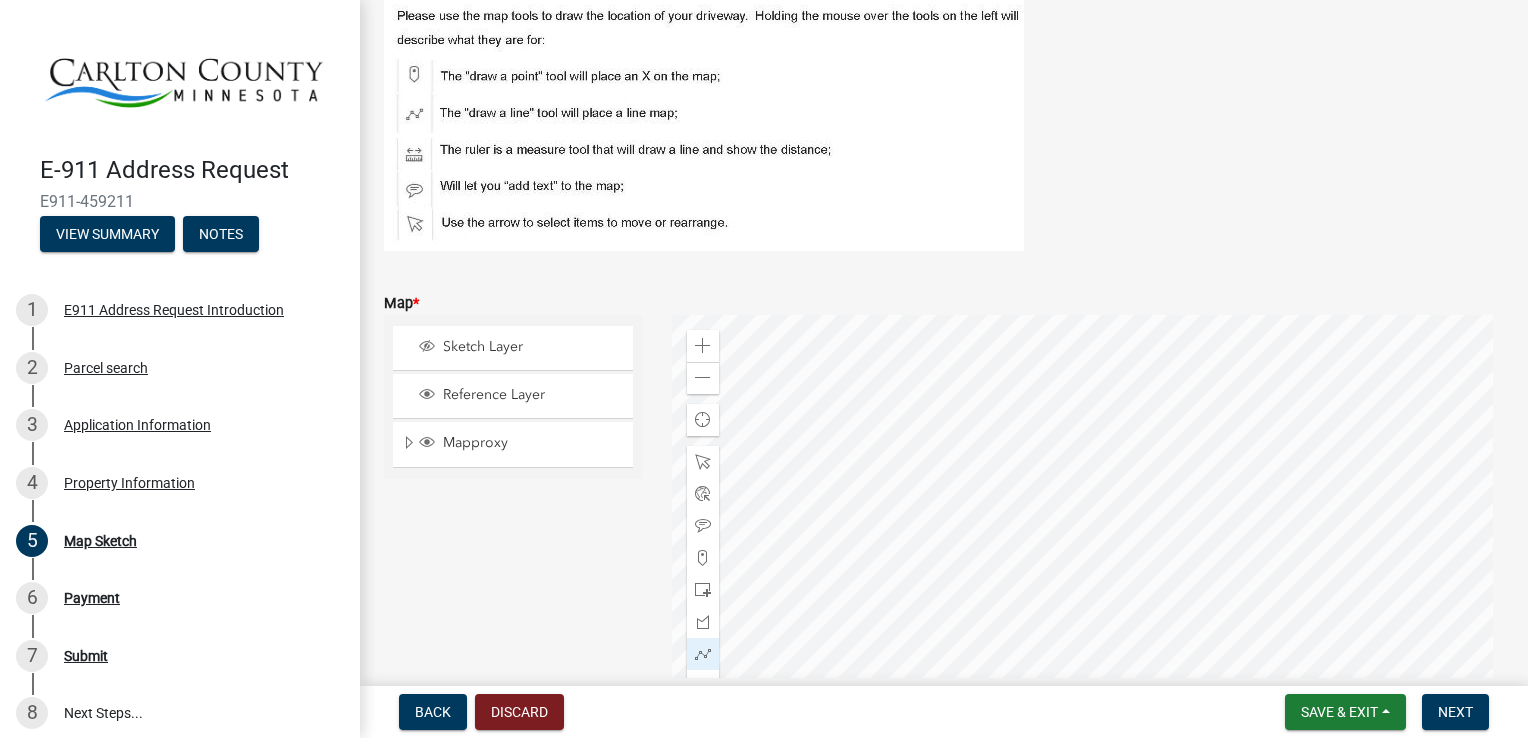 scroll, scrollTop: 200, scrollLeft: 0, axis: vertical 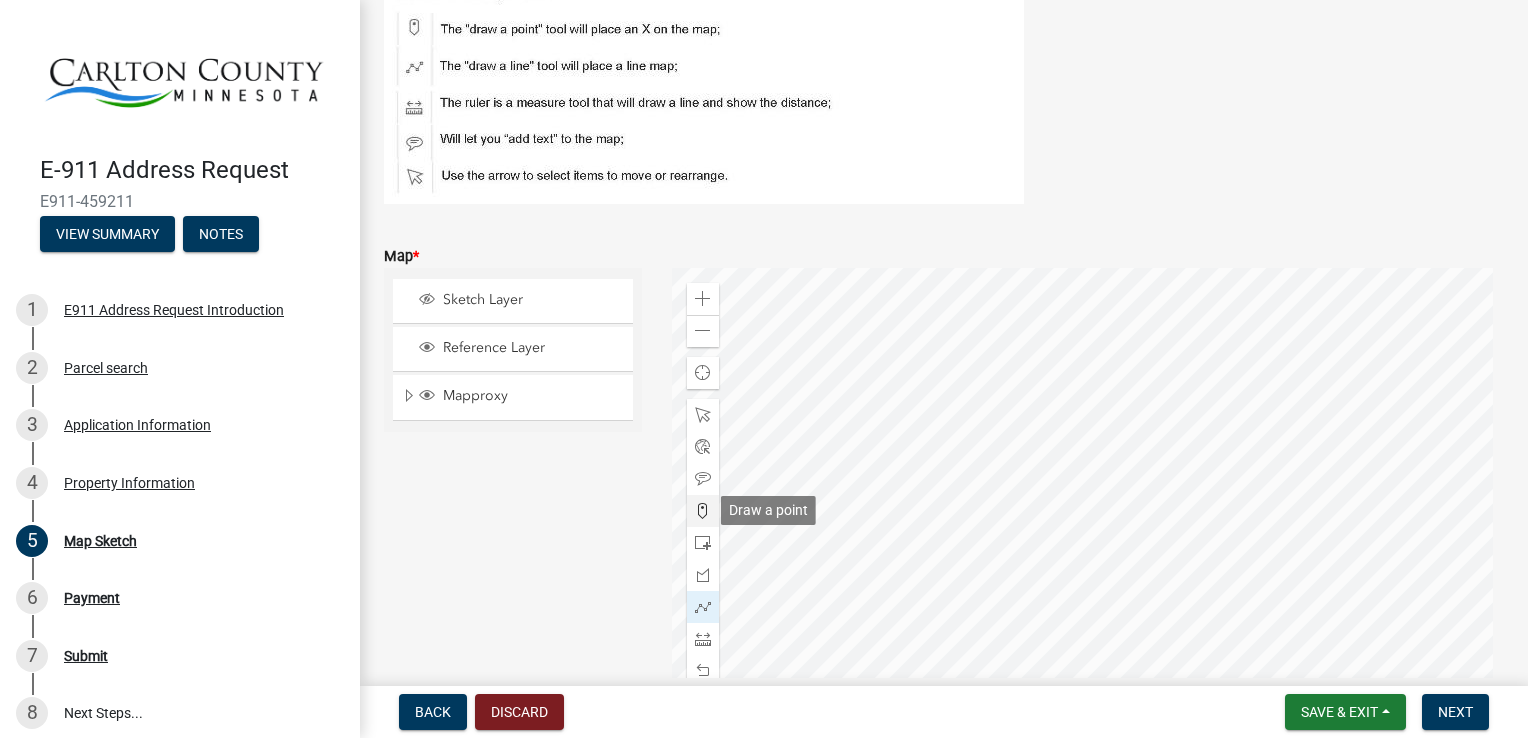 click 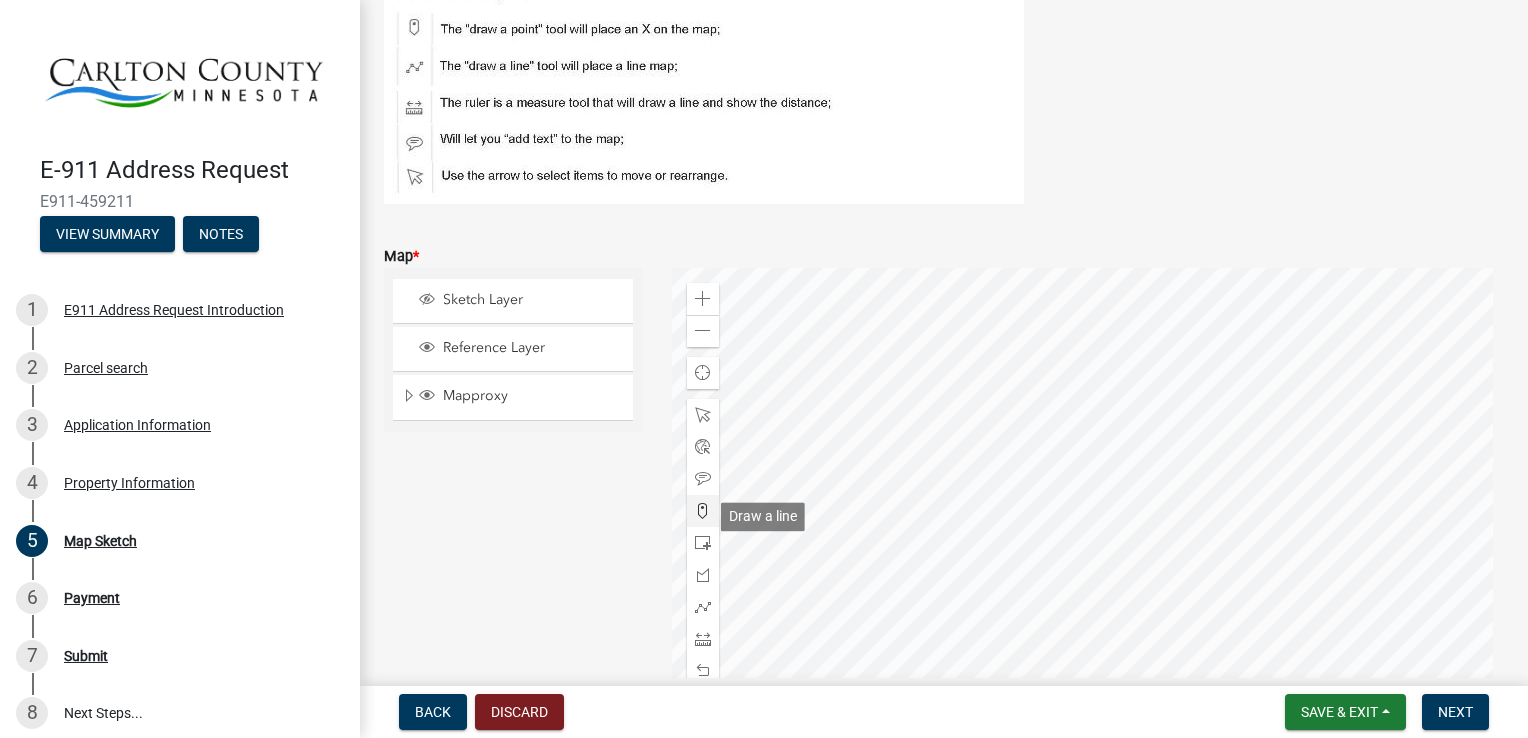 scroll, scrollTop: 289, scrollLeft: 0, axis: vertical 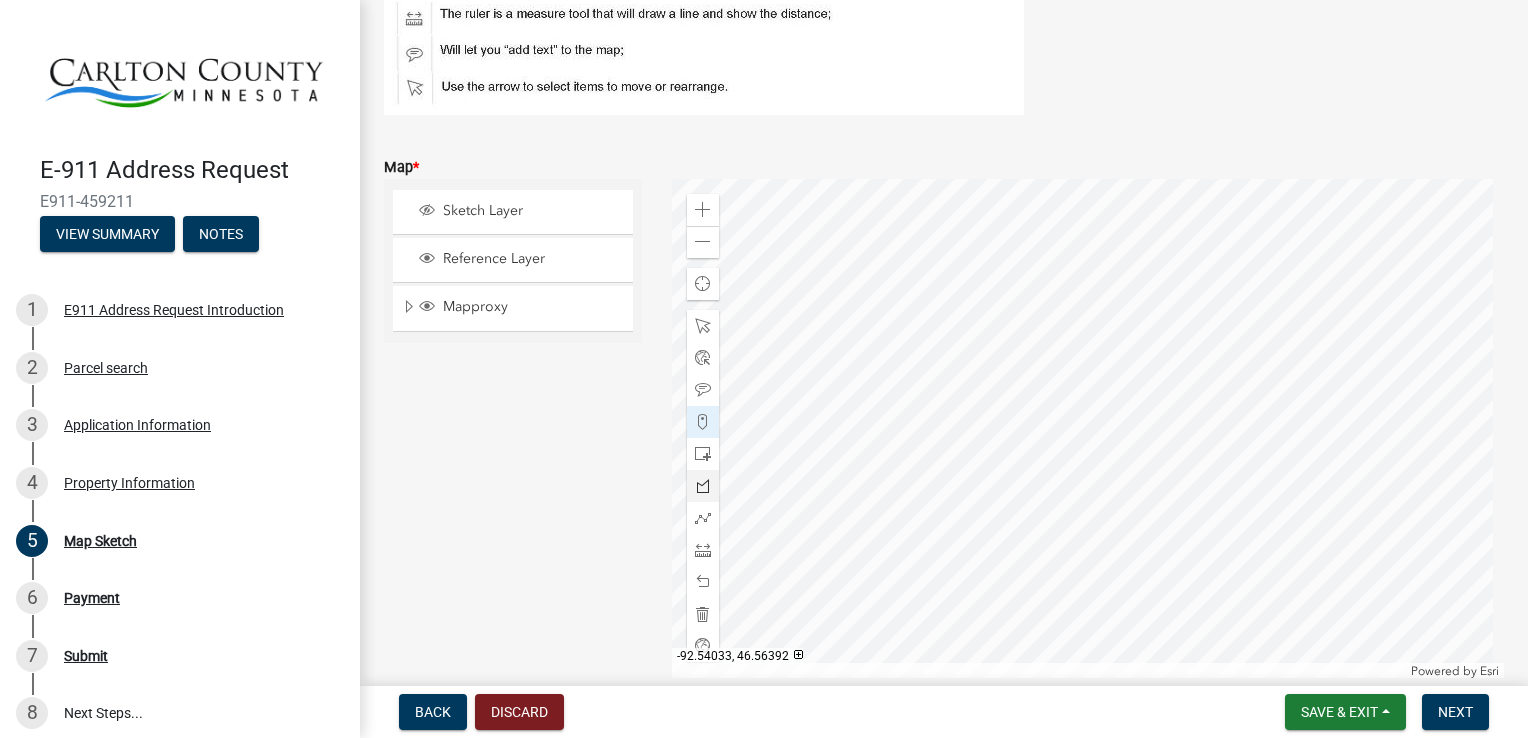 click 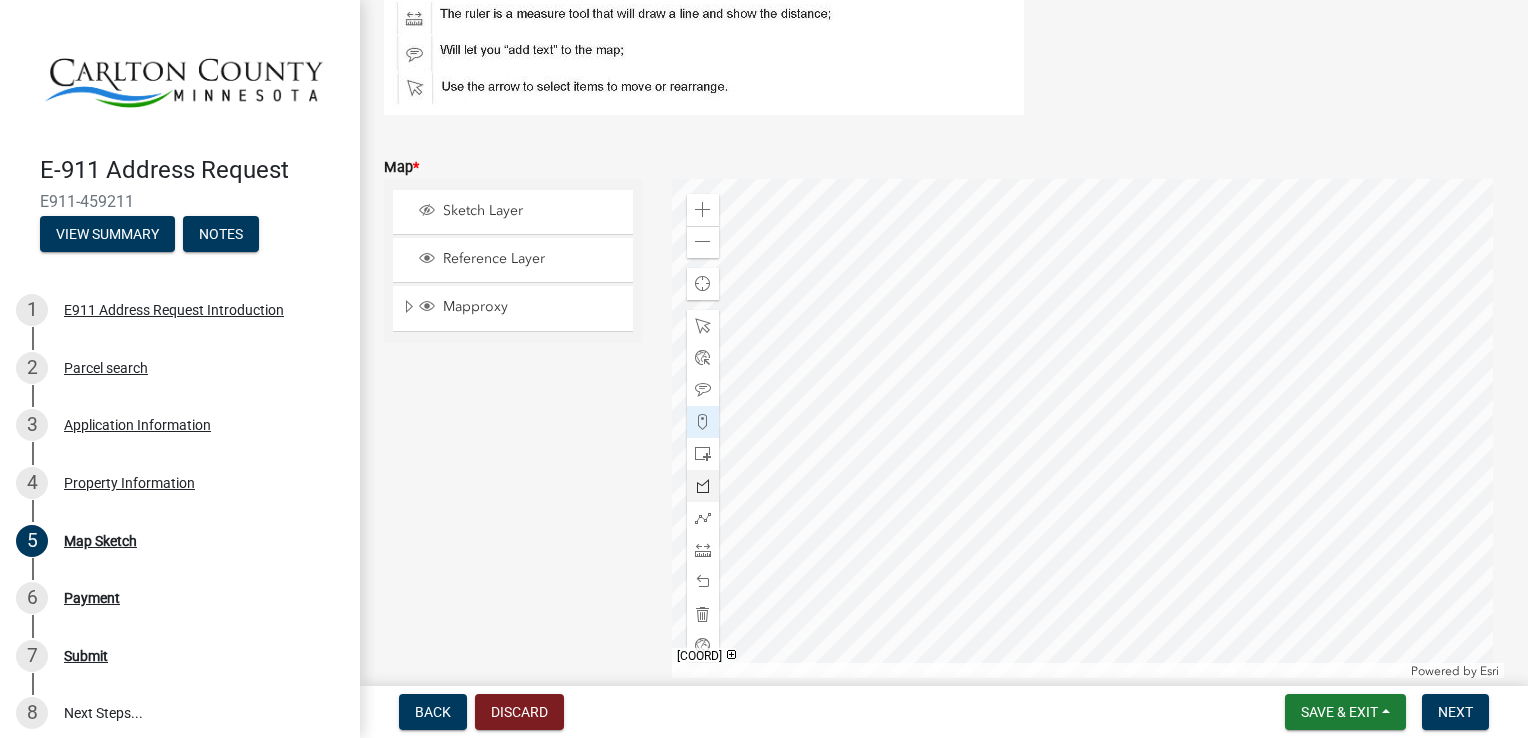 click 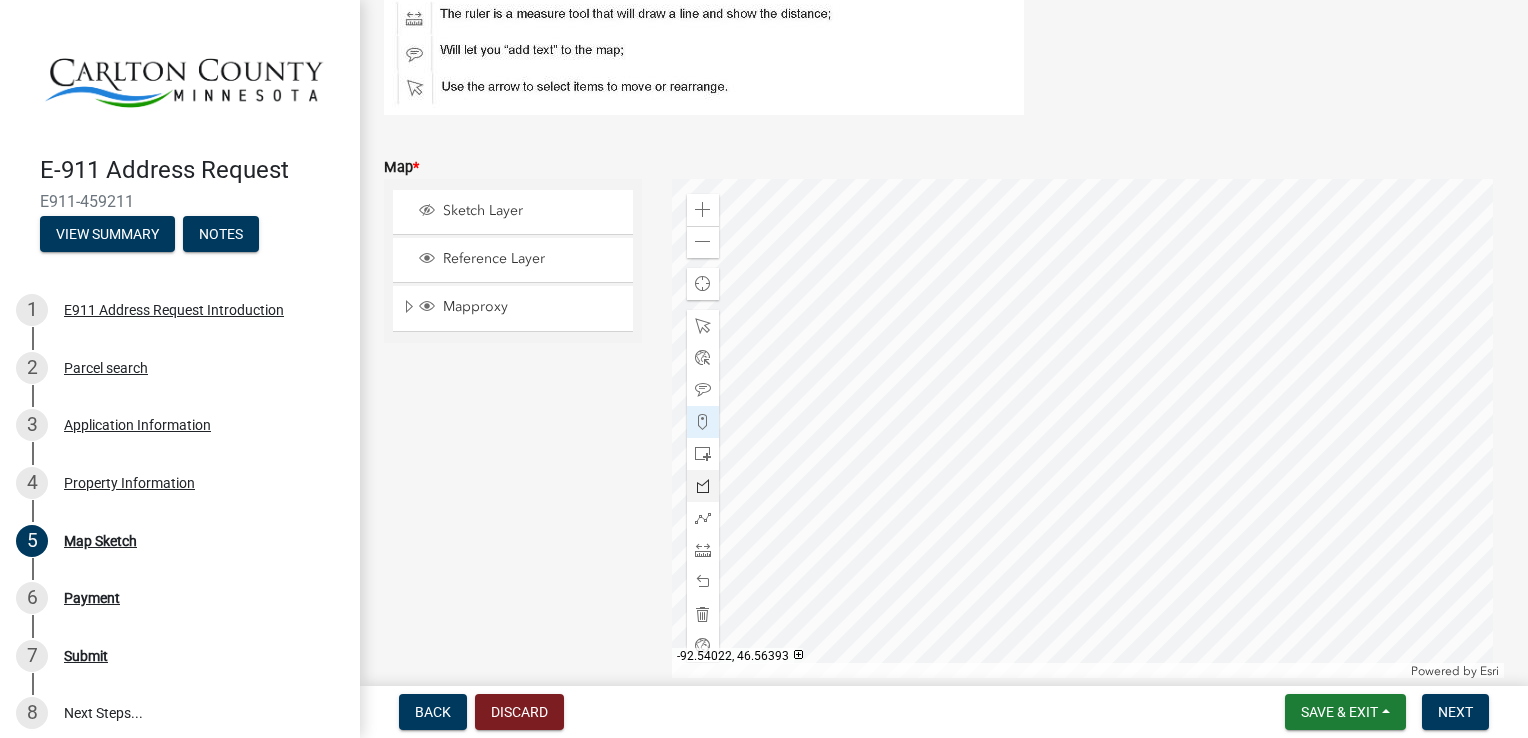 click 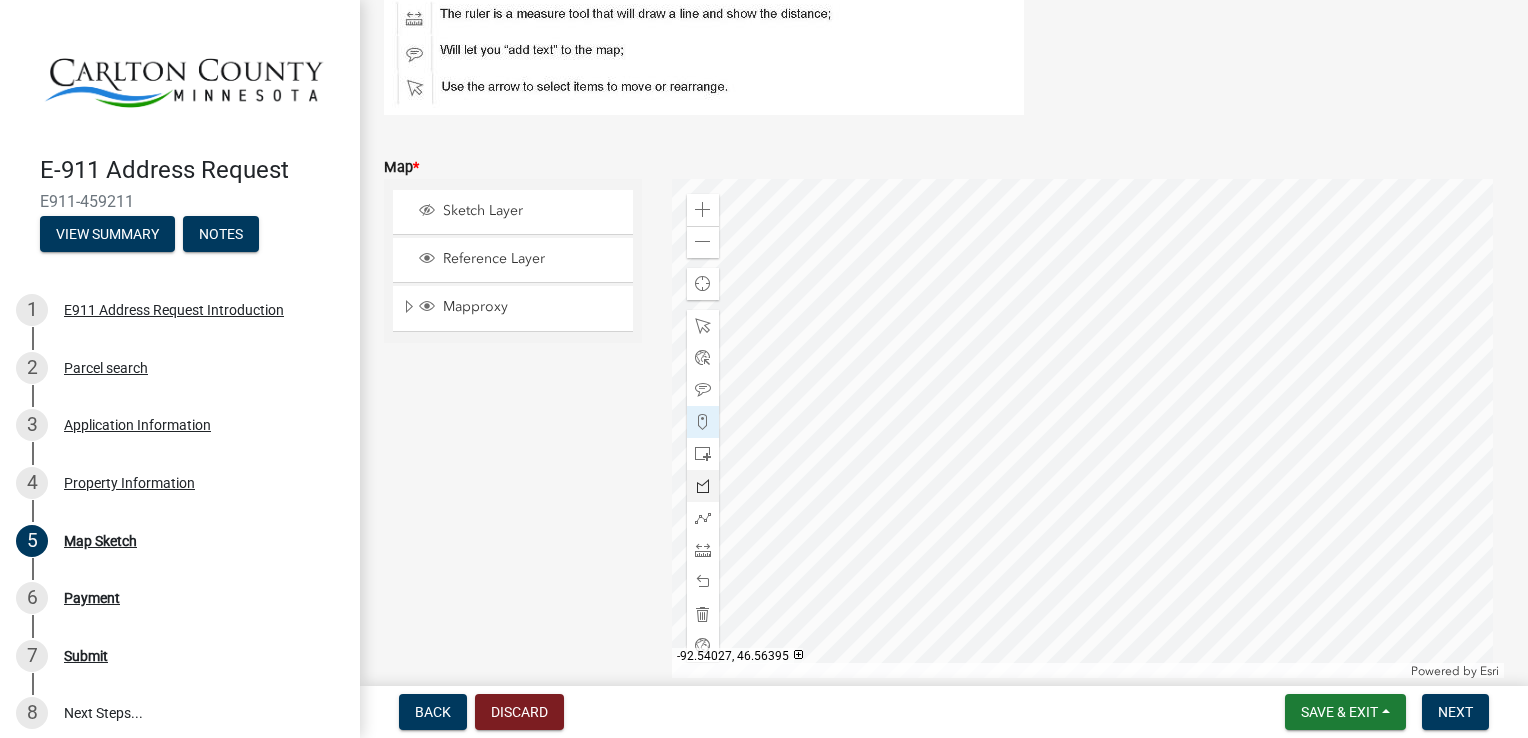 click 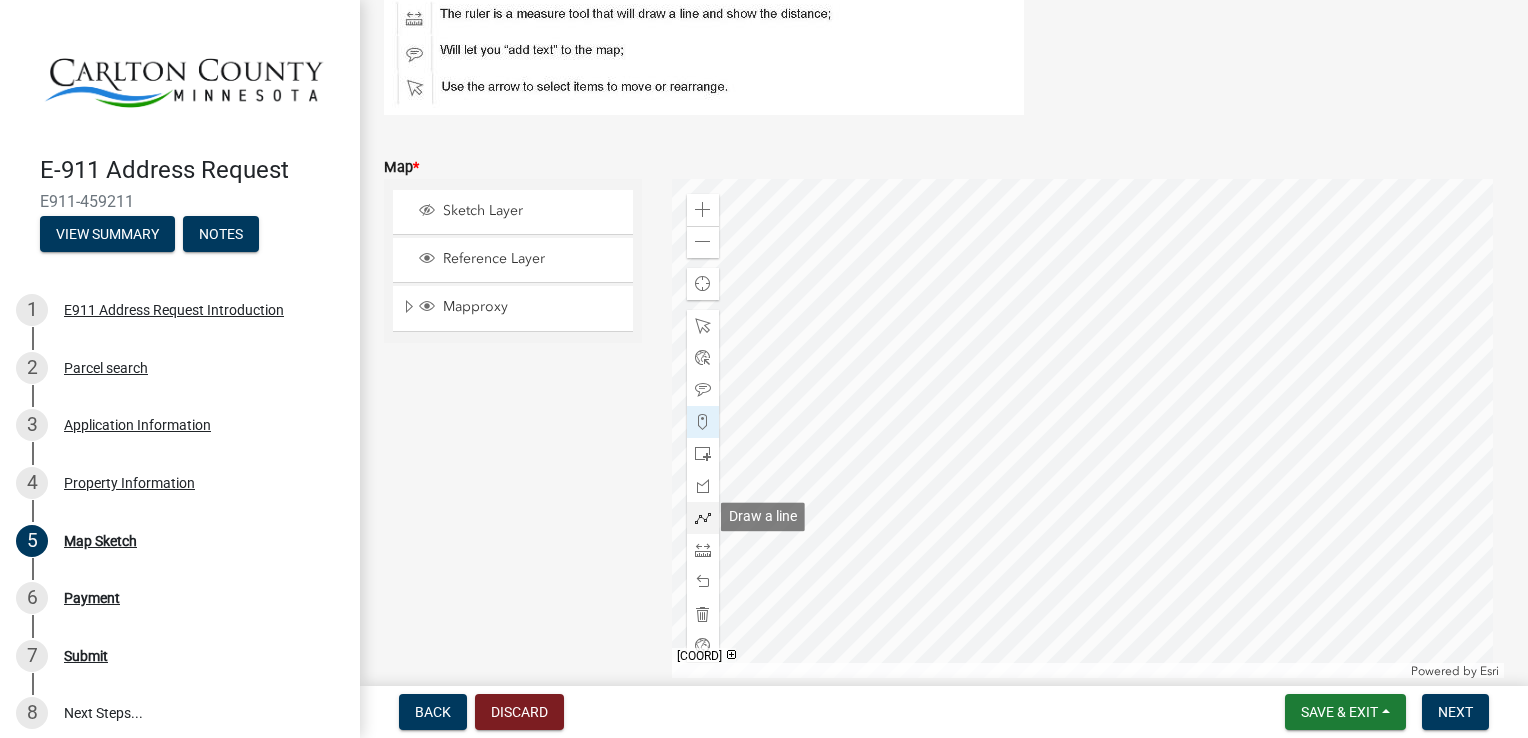 click 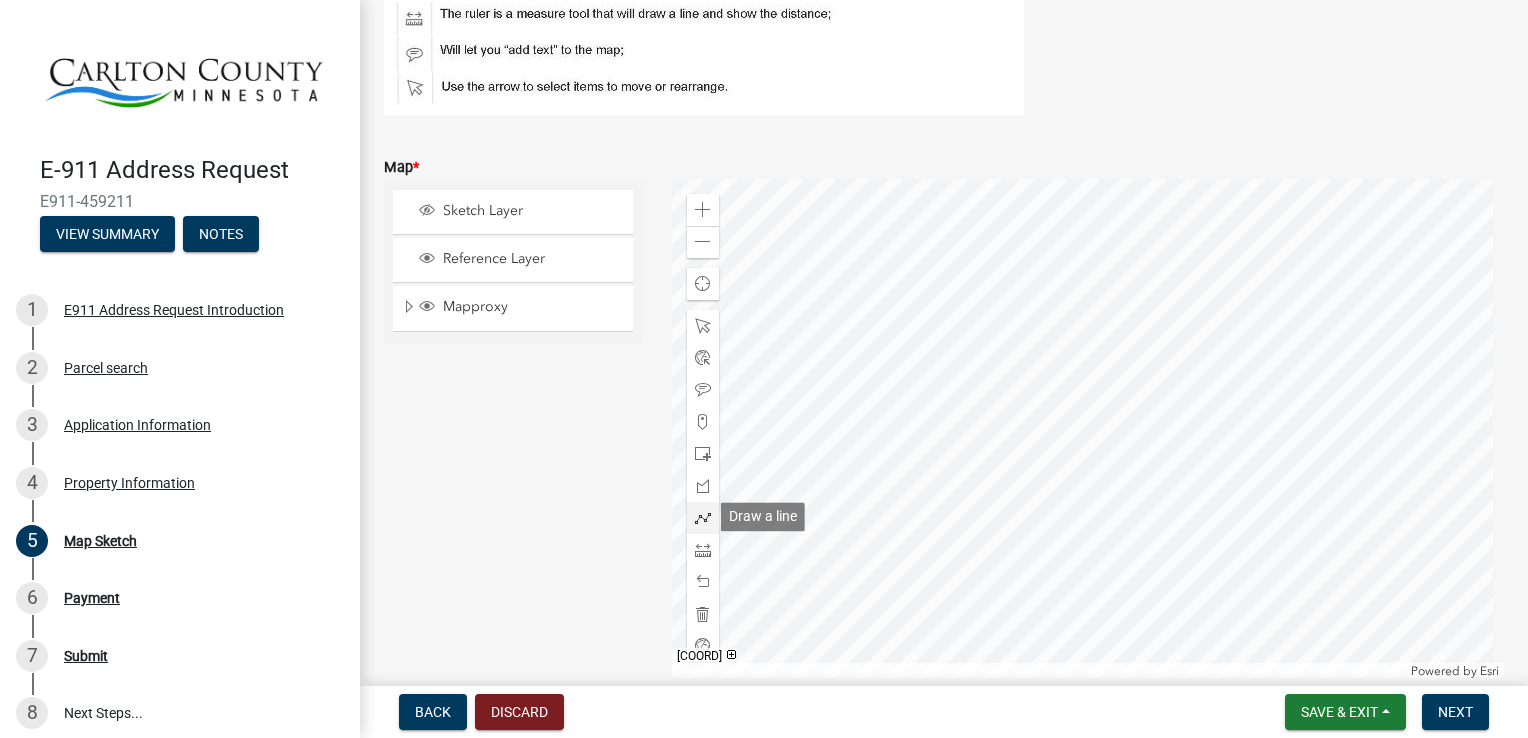 click 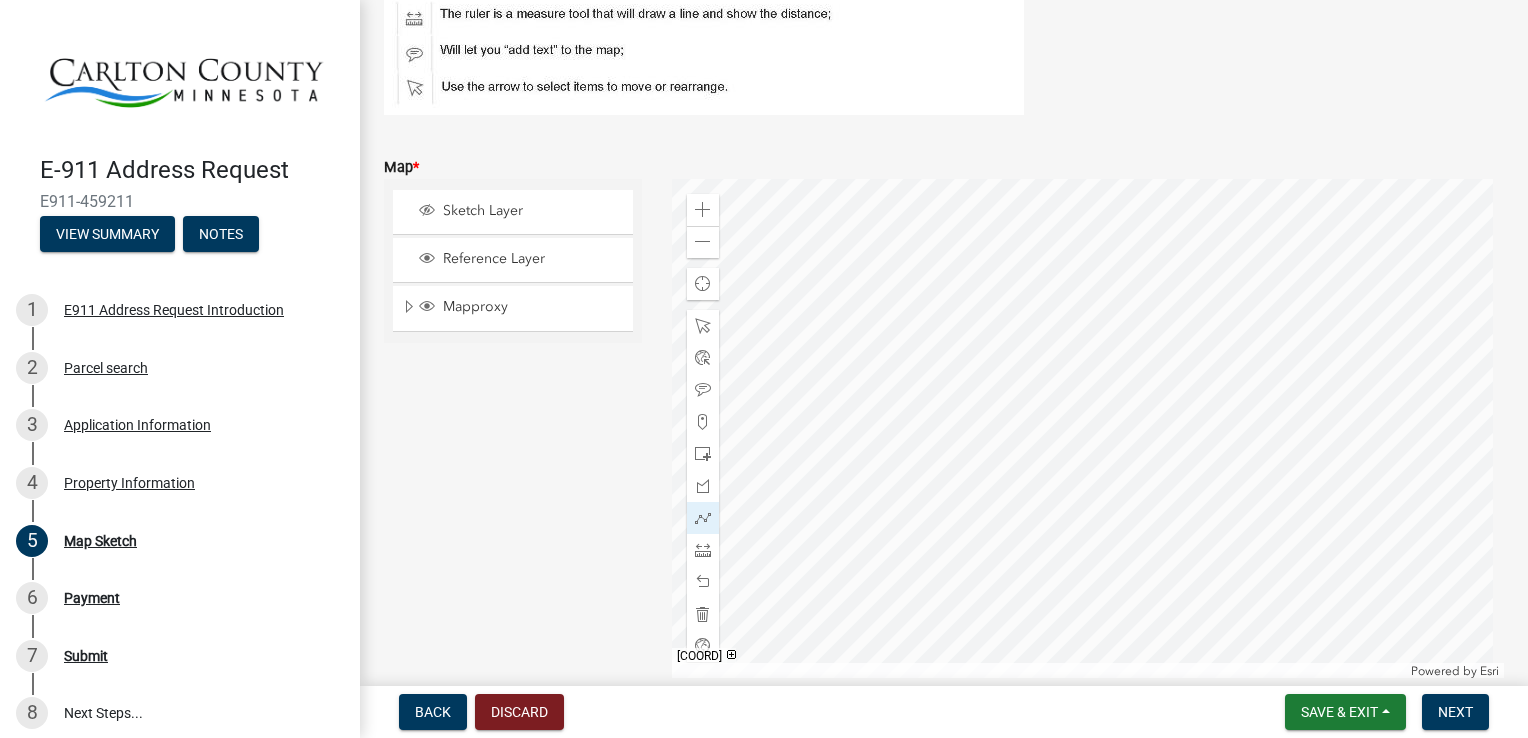 click 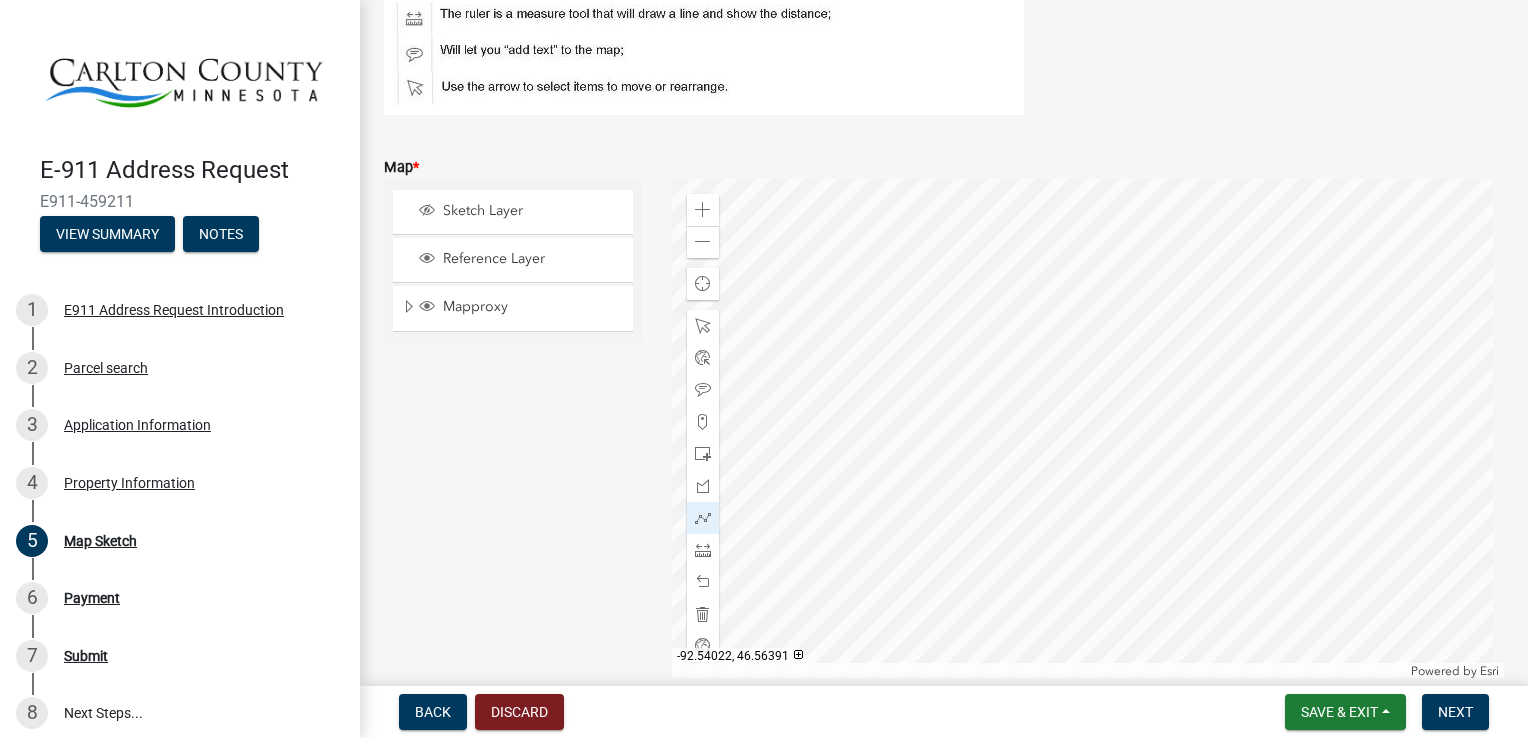 click 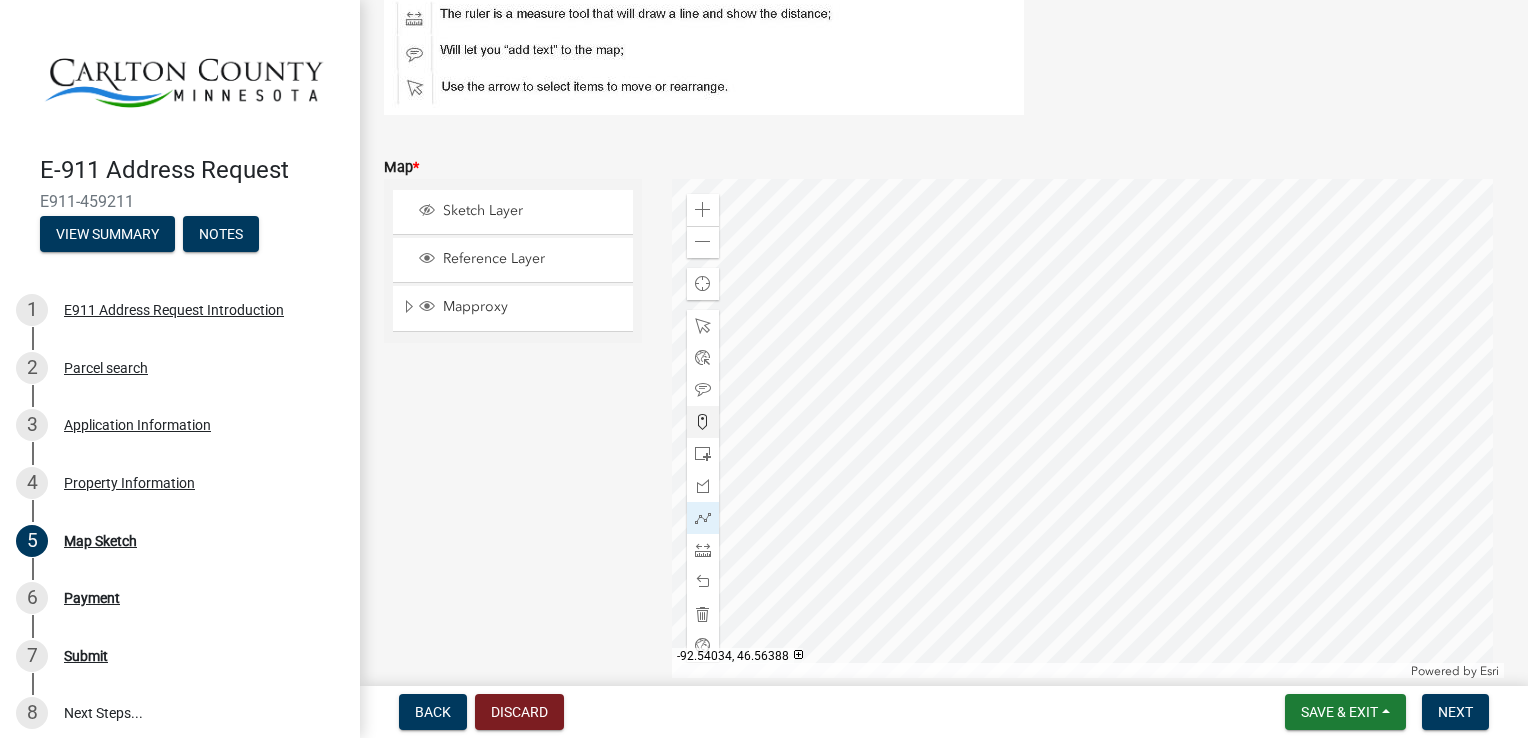 click 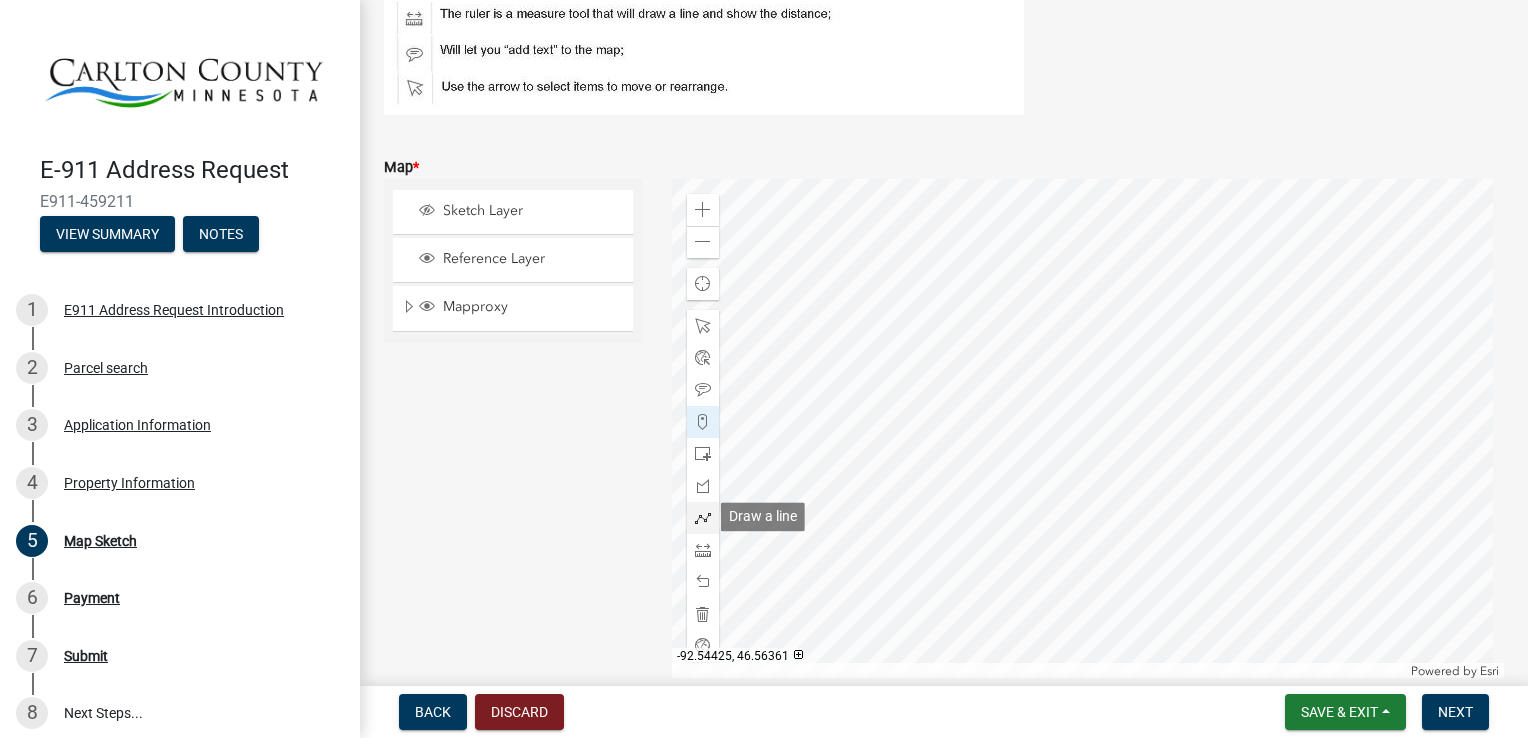 click 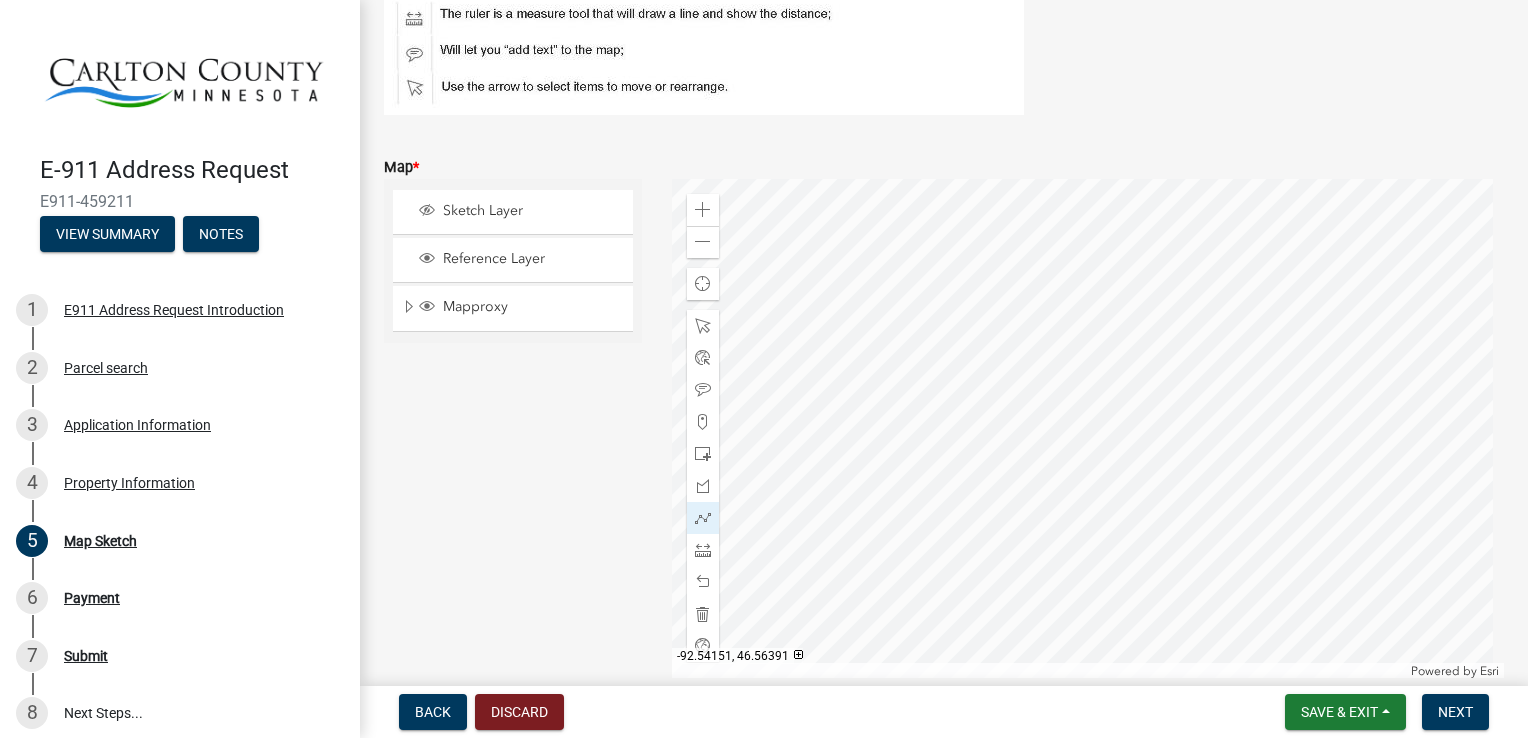 click 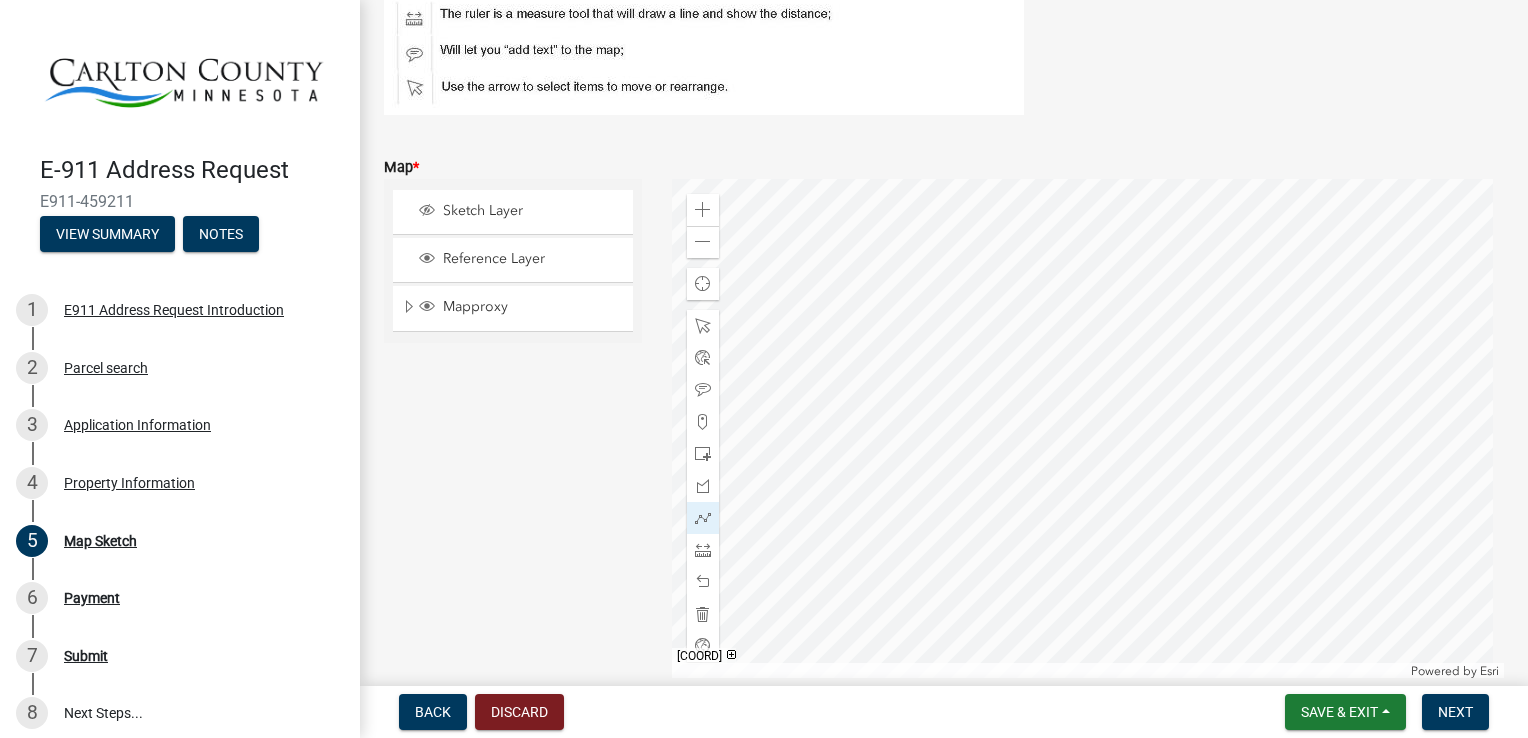 click 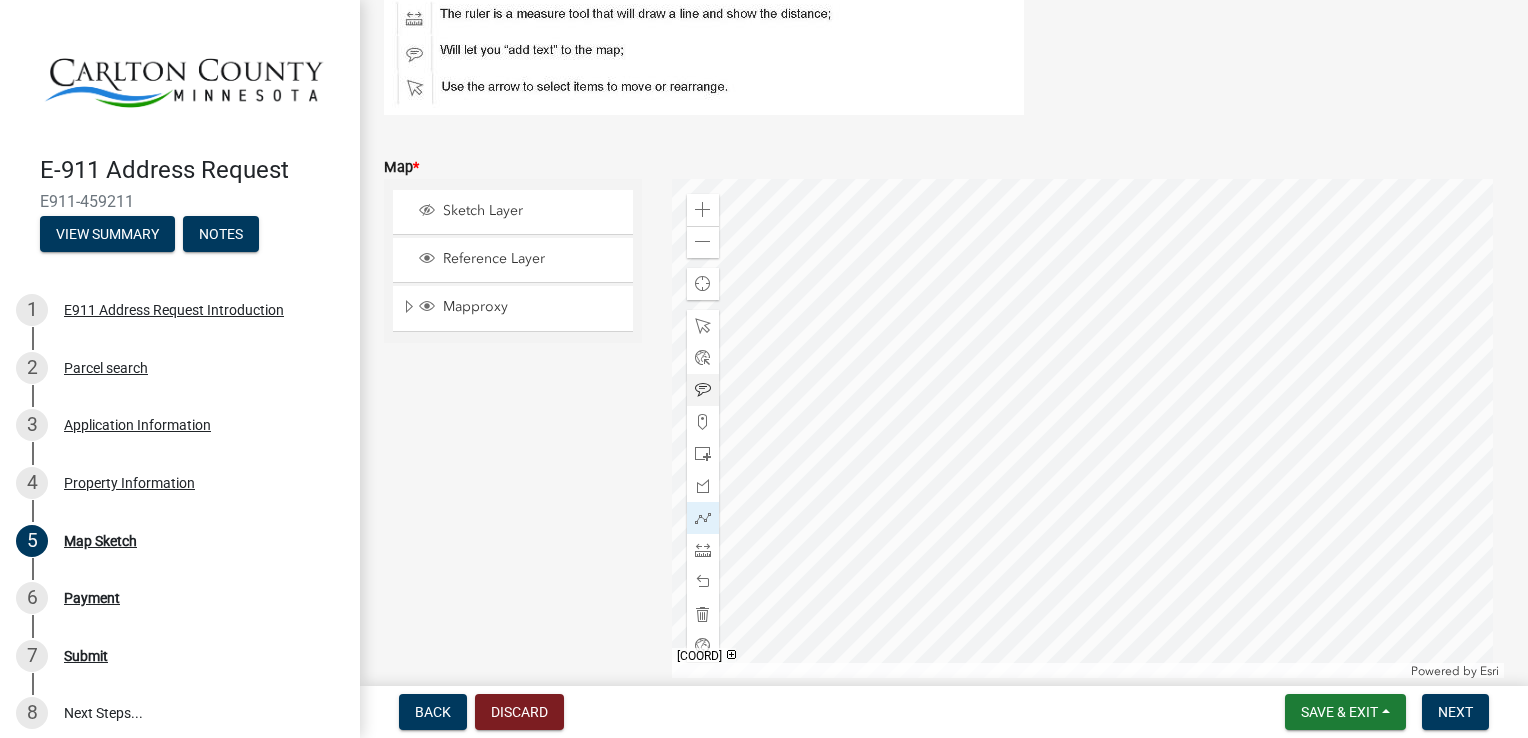 click 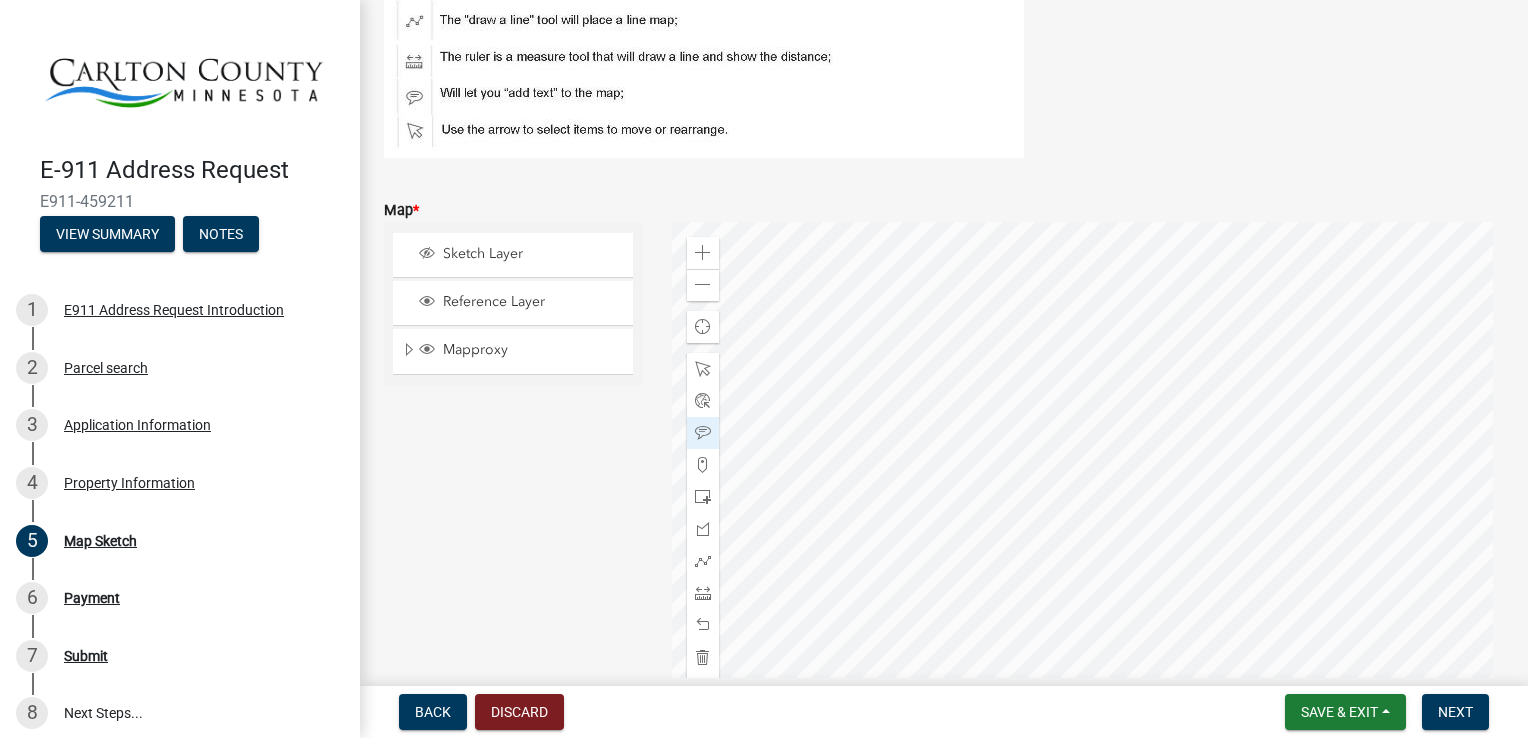 scroll, scrollTop: 289, scrollLeft: 0, axis: vertical 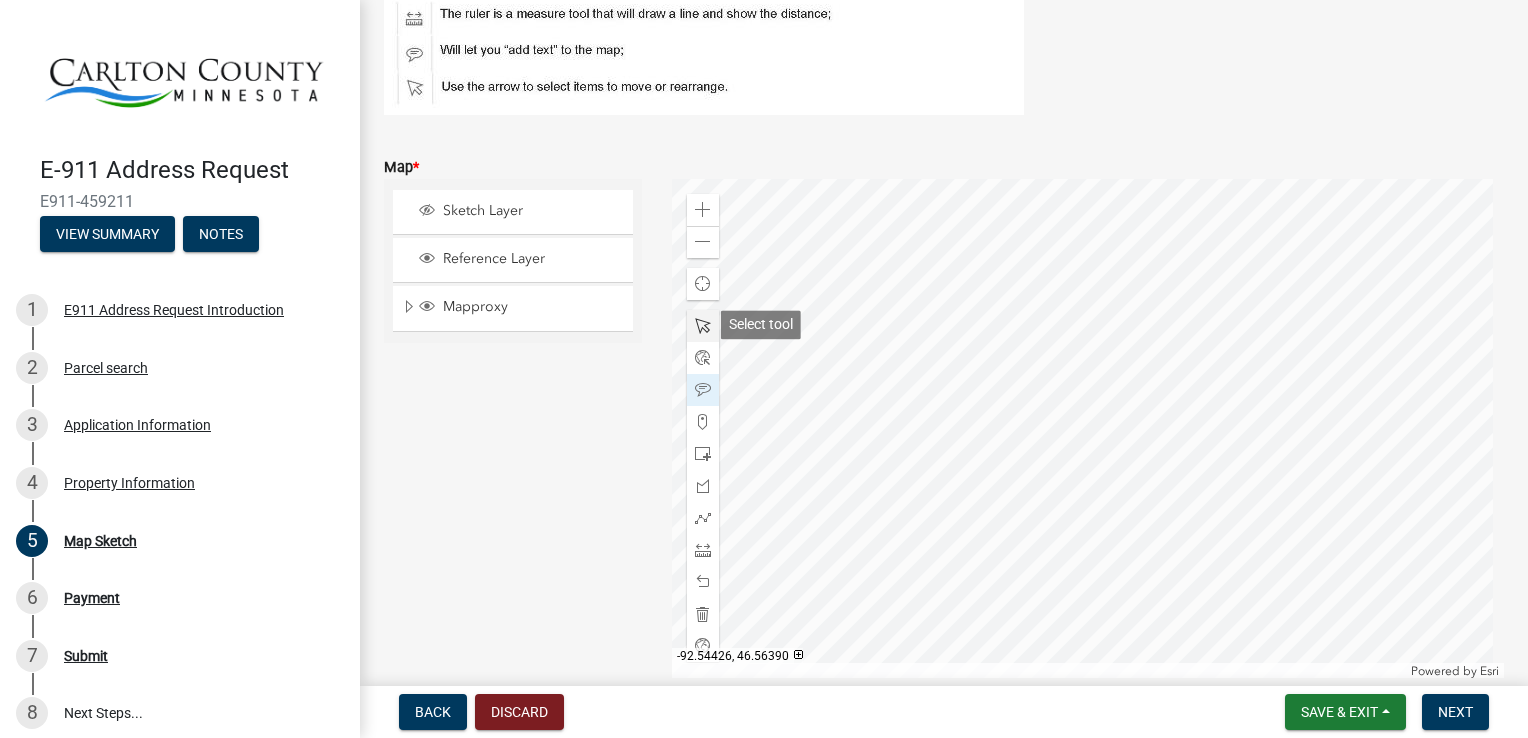 click 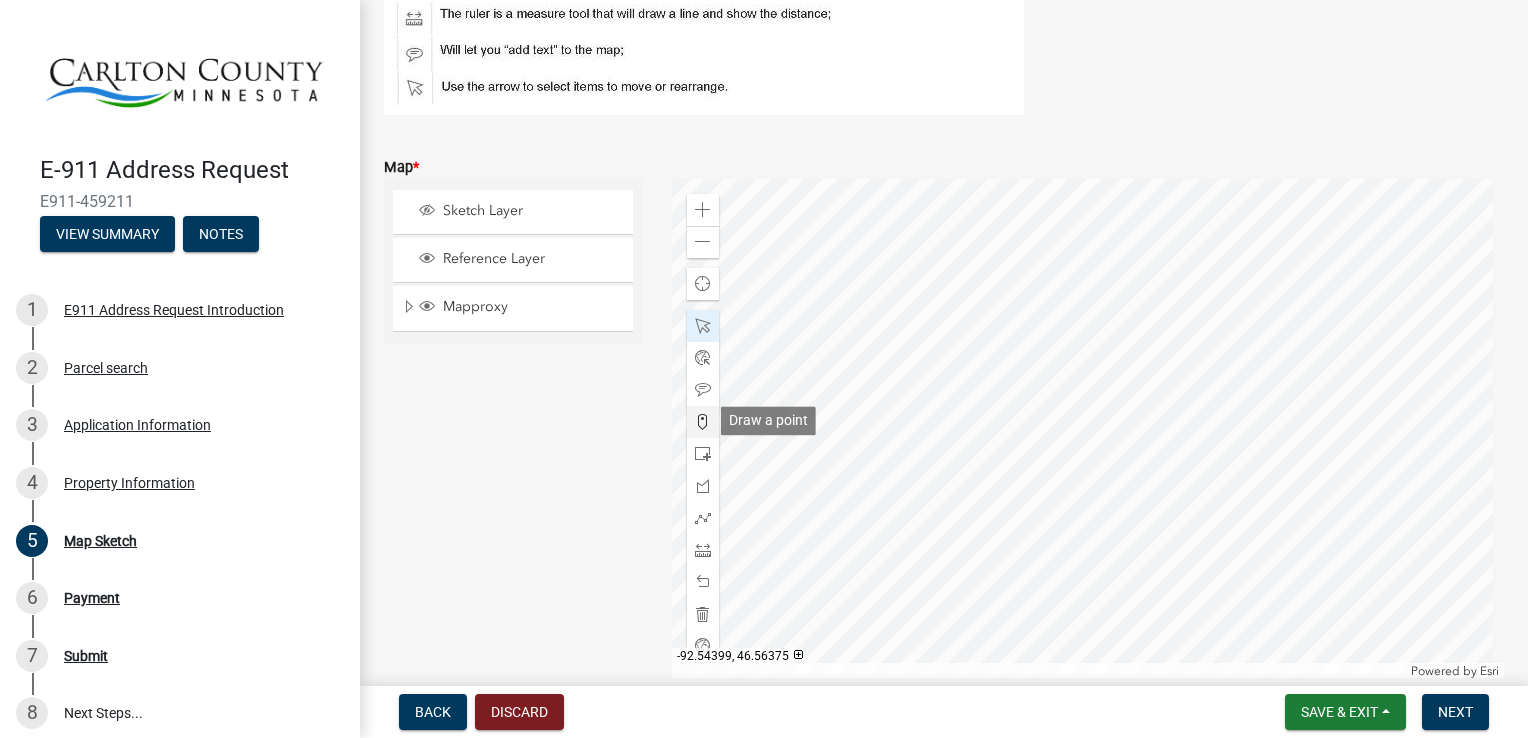 click 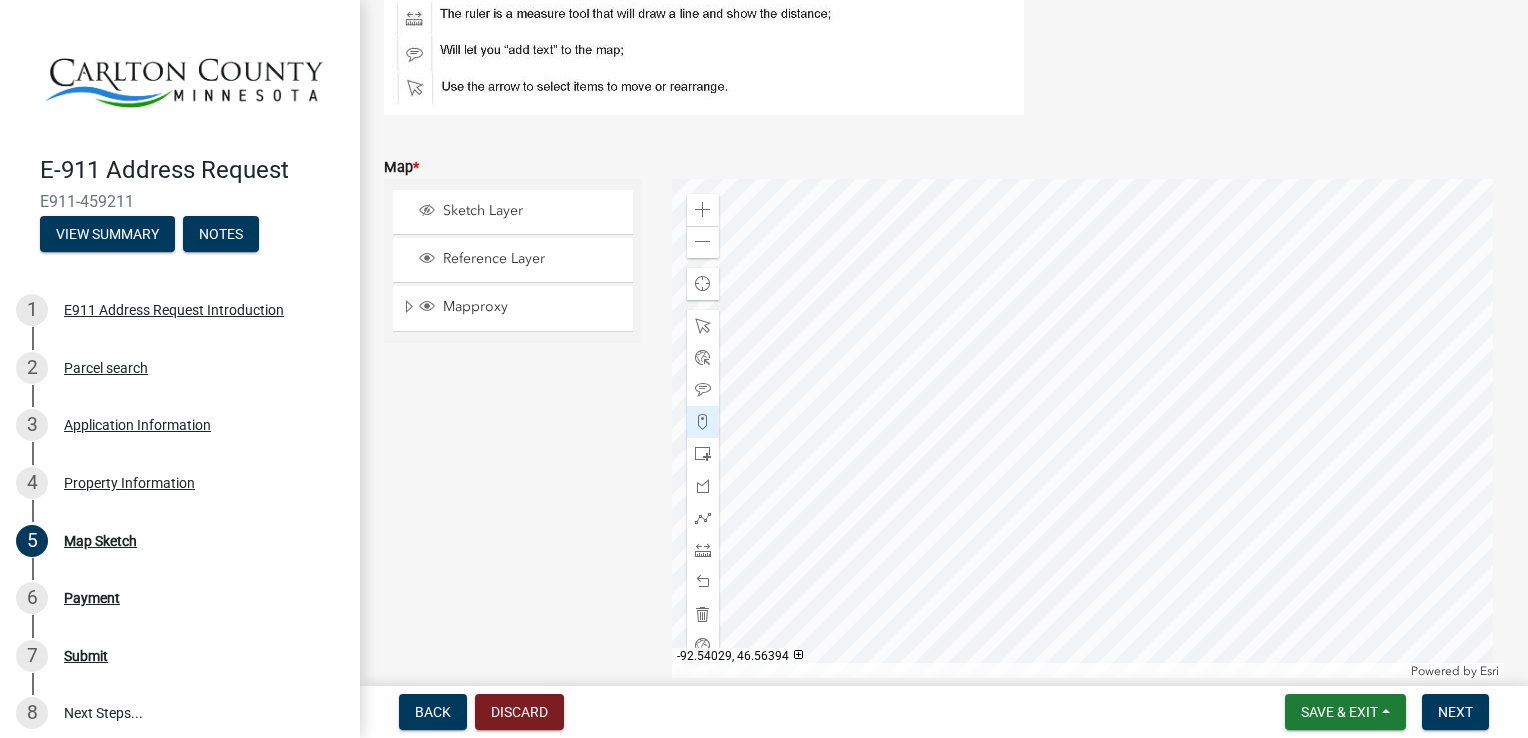 click 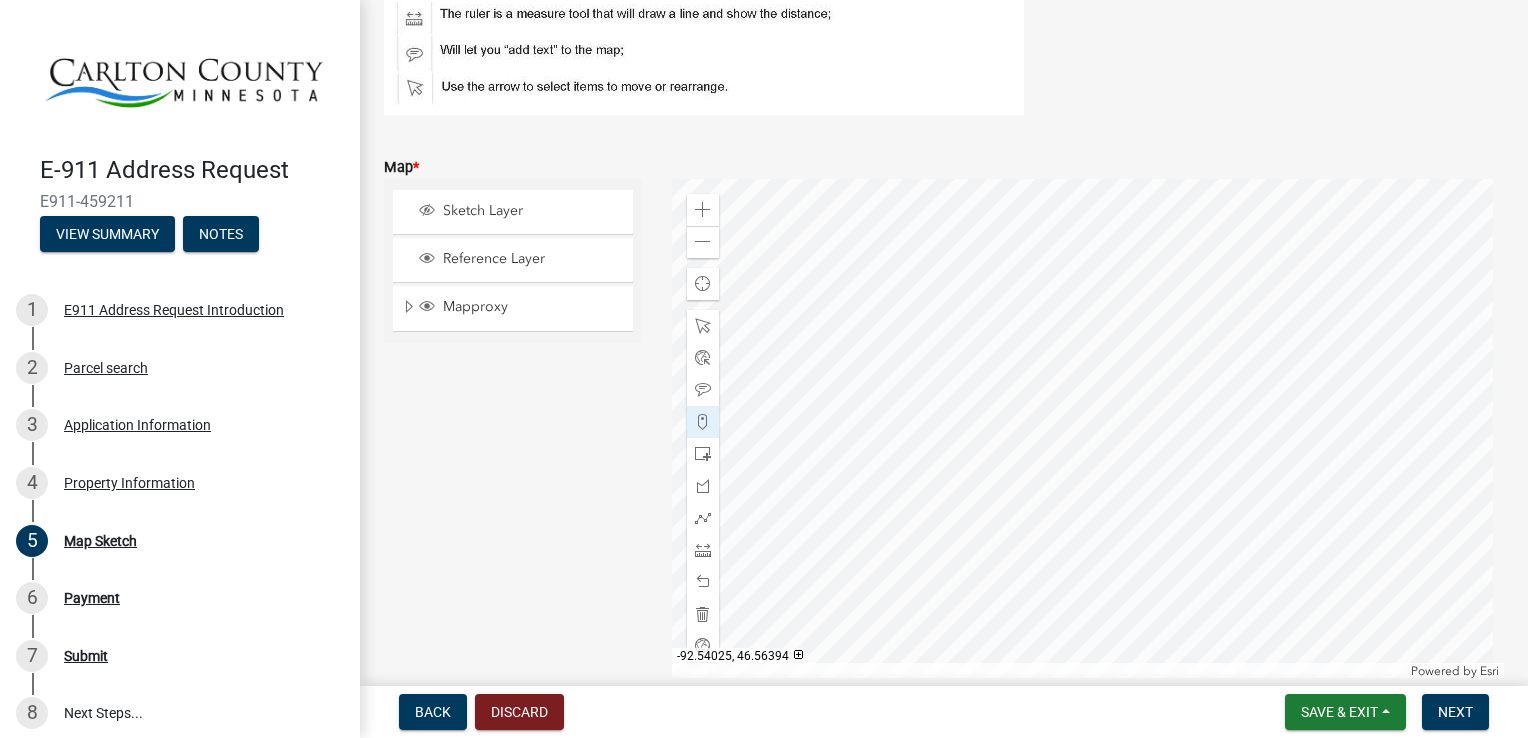 click 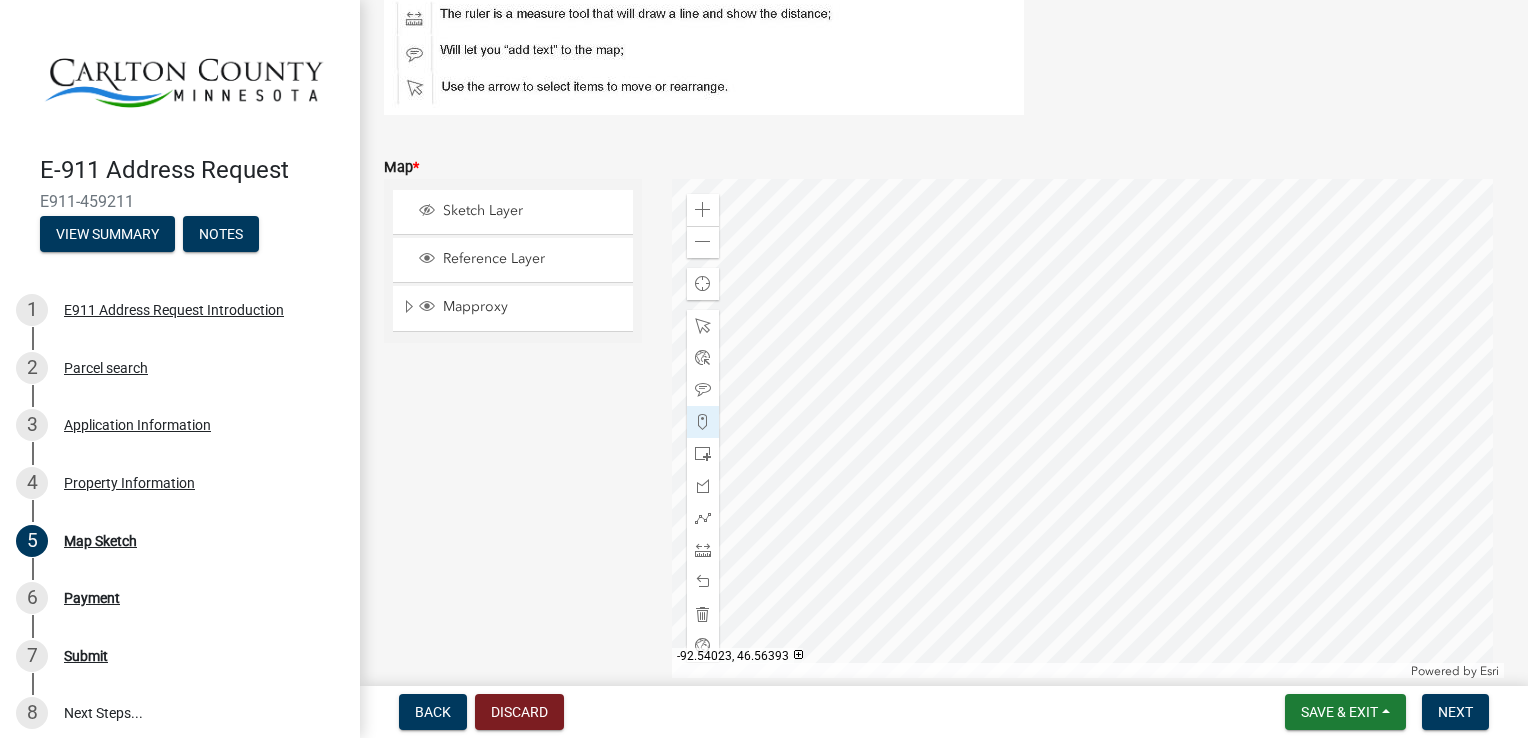 click 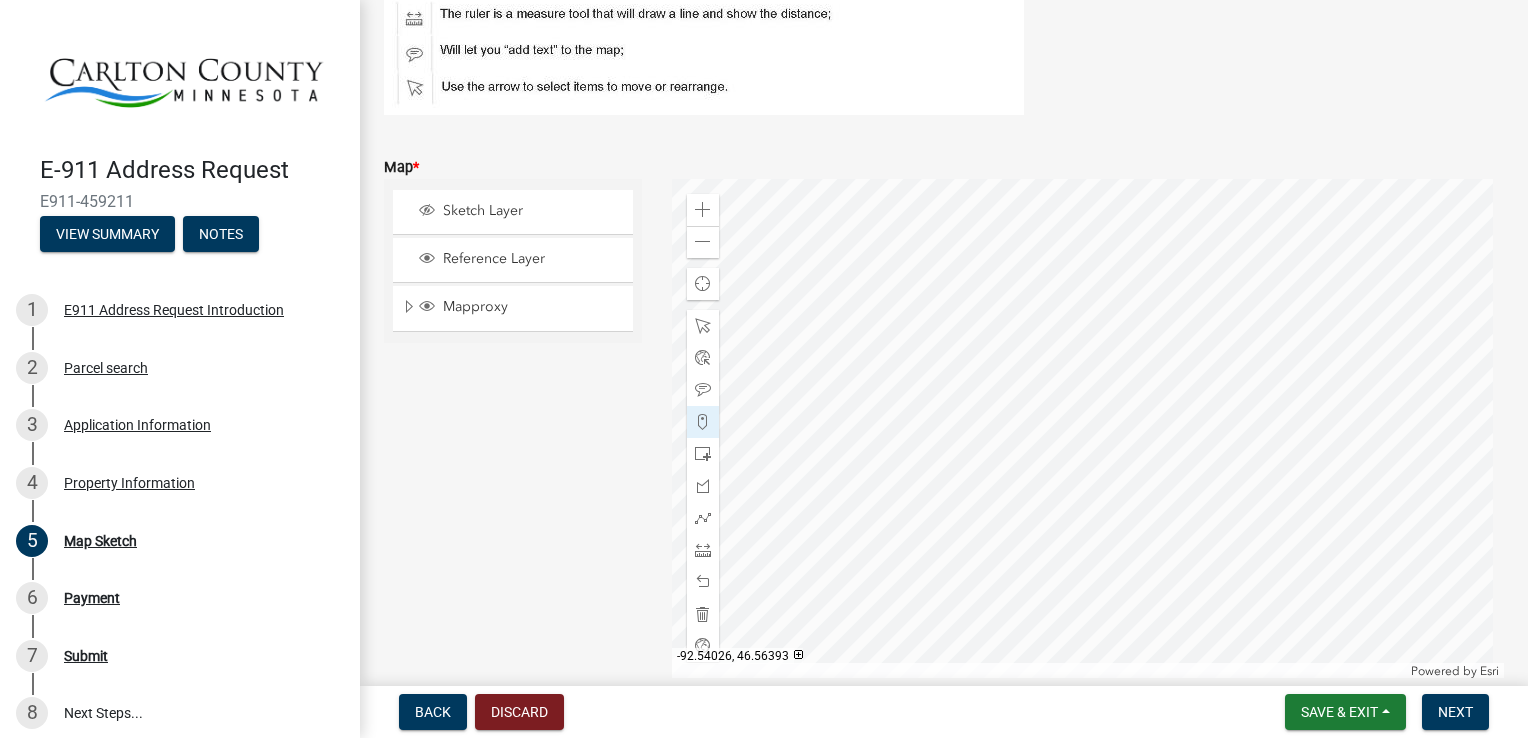 click 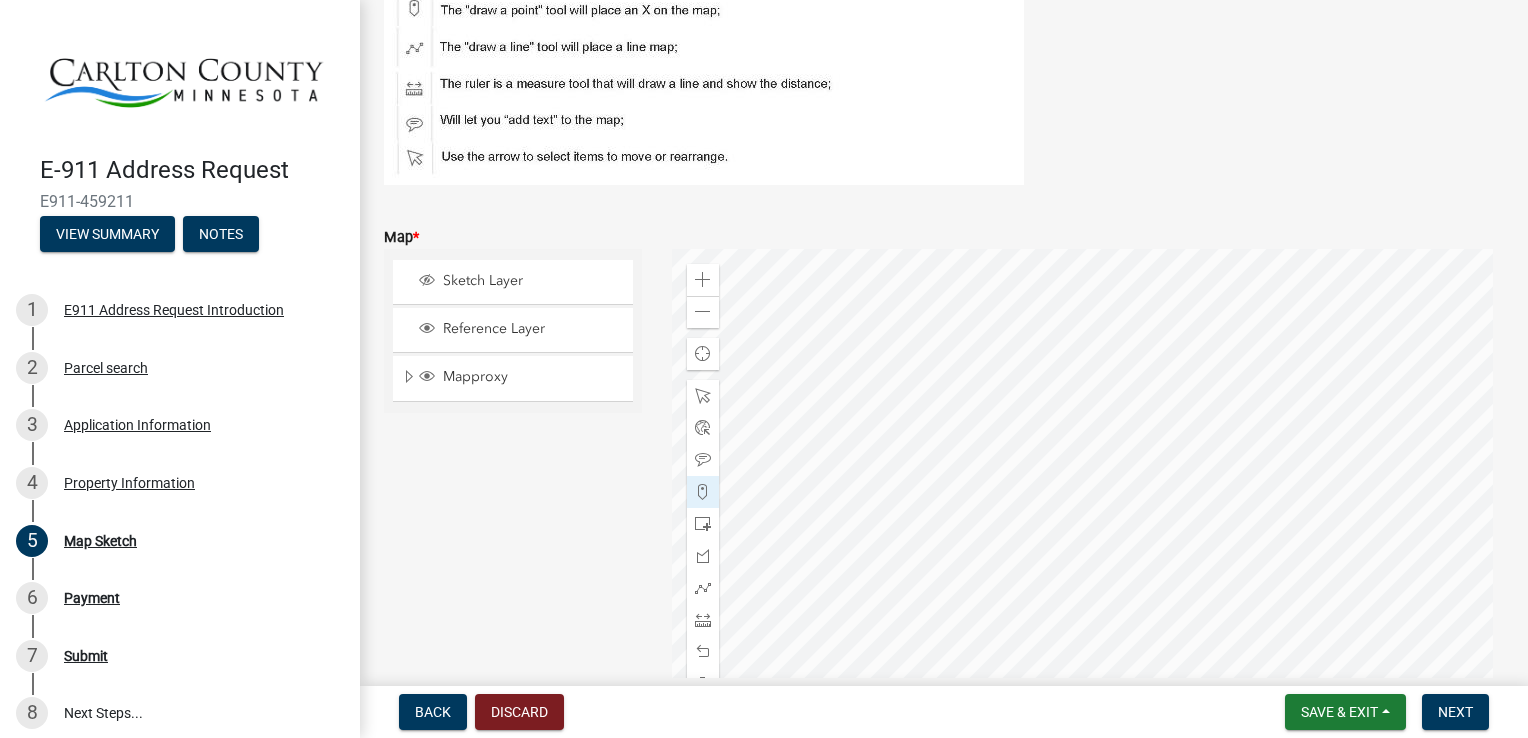 scroll, scrollTop: 189, scrollLeft: 0, axis: vertical 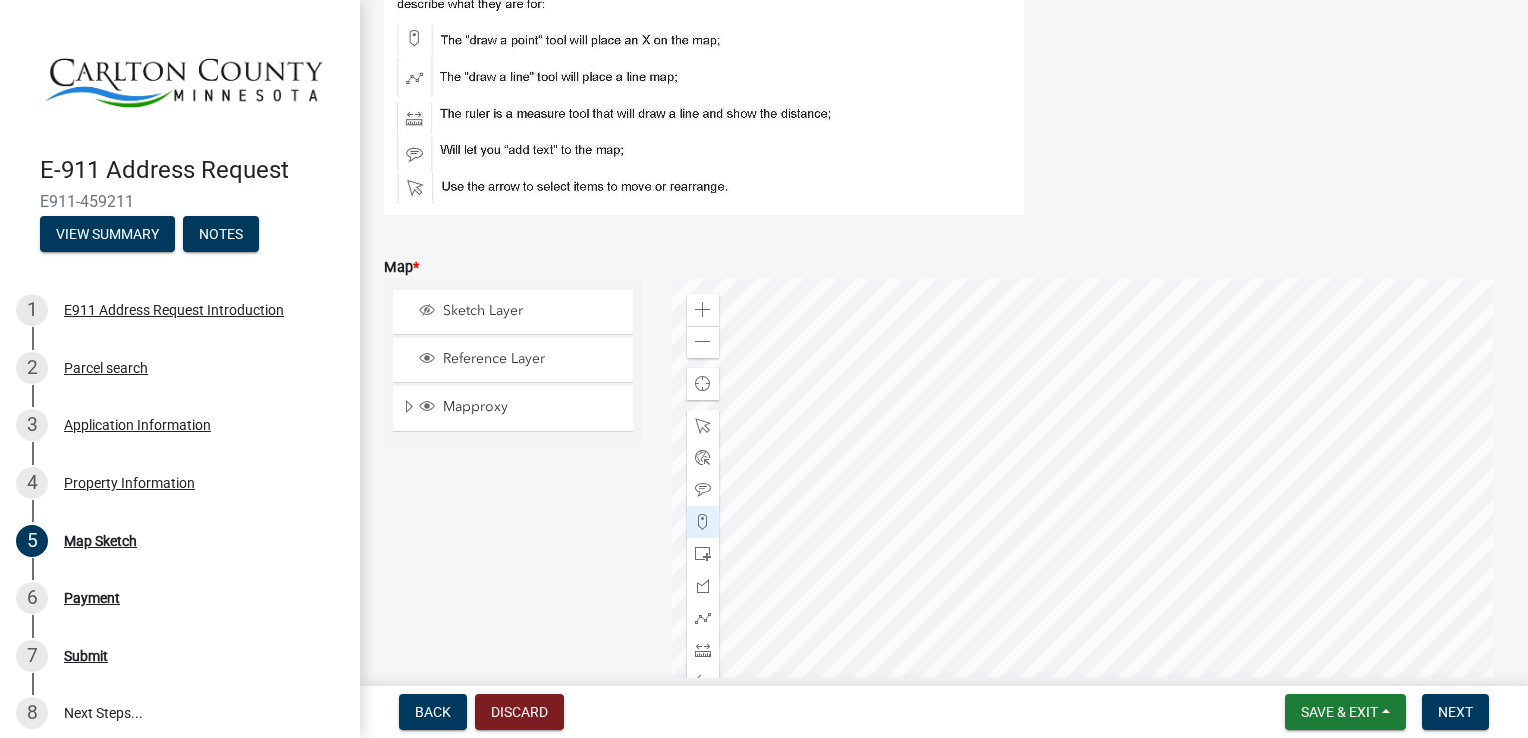 click 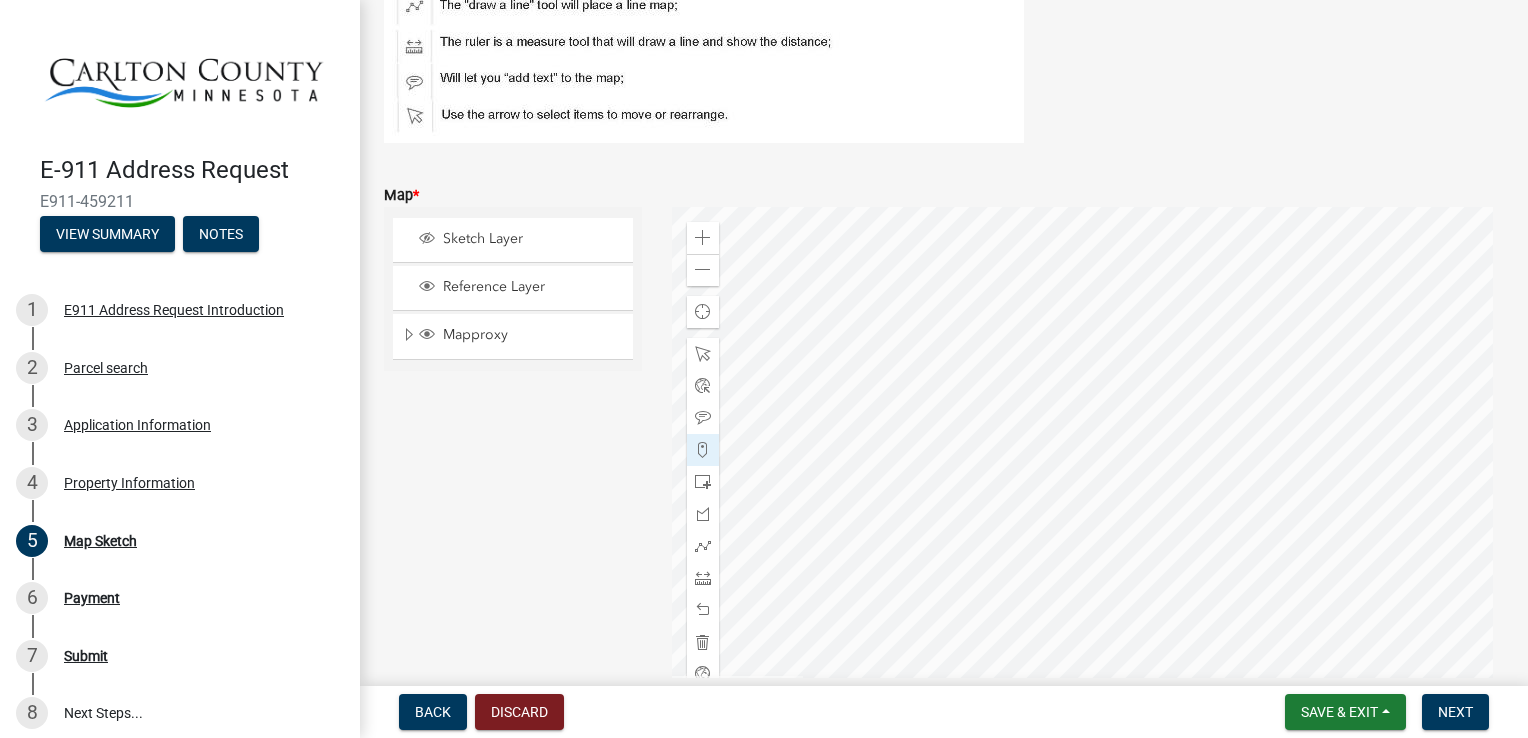 scroll, scrollTop: 289, scrollLeft: 0, axis: vertical 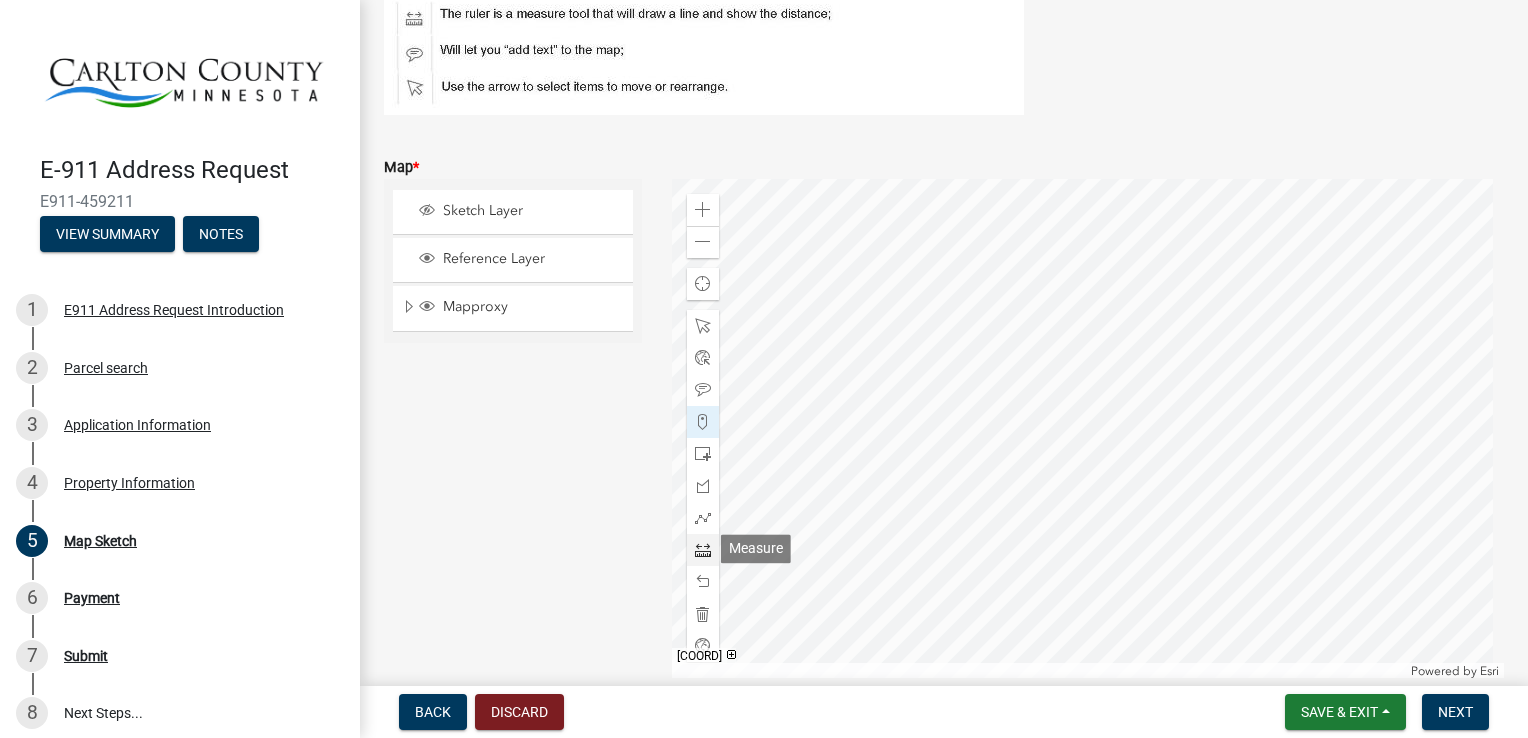click 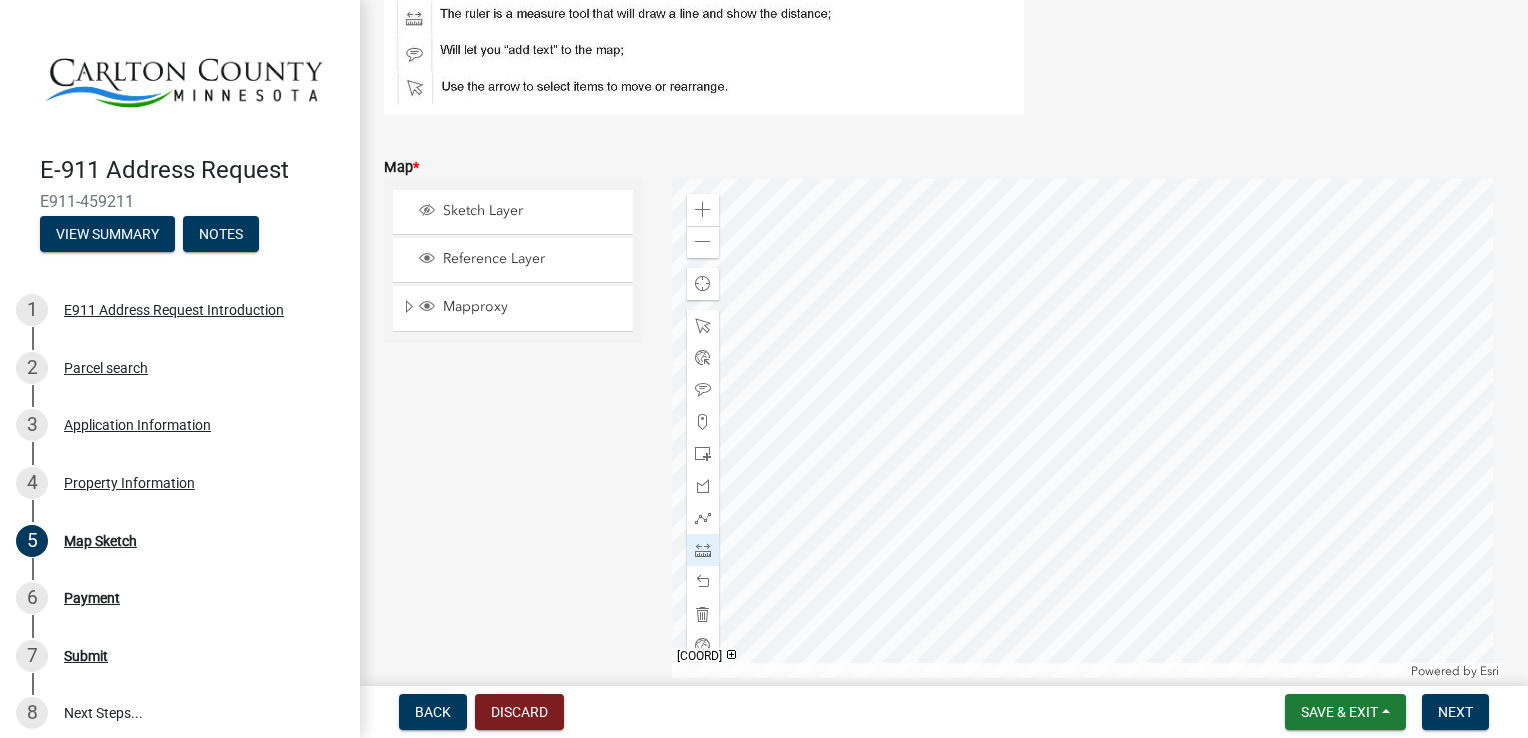 click 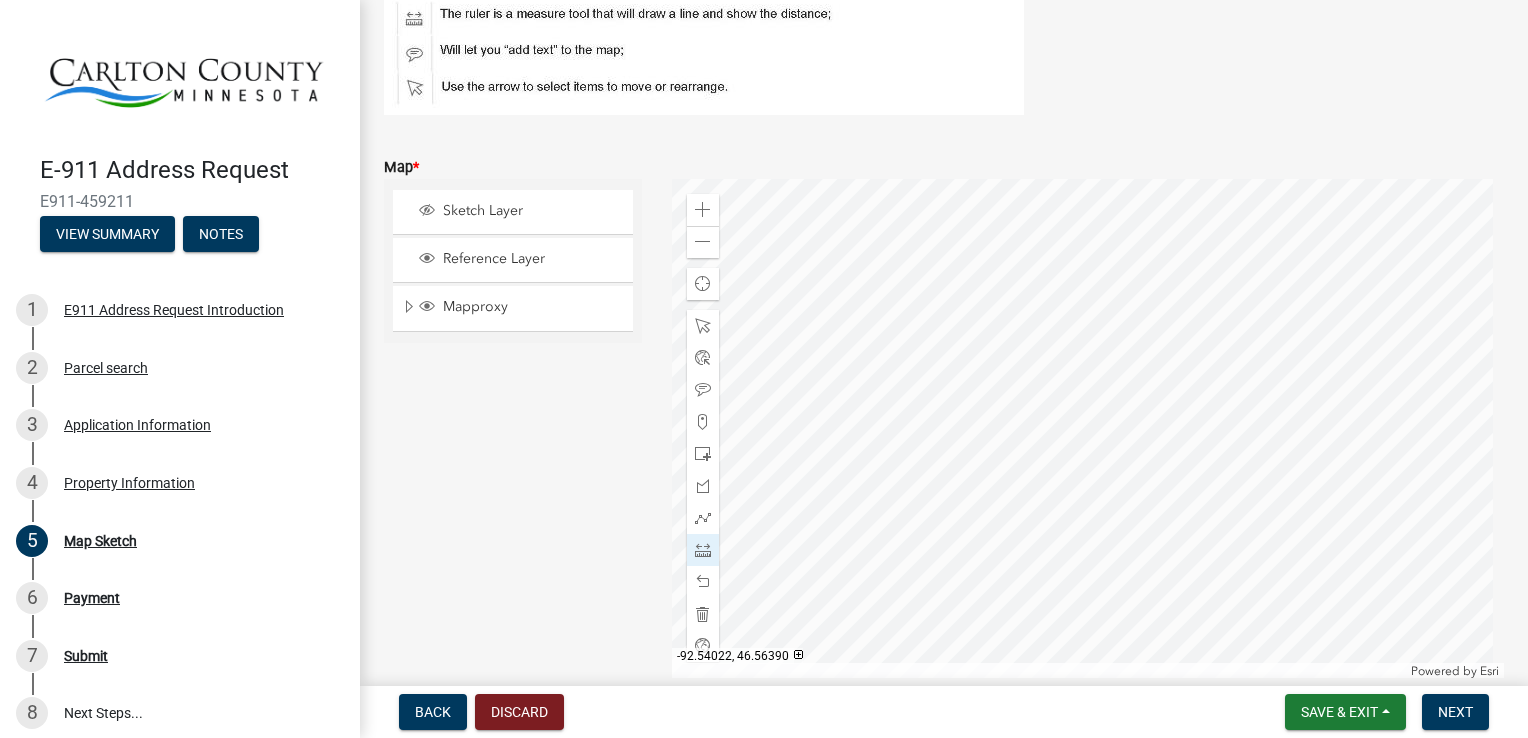 click 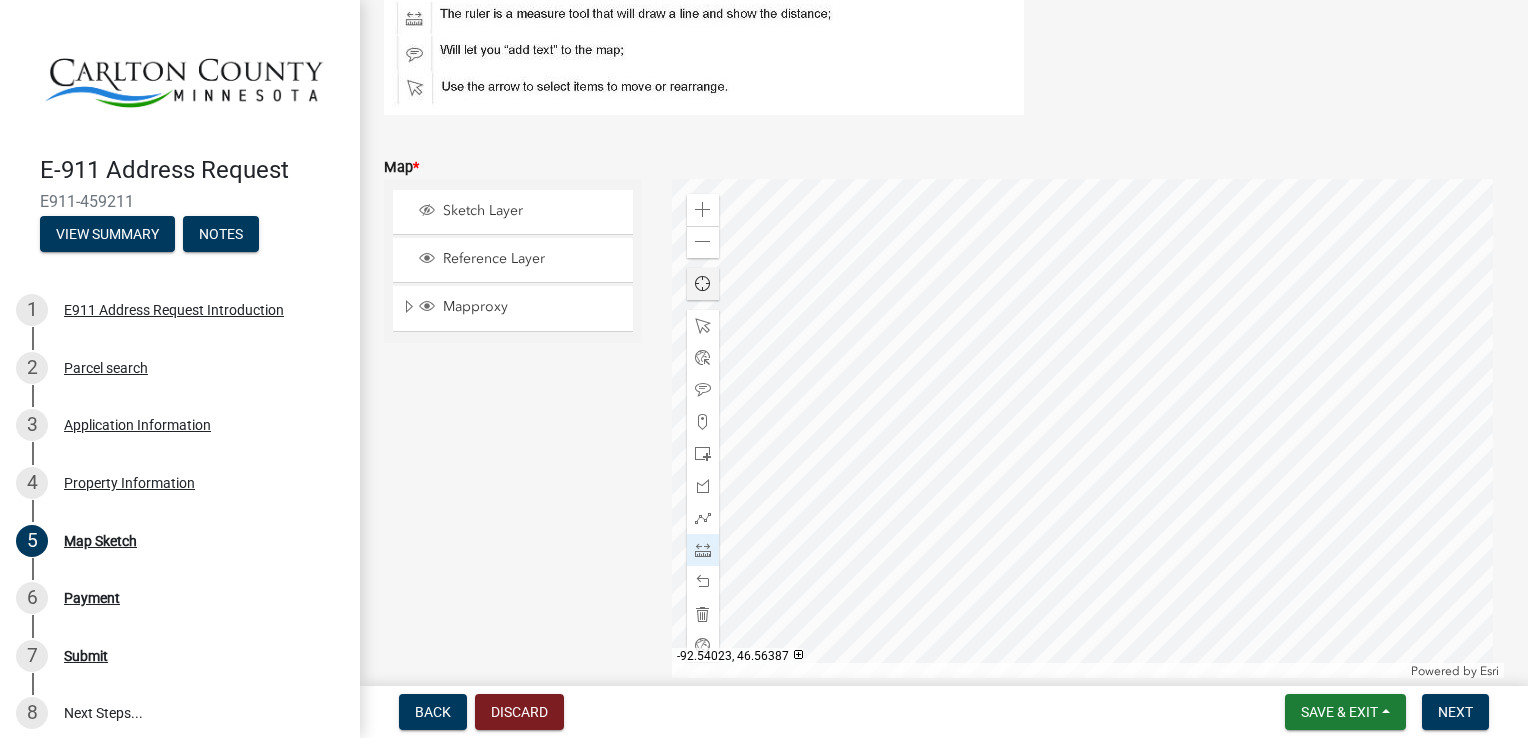 click on "Find my location" 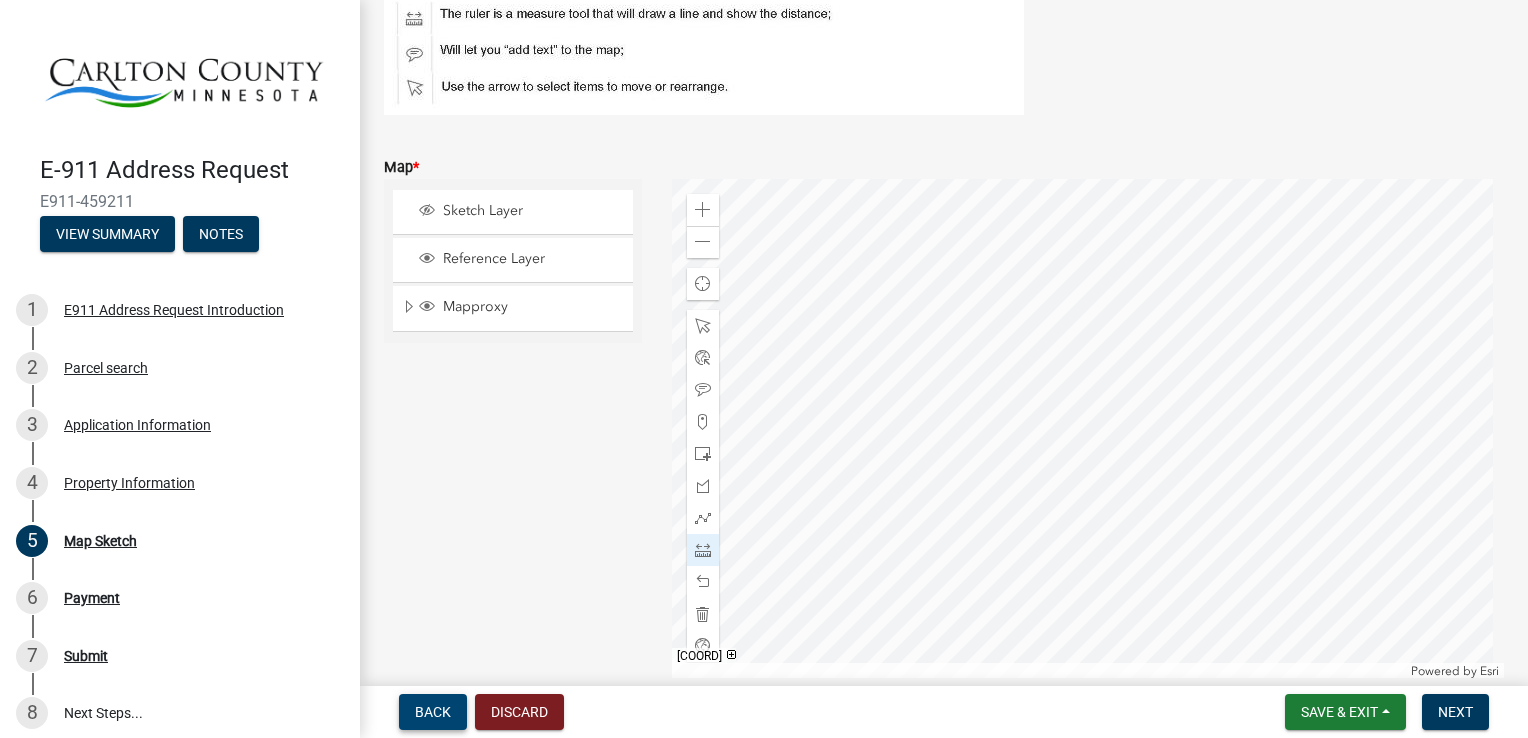 click on "Back" at bounding box center (433, 712) 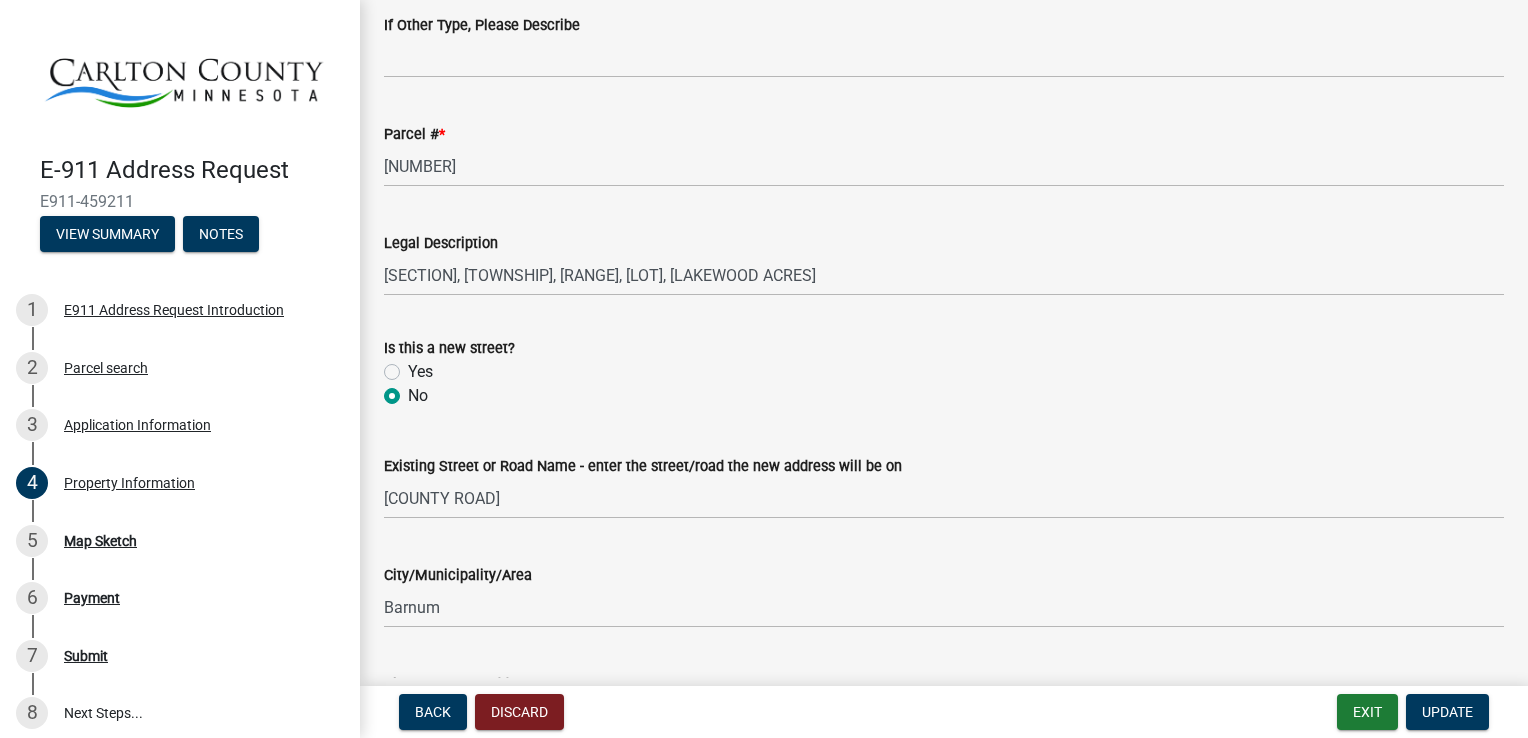 scroll, scrollTop: 300, scrollLeft: 0, axis: vertical 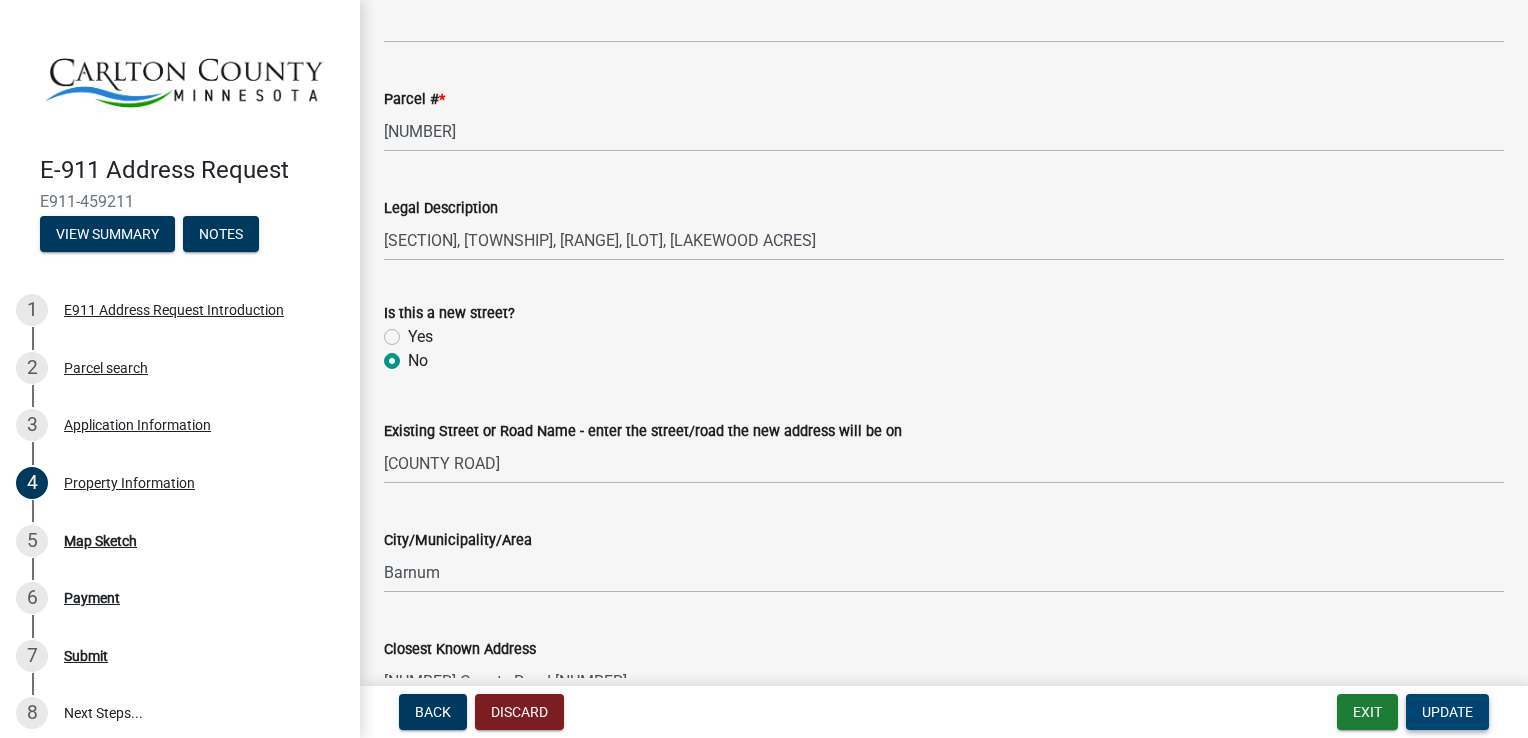 click on "Update" at bounding box center [1447, 712] 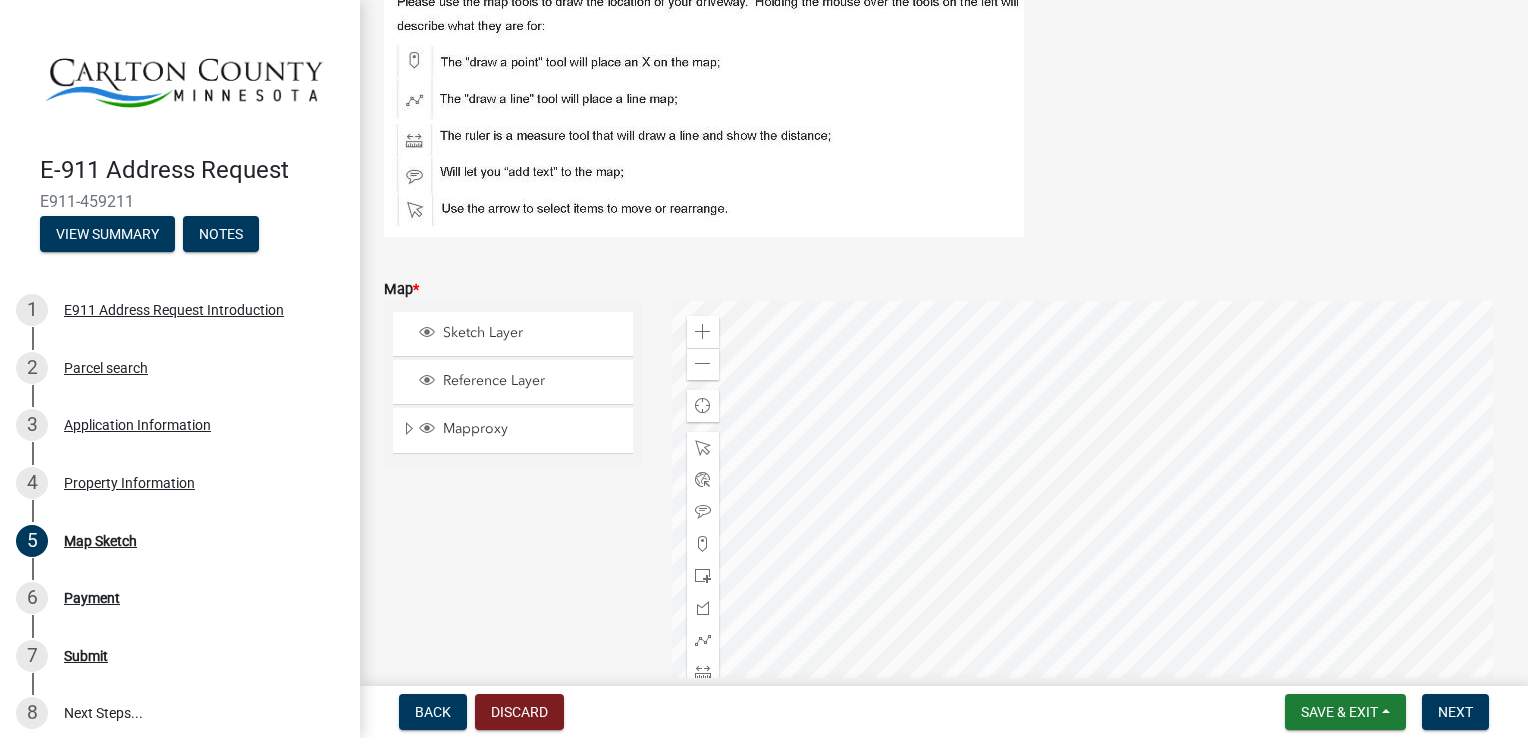 scroll, scrollTop: 200, scrollLeft: 0, axis: vertical 